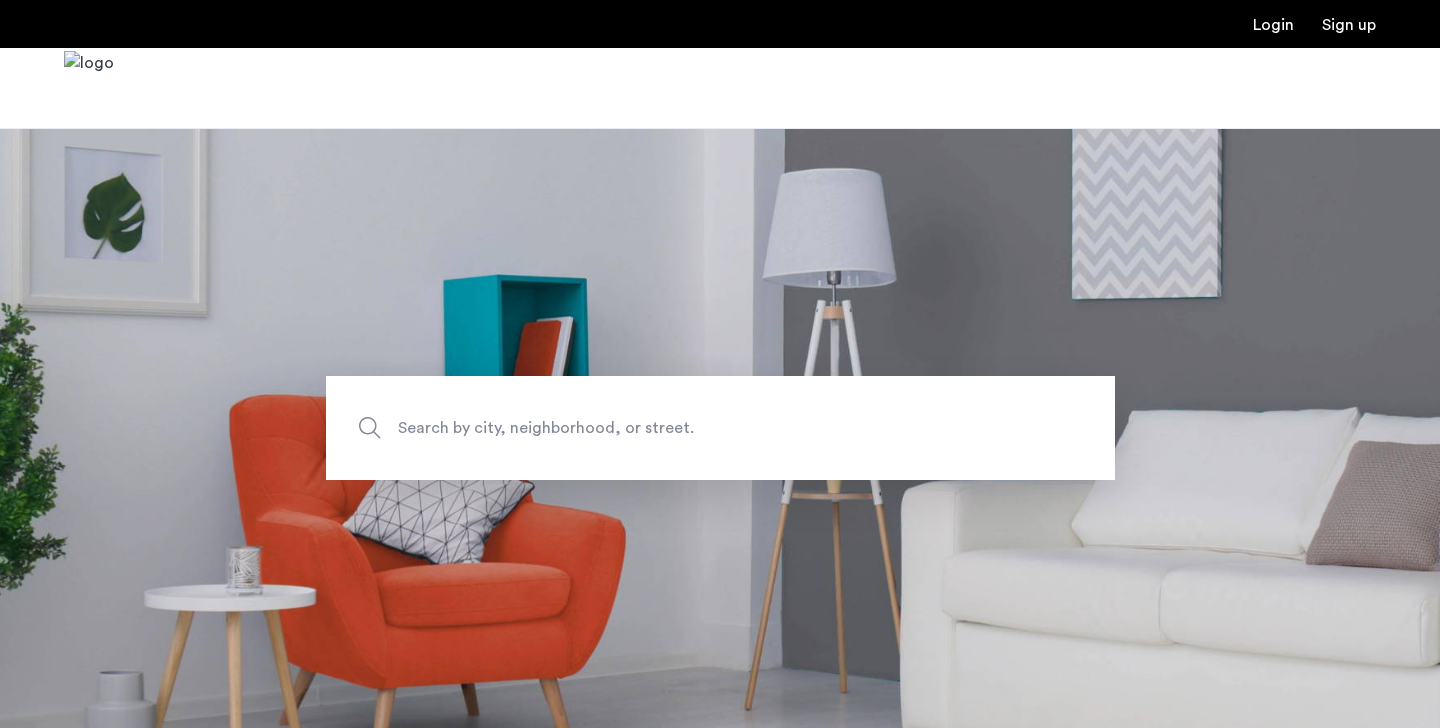 scroll, scrollTop: 0, scrollLeft: 0, axis: both 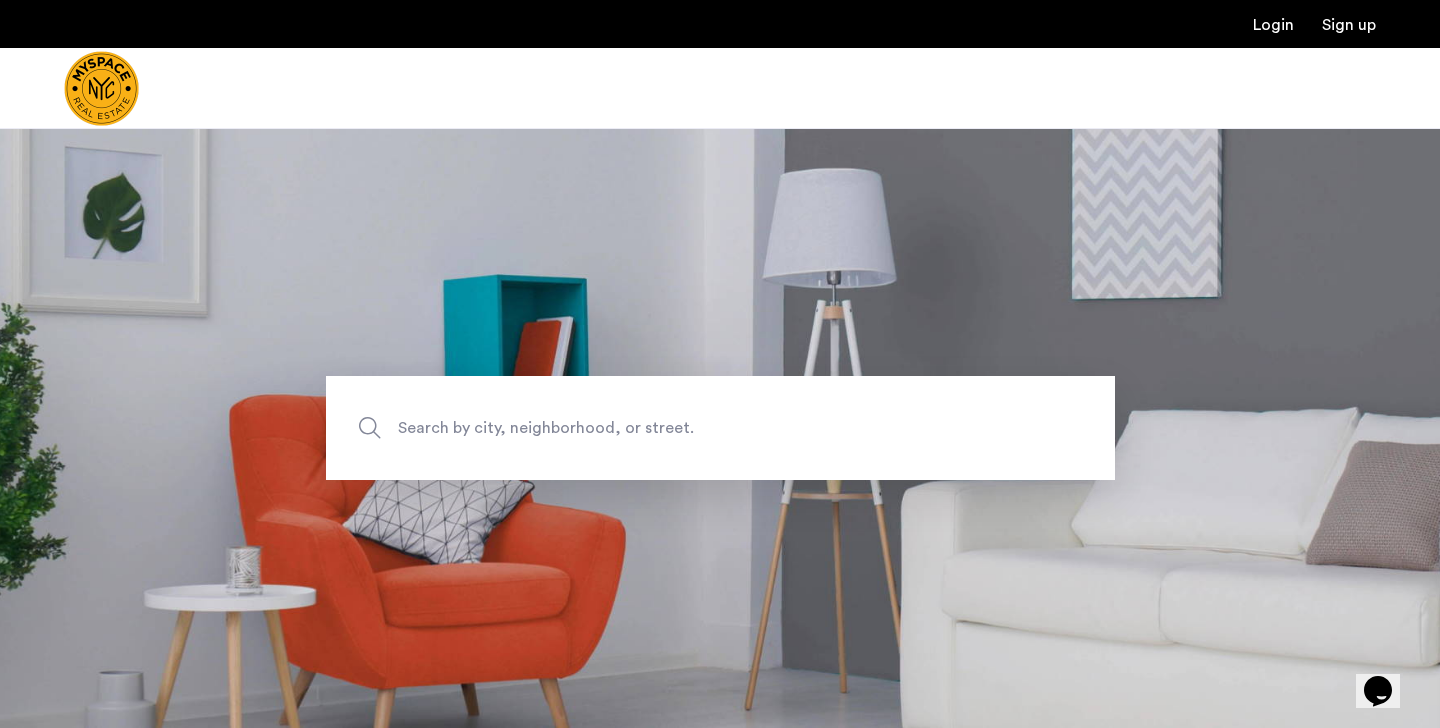 click on "Search by city, neighborhood, or street." 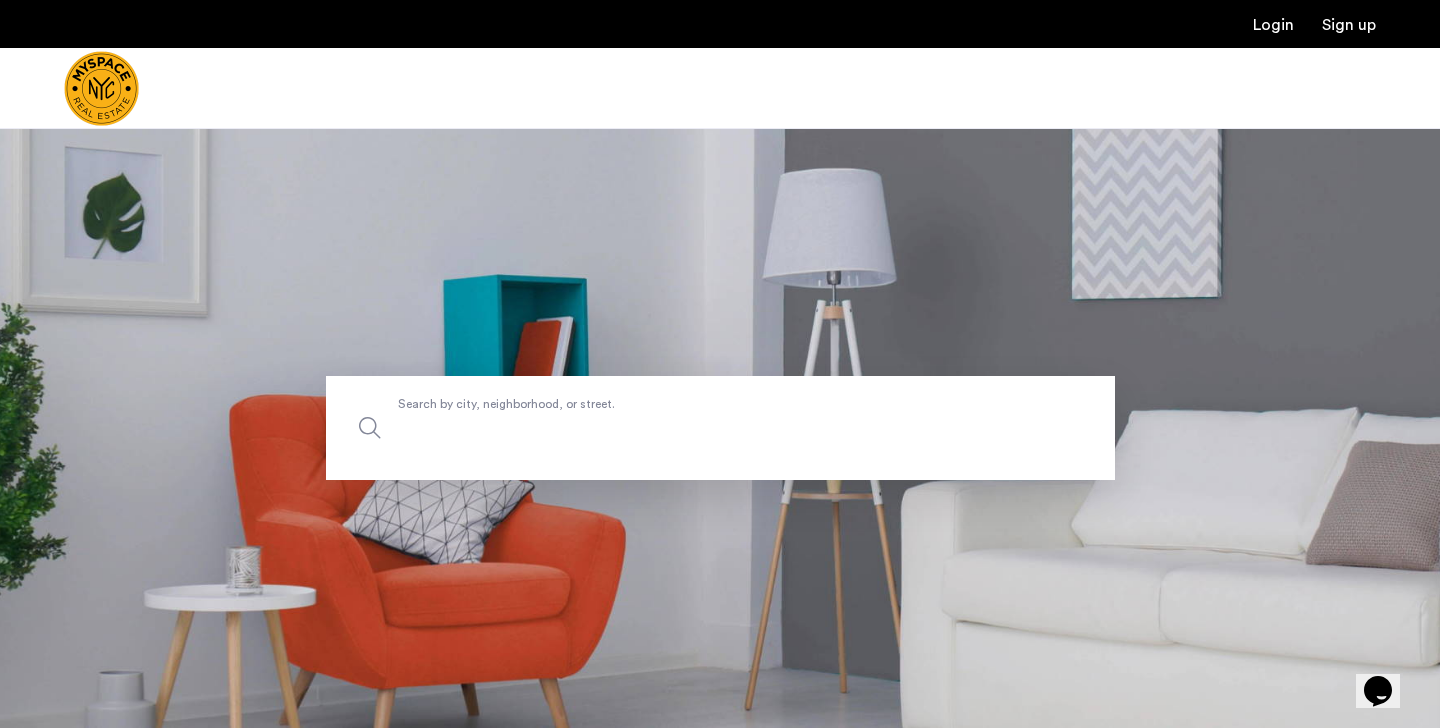 click on "Search by city, neighborhood, or street." at bounding box center (720, 428) 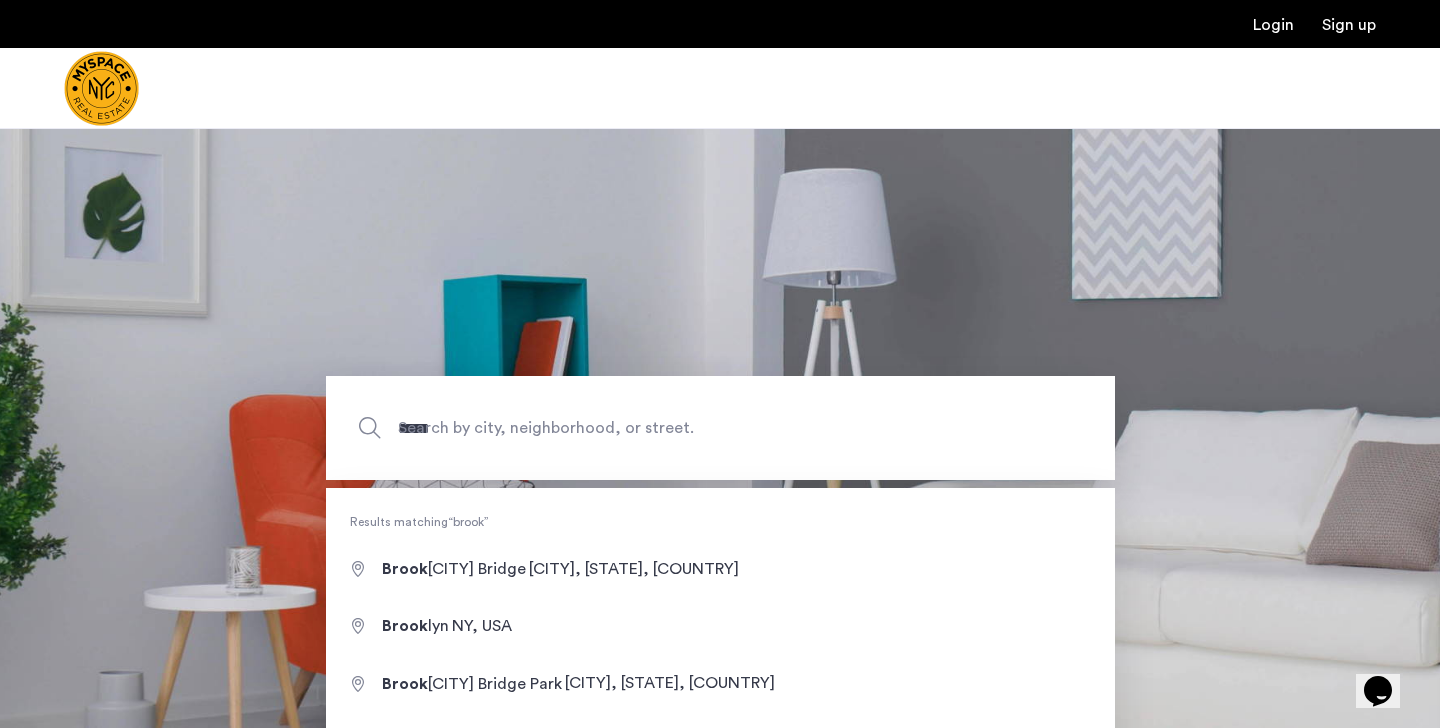 type on "**********" 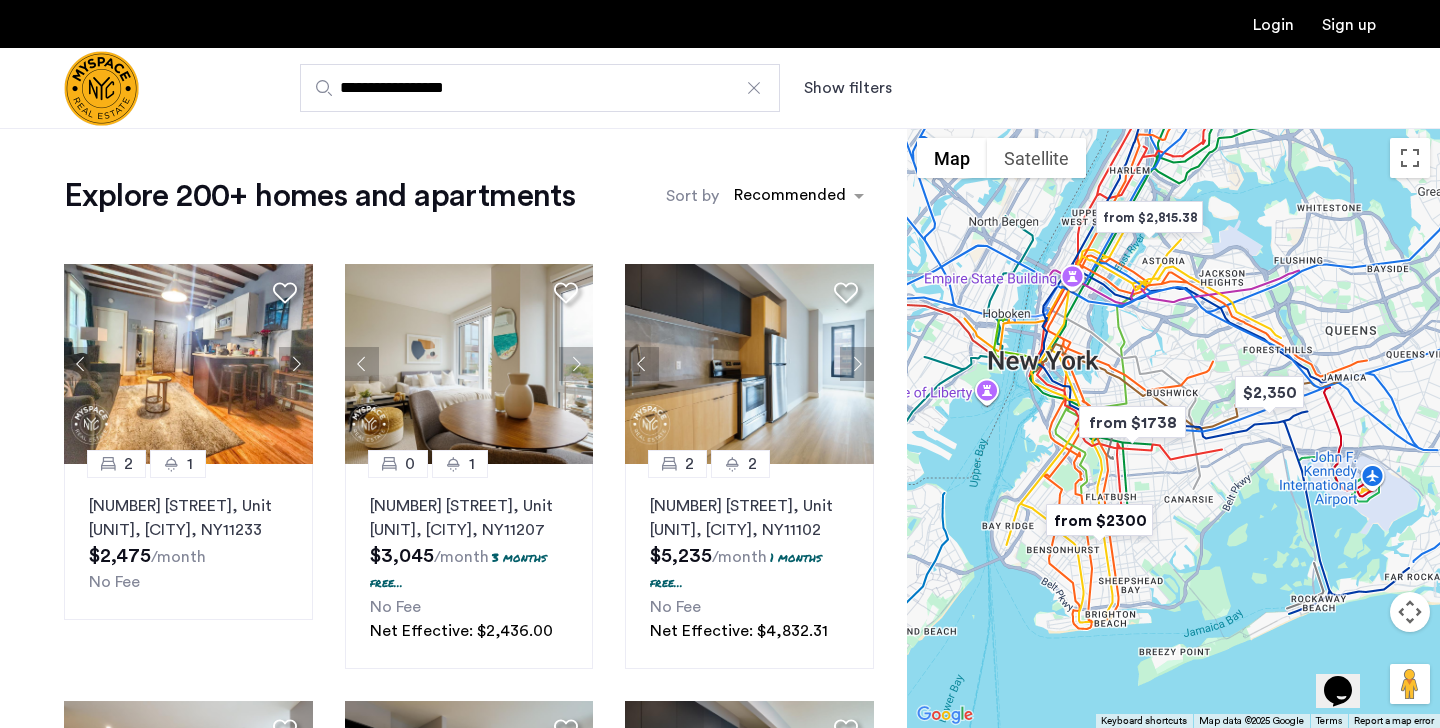 click at bounding box center [1132, 422] 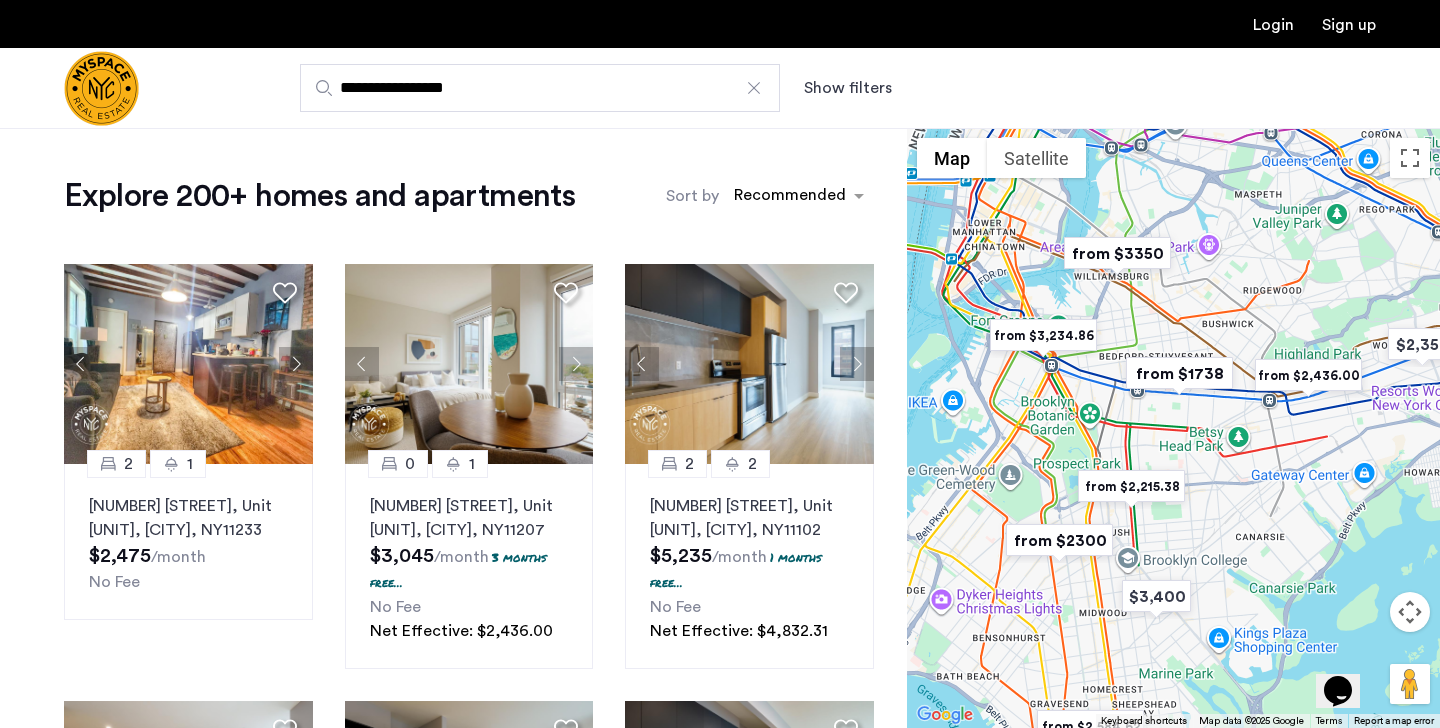 click at bounding box center [1179, 373] 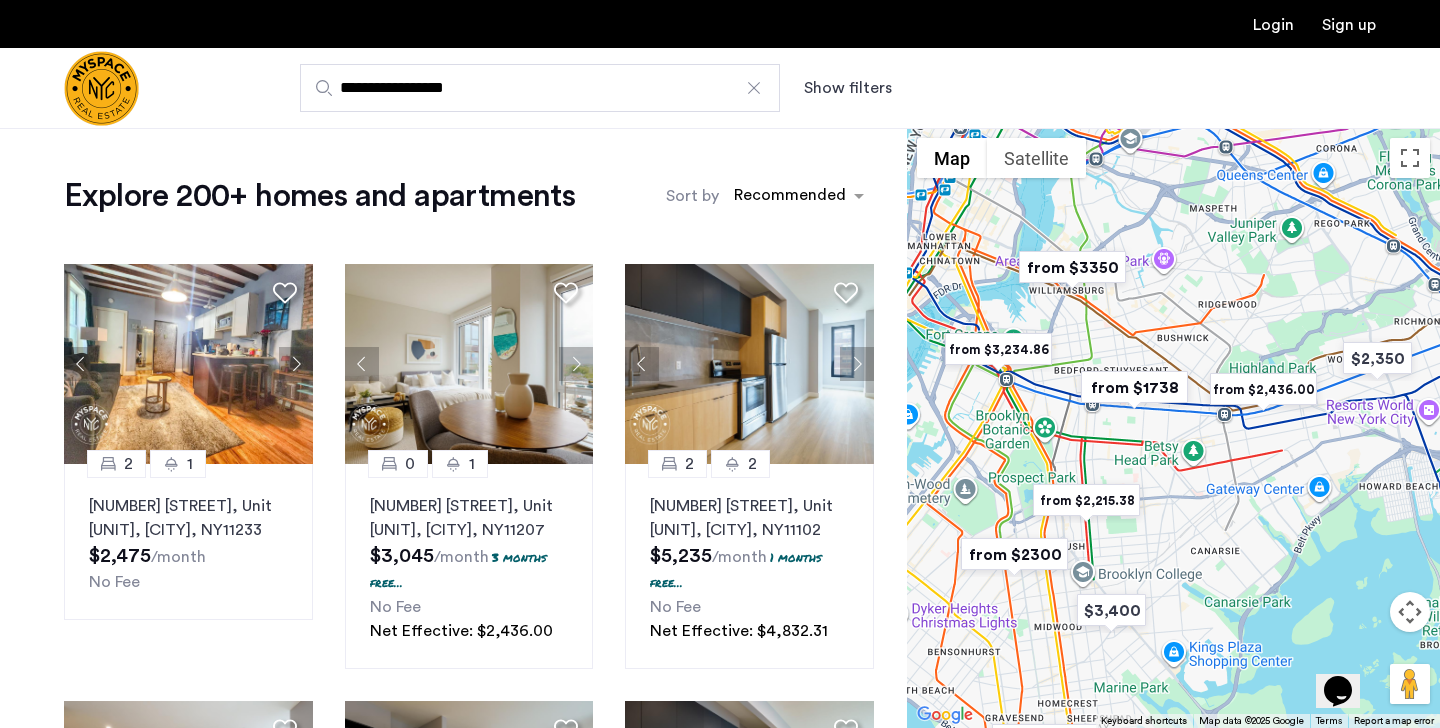 click on "Explore [NUMBER] homes and apartments  Sort by Recommended [NUMBER] [NUMBER] [NUMBER] [STREET], Unit [UNIT], [CITY] , [STATE]  [POSTAL_CODE]  [PRICE]  /month  [NUMBER] months free...  No Fee Net Effective: [PRICE] [NUMBER] [NUMBER] [STREET], Unit [UNIT], [CITY] , [STATE]  [POSTAL_CODE]  [PRICE]  /month  [NUMBER] months free...  No Fee Net Effective: [PRICE] [NUMBER] [NUMBER] [STREET], Unit [UNIT], [CITY] , [STATE]  [POSTAL_CODE]  [PRICE]  /month  [NUMBER] months free...  No Fee Net Effective: [PRICE] [NUMBER] [NUMBER] [STREET], Unit [UNIT], [CITY] , [STATE]  [POSTAL_CODE]  [PRICE]  /month  [NUMBER] months free...  No Fee Net Effective: [PRICE] [NUMBER] [NUMBER] [STREET], Unit [UNIT], [CITY] , [STATE]  [POSTAL_CODE]  [PRICE]  /month  [NUMBER] months free...  No Fee Net Effective: [PRICE] This is new, waiting on photos [NUMBER] [NUMBER] [STREET], Unit [UNIT], [CITY] , [STATE]  [POSTAL_CODE]  [PRICE]  /month  [NUMBER] months free...  No Fee Net Effective: [PRICE] This is new, waiting on photos [NUMBER] [NUMBER] [STREET], Unit [UNIT], [CITY] , [STATE]  [POSTAL_CODE]  [PRICE]  /month  [NUMBER] months free...  No Fee" 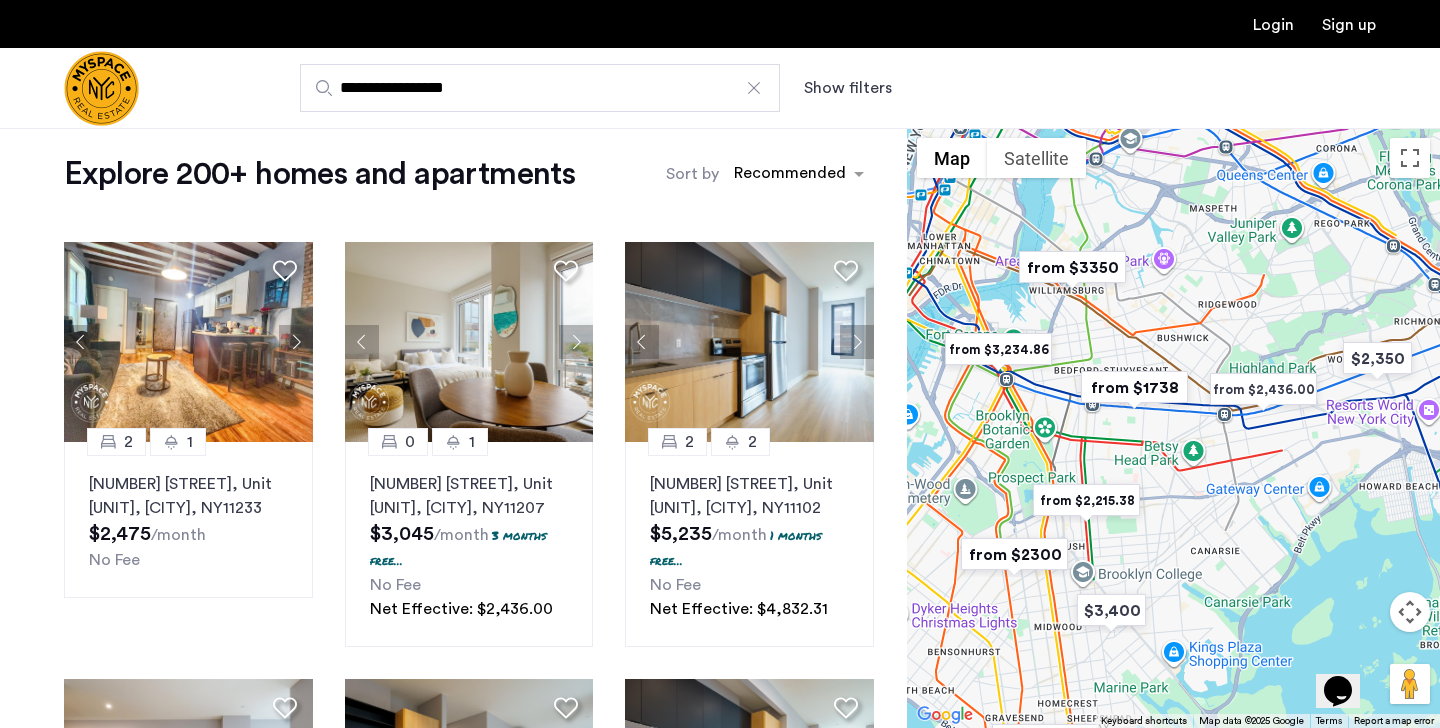 scroll, scrollTop: 0, scrollLeft: 0, axis: both 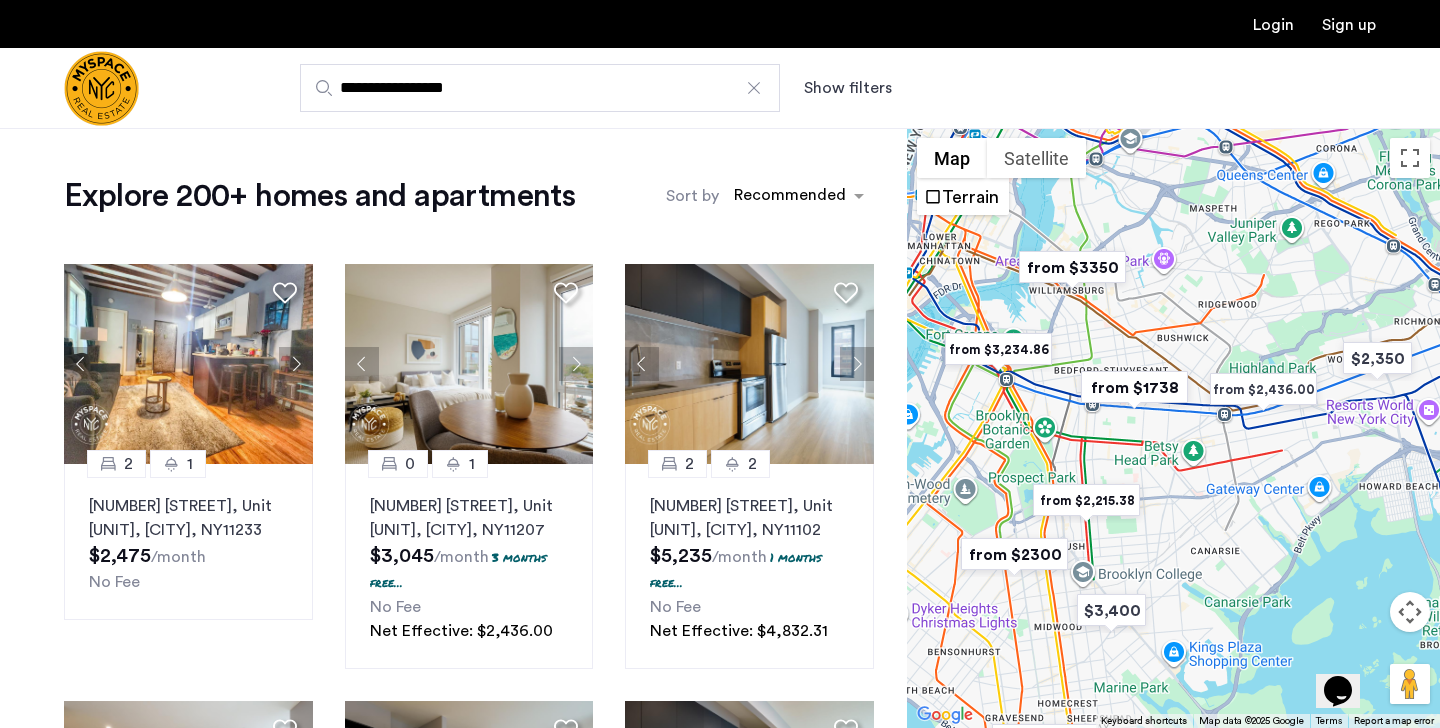 click on "Show filters" at bounding box center [848, 88] 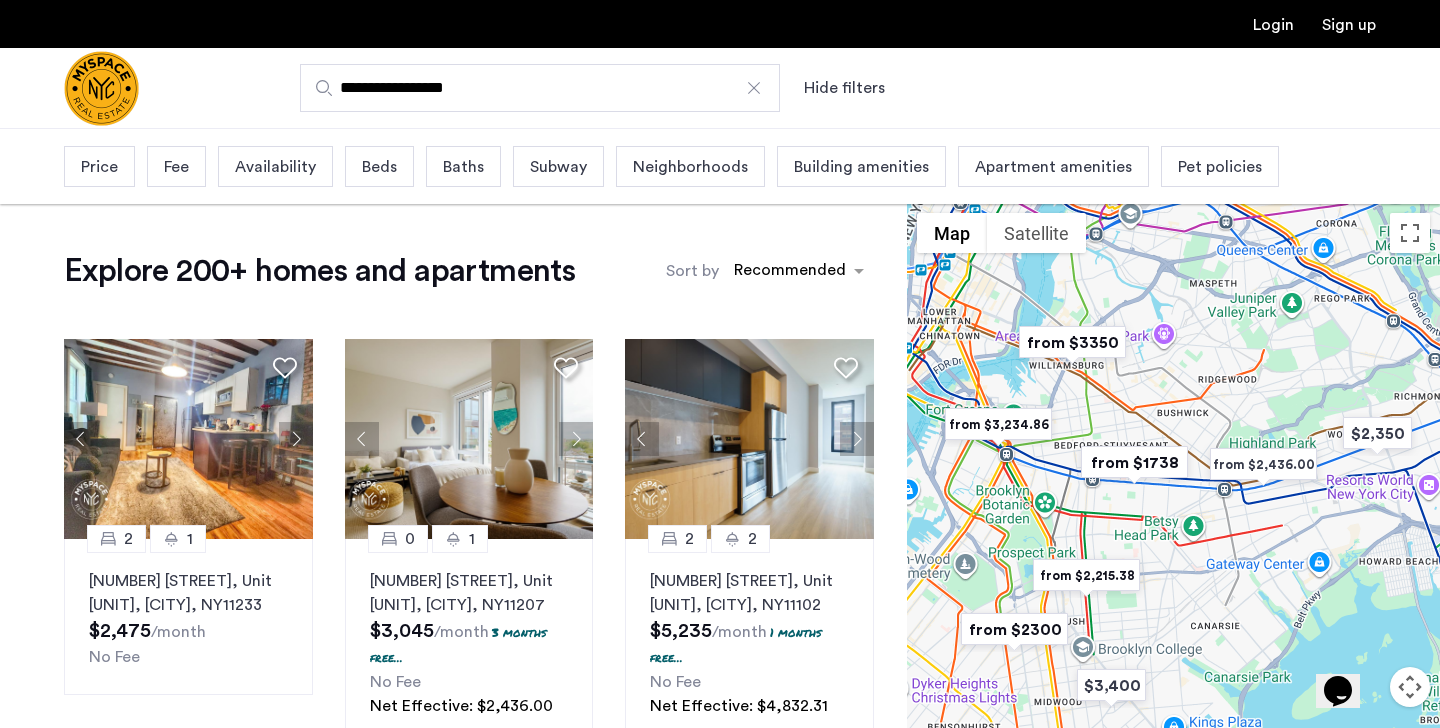 click on "Beds" at bounding box center [379, 167] 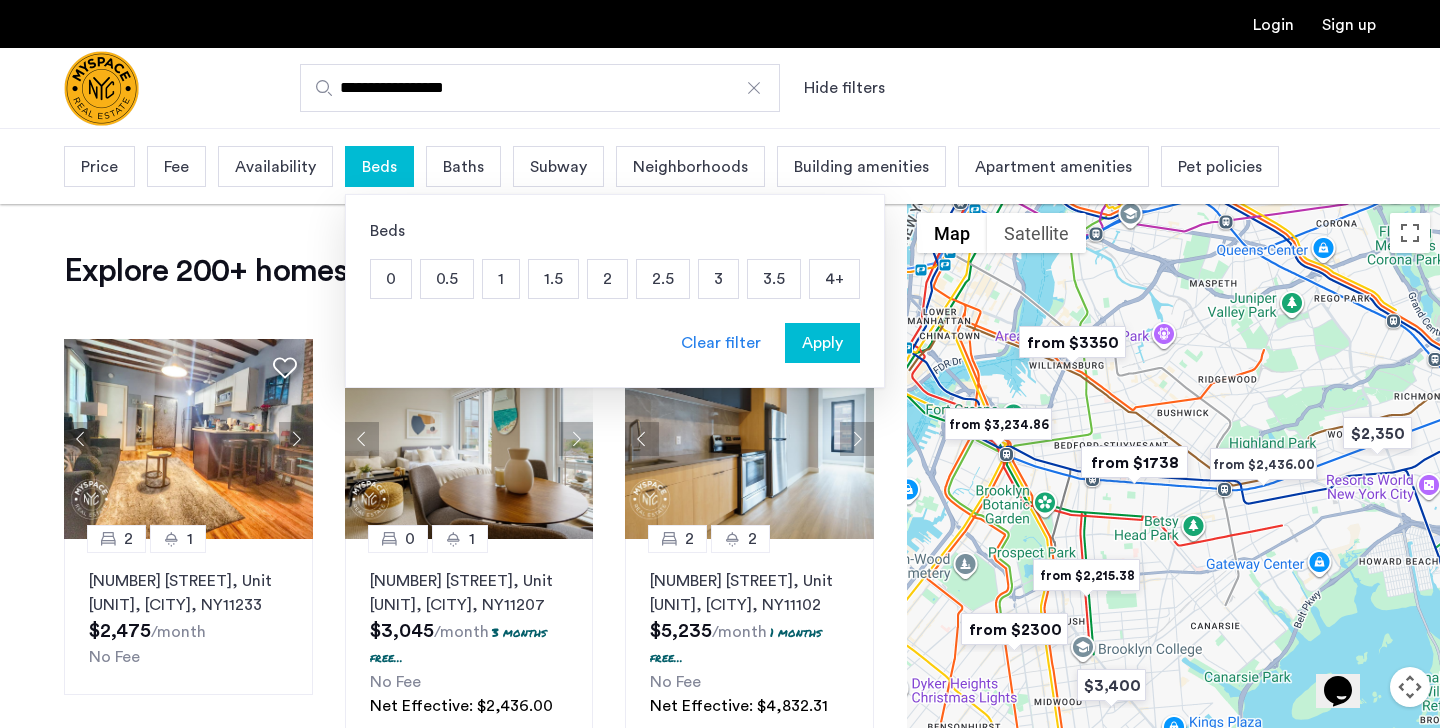 click on "2" at bounding box center (607, 279) 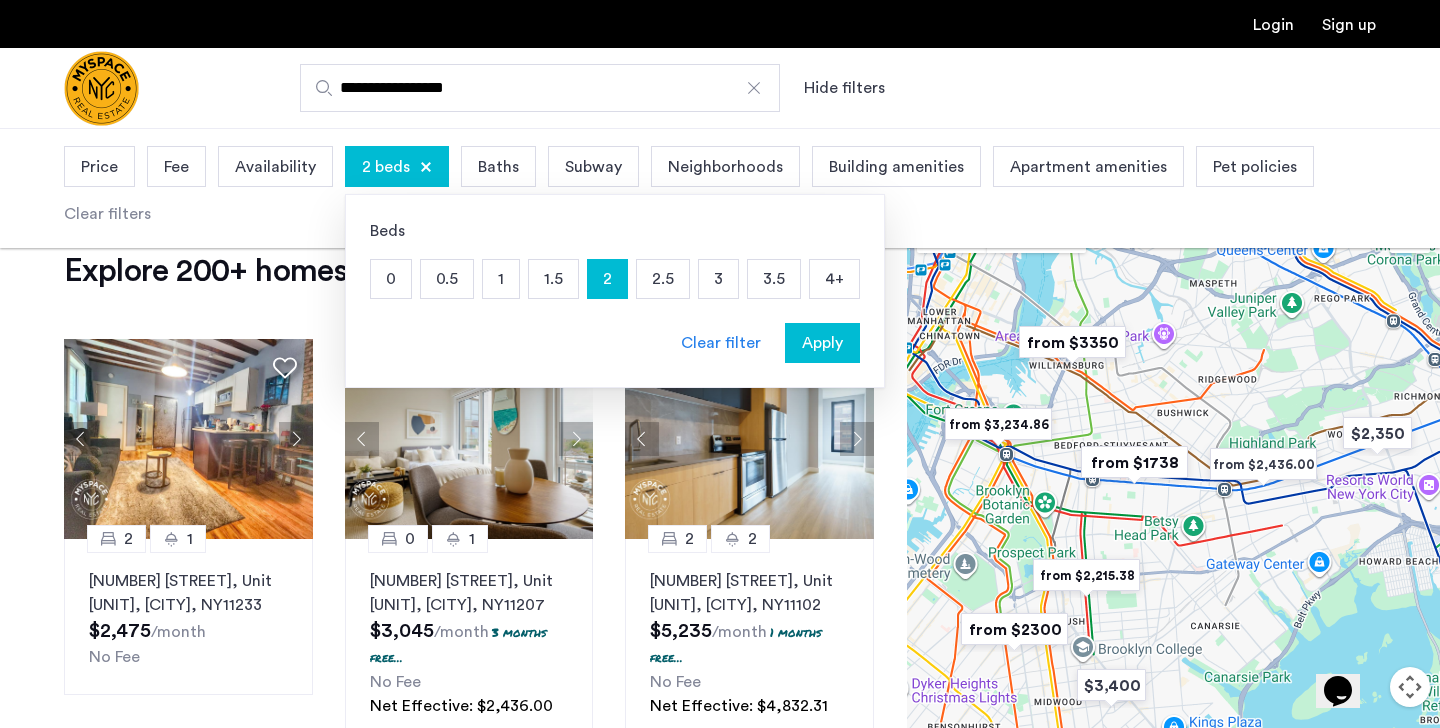 click on "2.5" at bounding box center [663, 279] 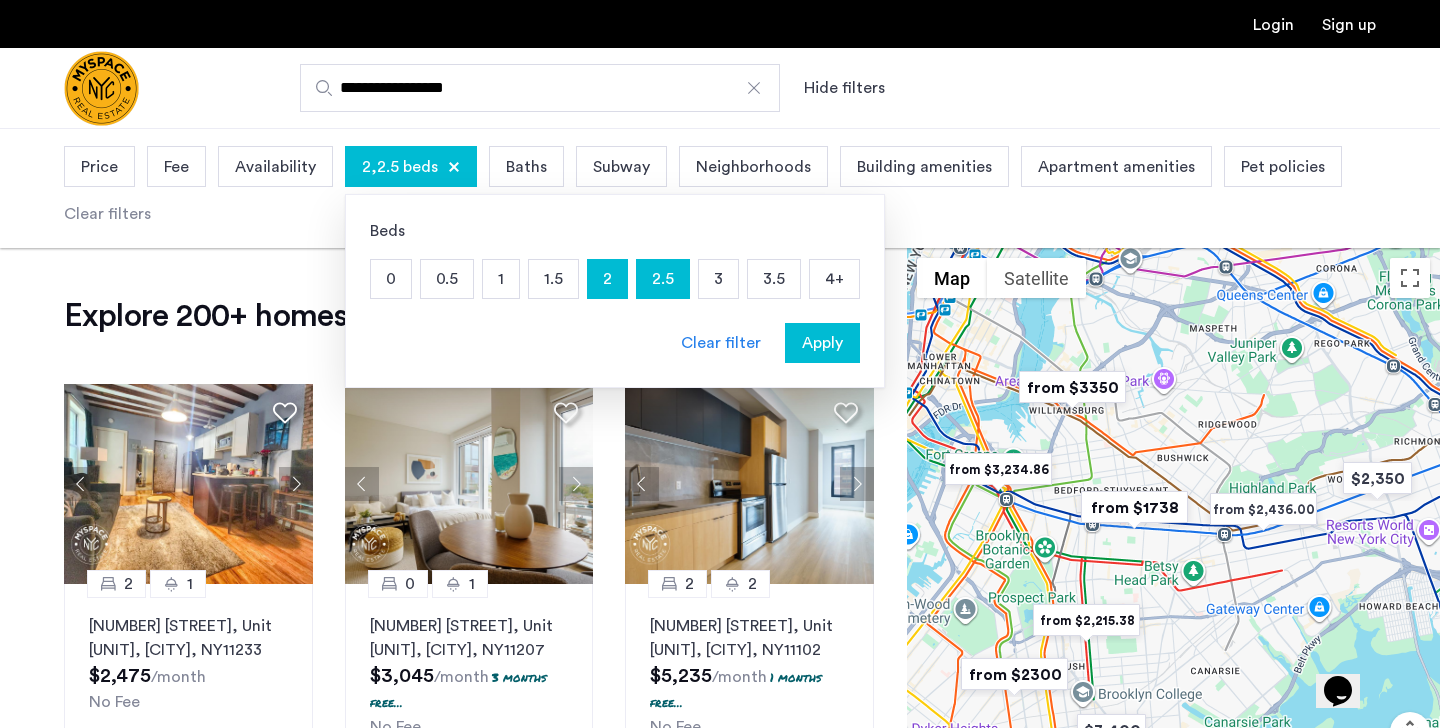 click on "3" at bounding box center [718, 279] 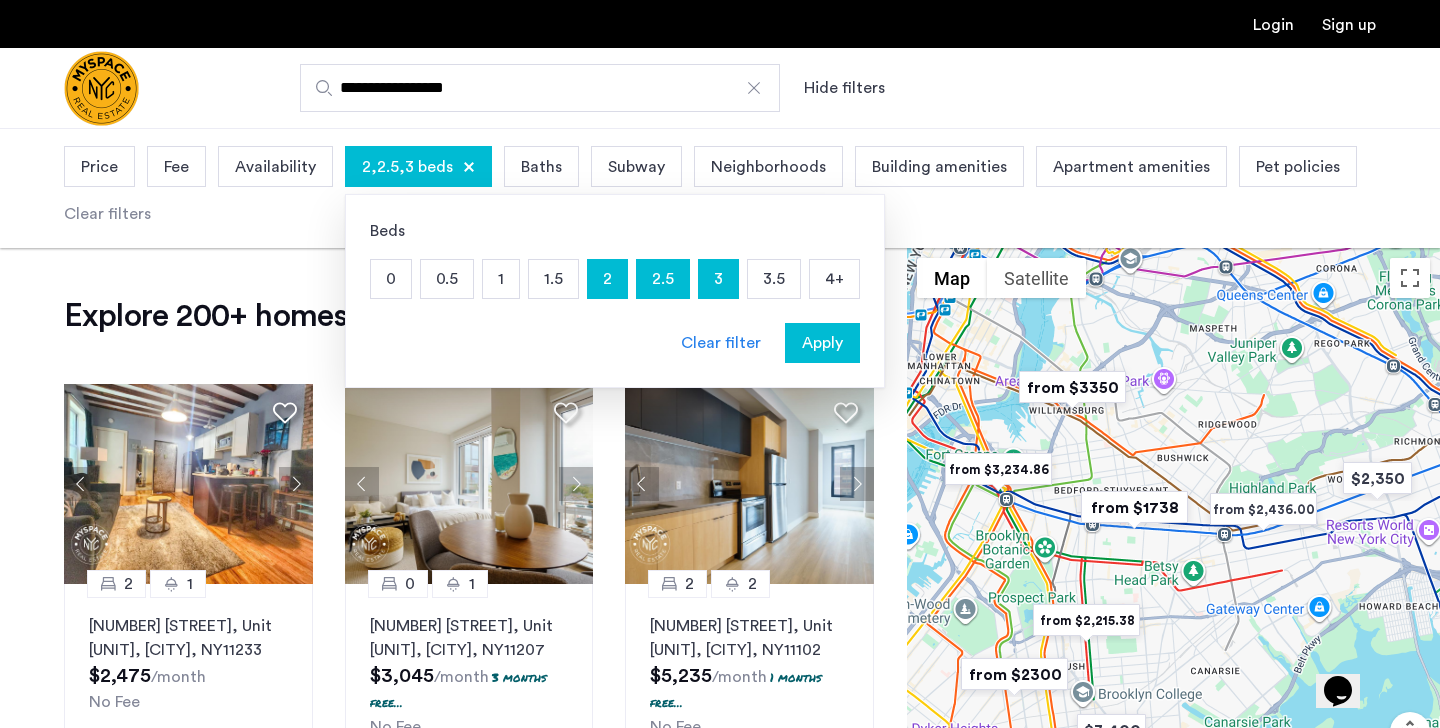 click on "3.5" at bounding box center (774, 279) 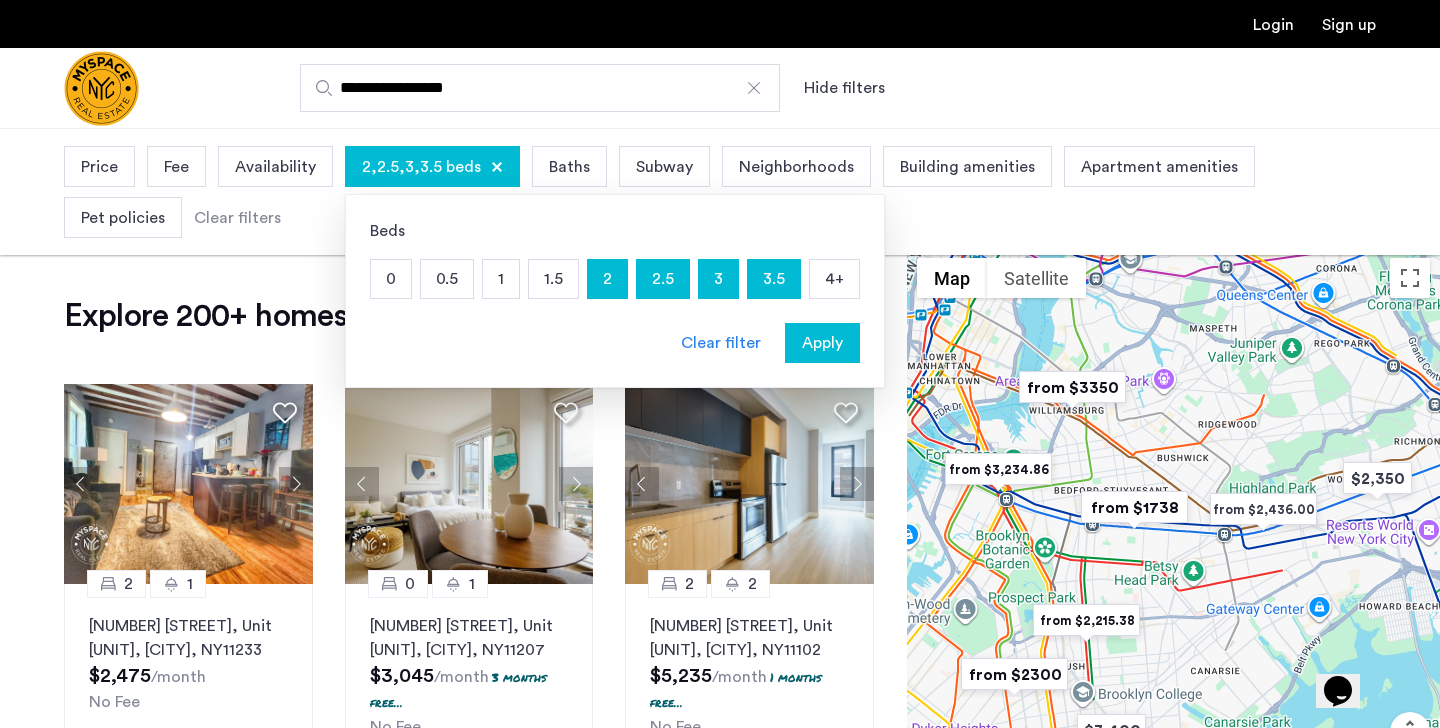 click on "Apply" at bounding box center [822, 343] 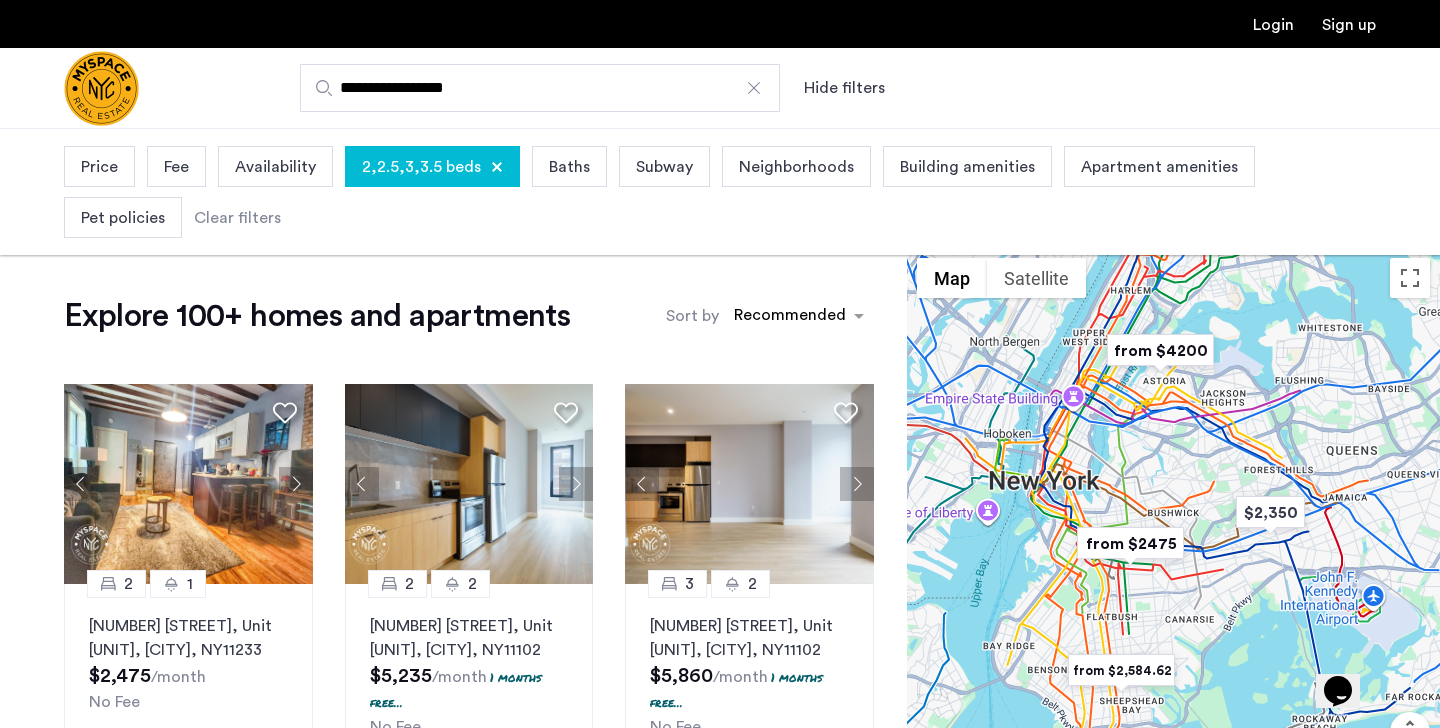 click on "Price" at bounding box center [99, 167] 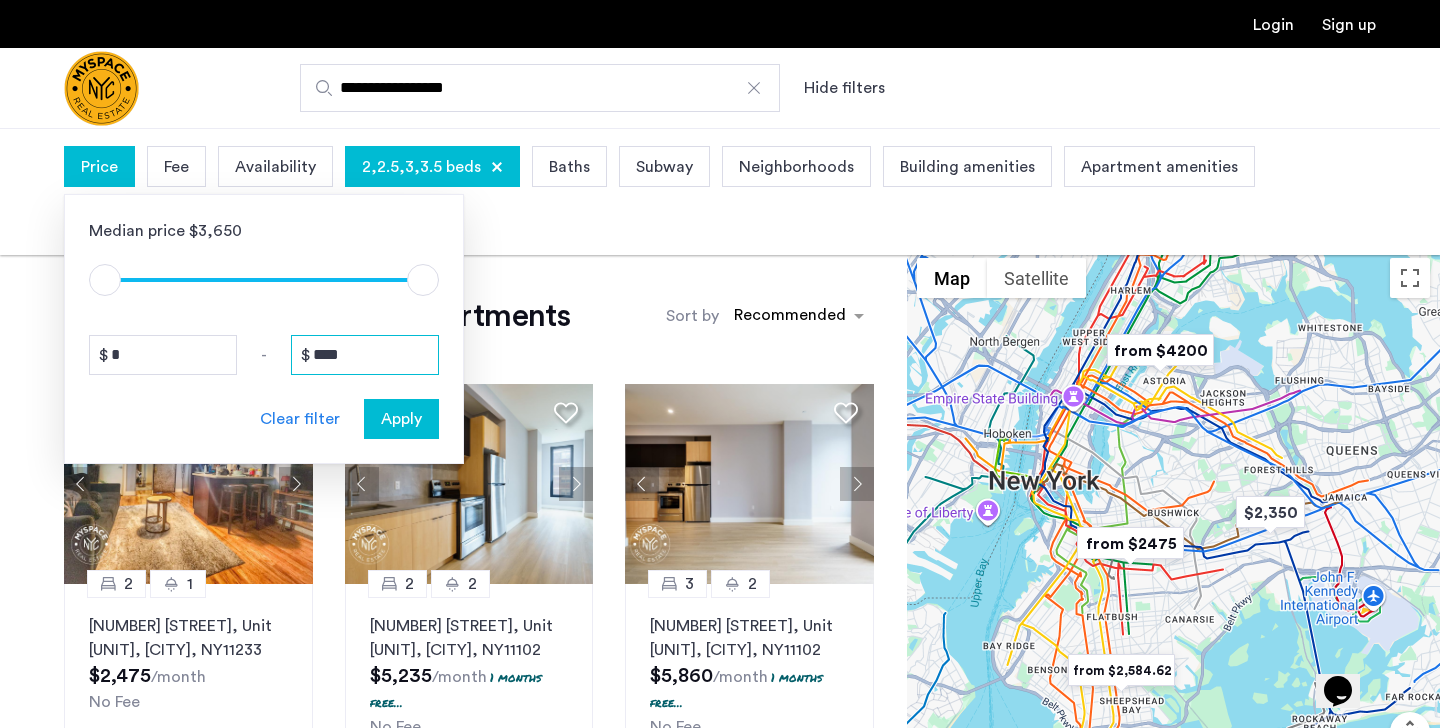drag, startPoint x: 379, startPoint y: 355, endPoint x: 208, endPoint y: 355, distance: 171 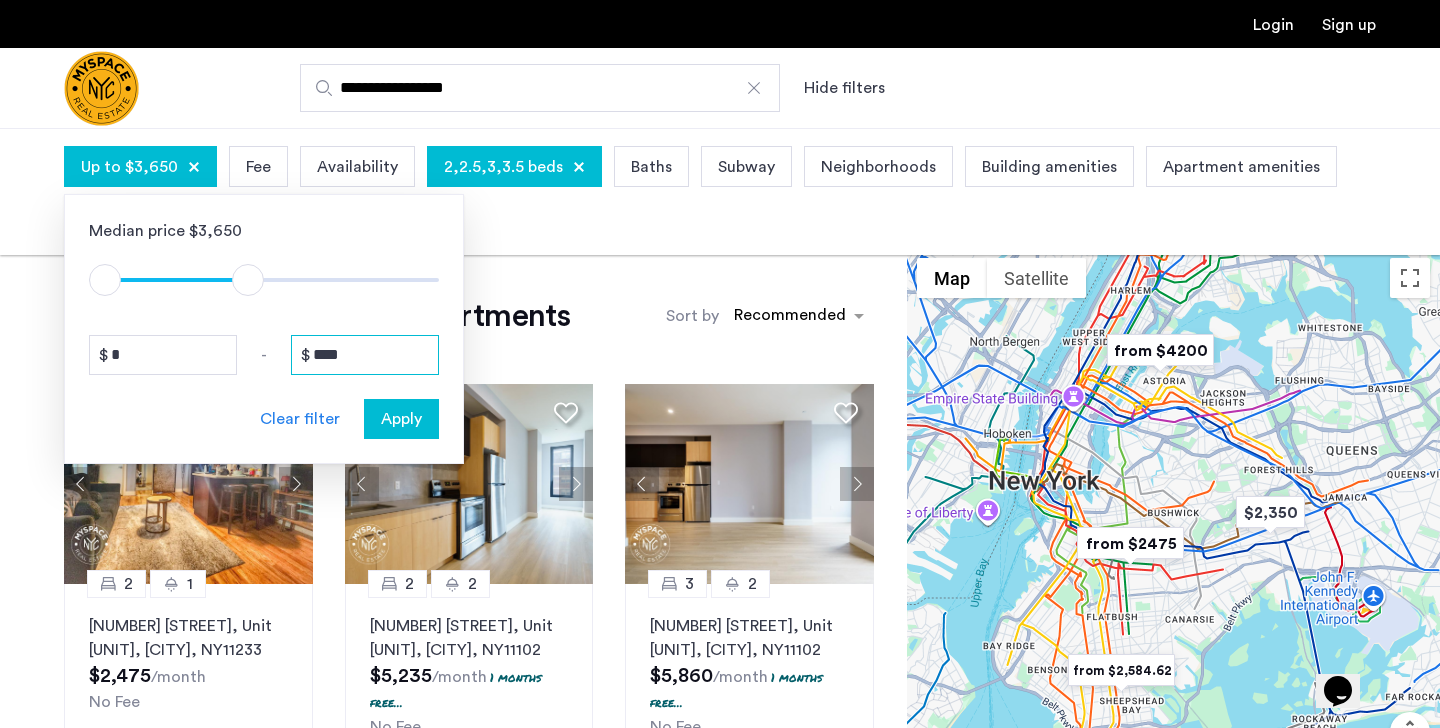 type on "****" 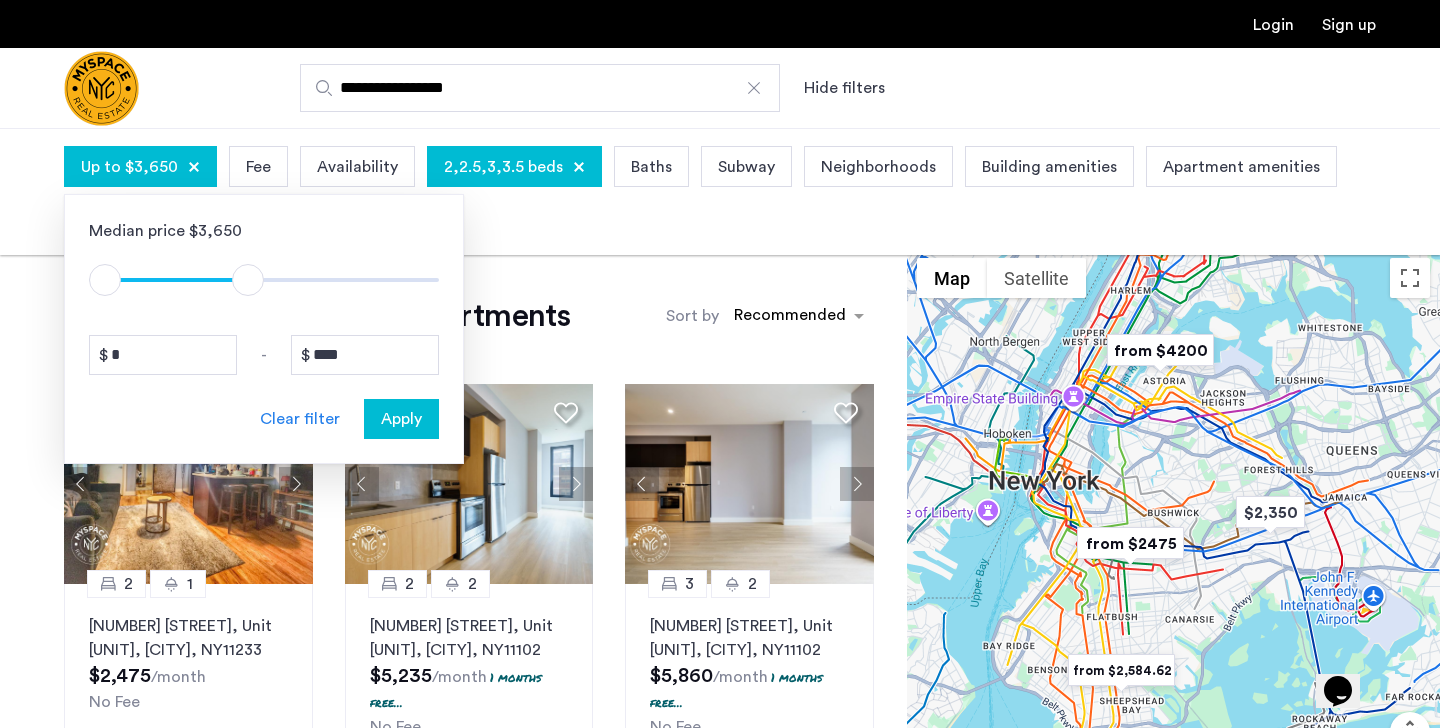 click on "Apply" at bounding box center [401, 419] 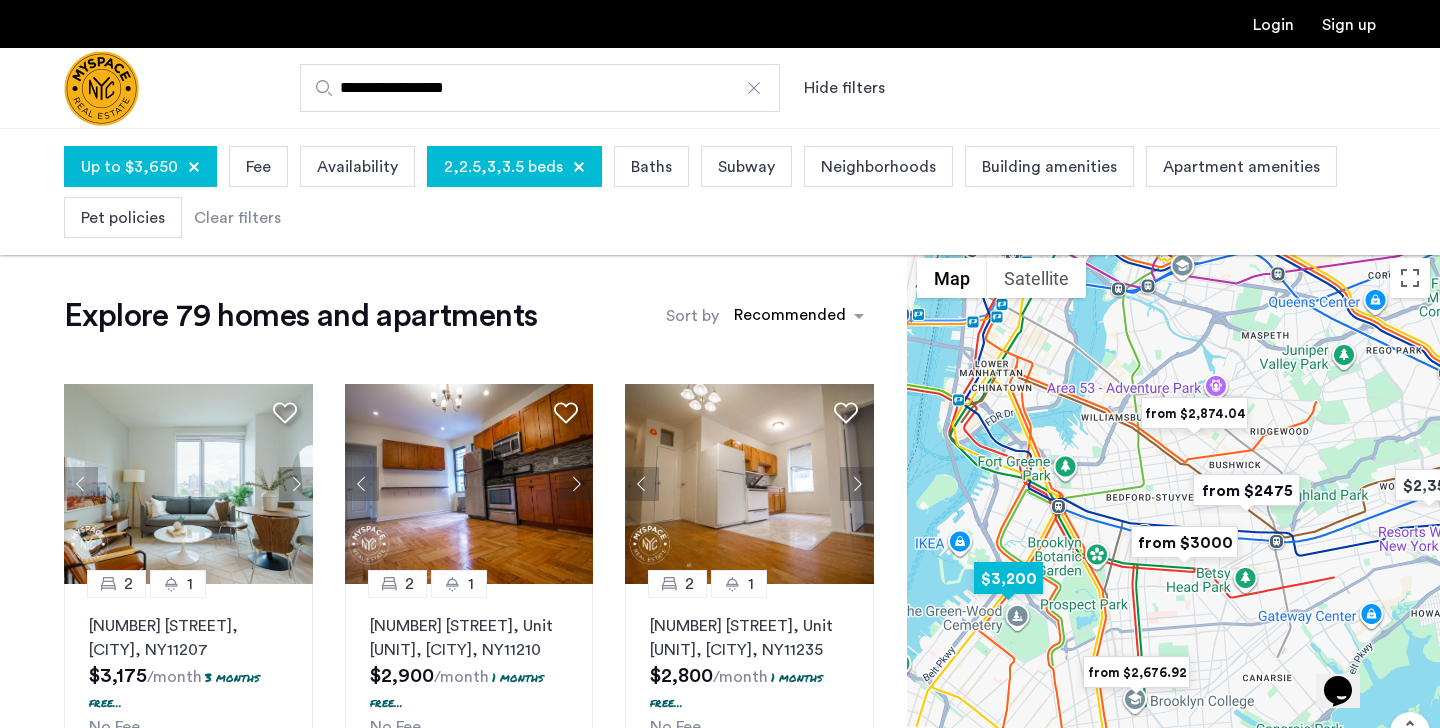 click at bounding box center (1008, 578) 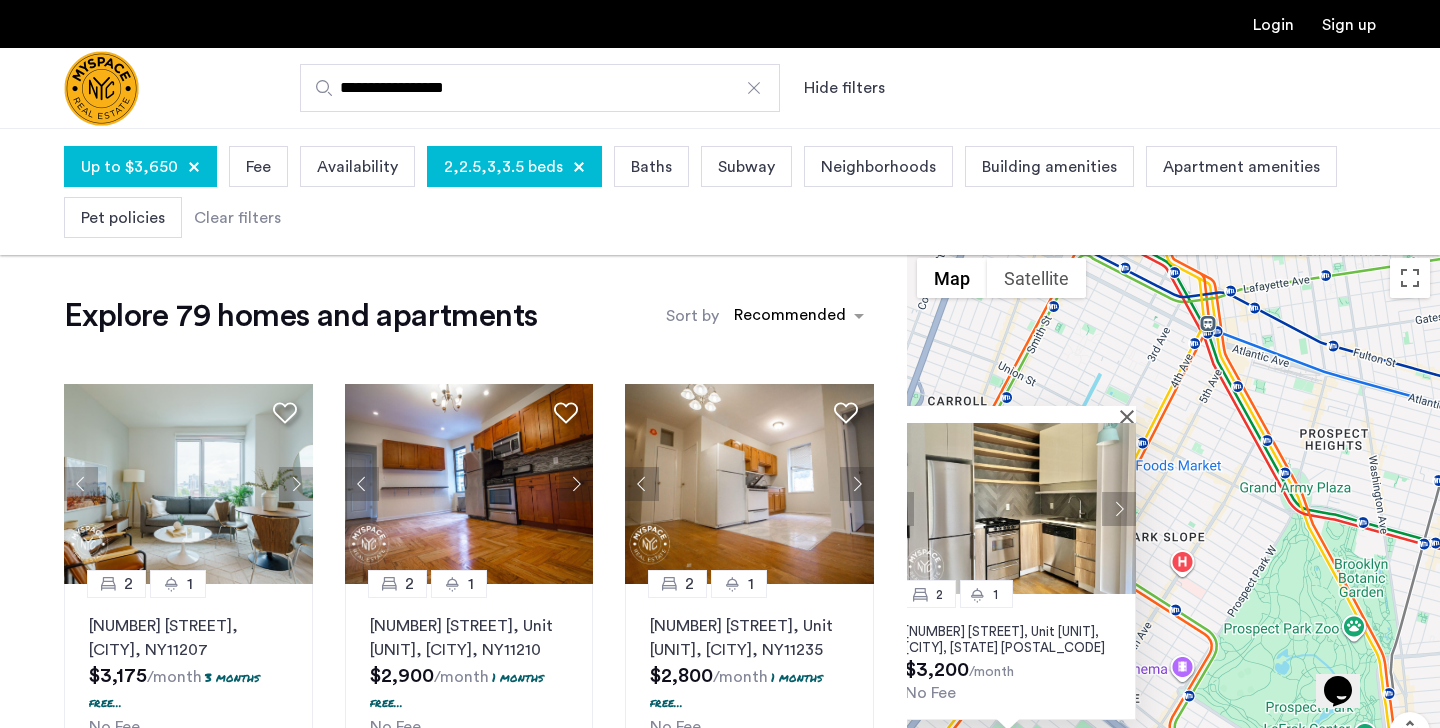 drag, startPoint x: 1390, startPoint y: 499, endPoint x: 1219, endPoint y: 522, distance: 172.53986 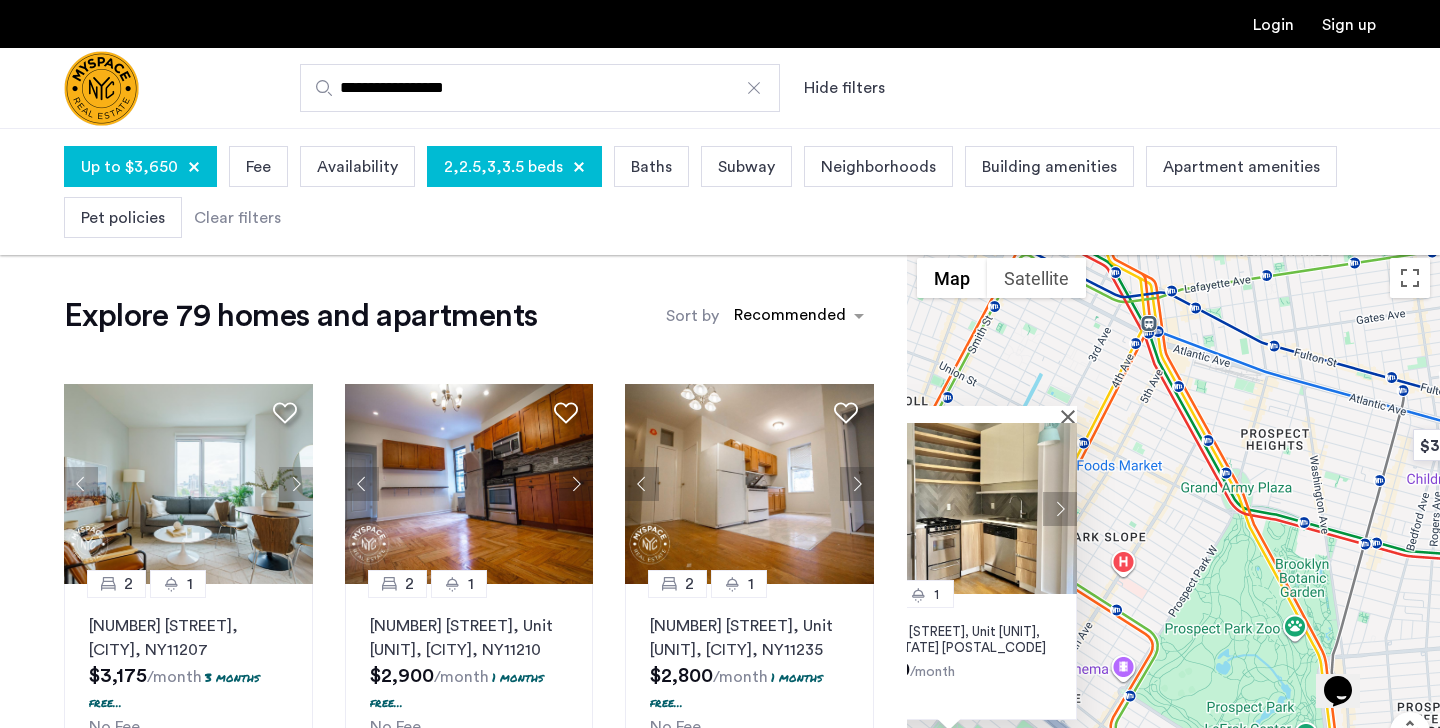 drag, startPoint x: 1334, startPoint y: 414, endPoint x: 1275, endPoint y: 414, distance: 59 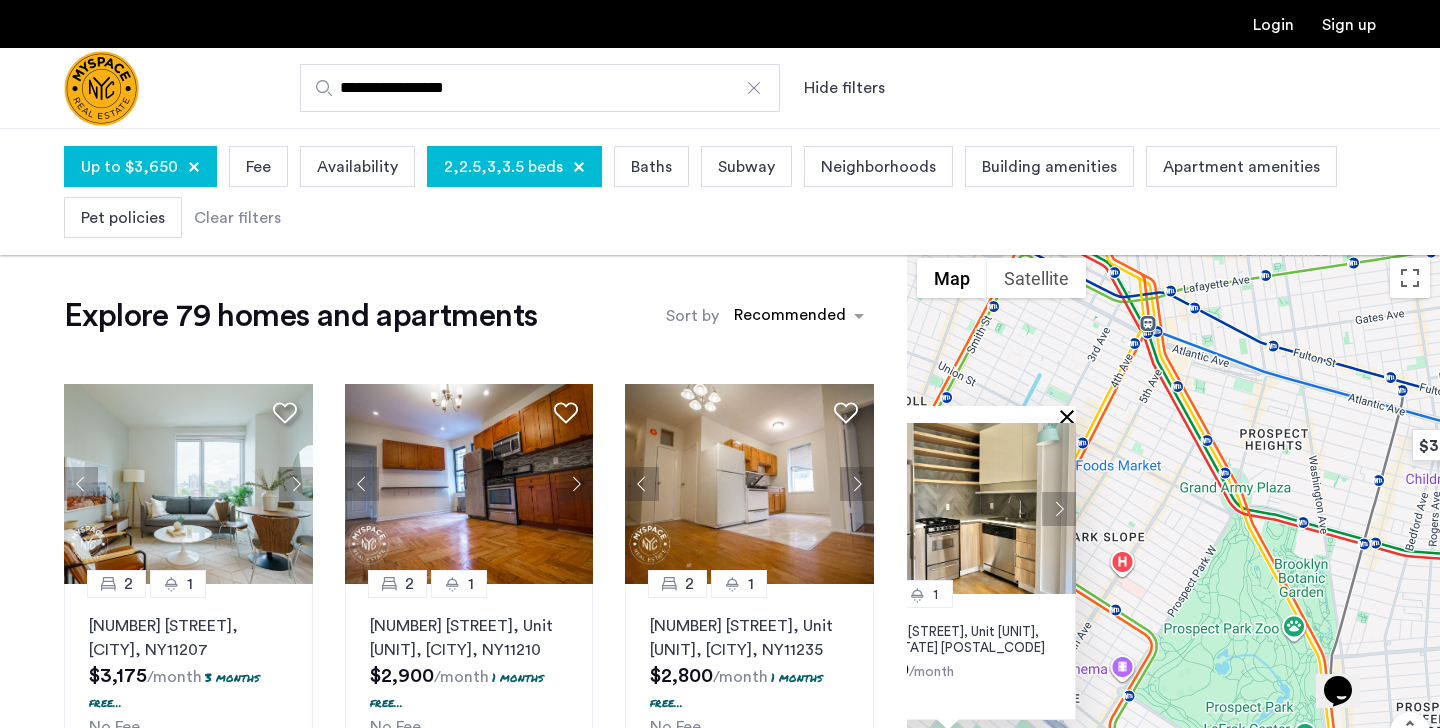 click at bounding box center [1071, 416] 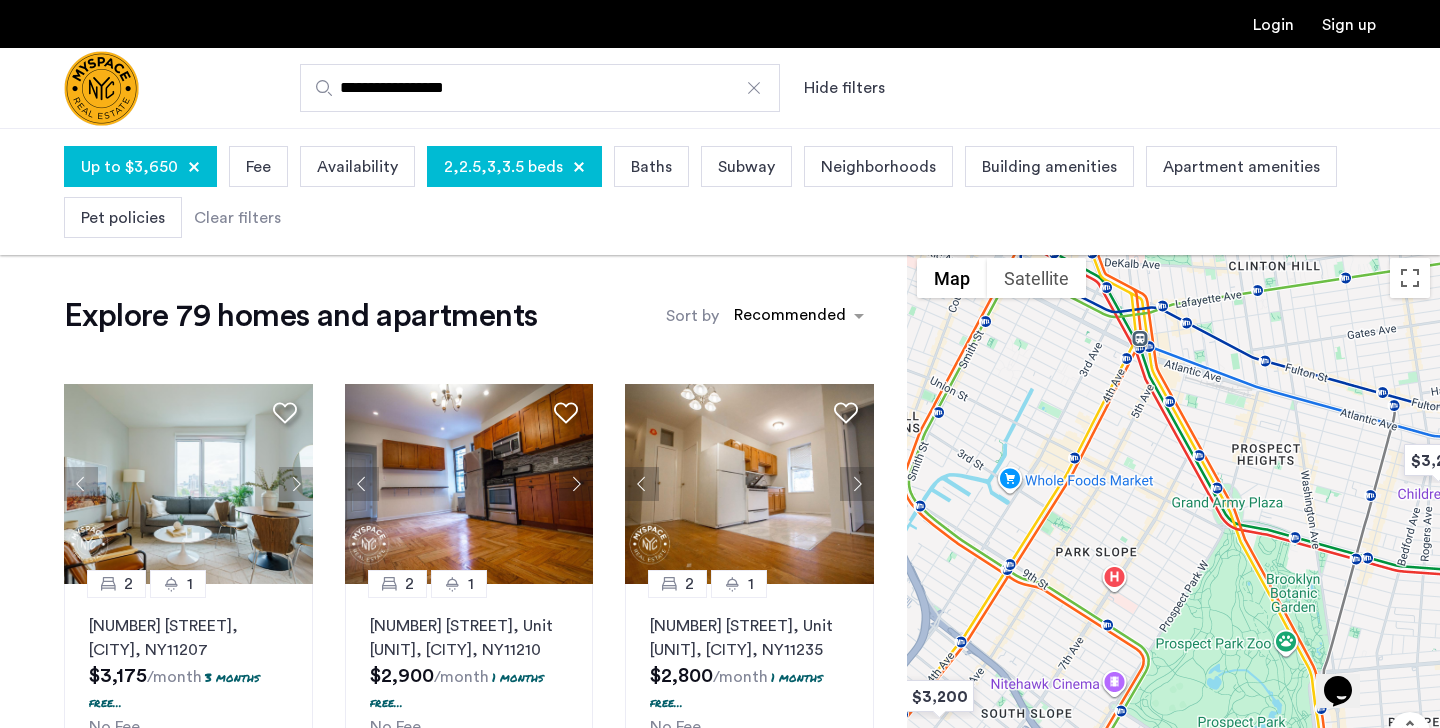 drag, startPoint x: 1283, startPoint y: 408, endPoint x: 1235, endPoint y: 458, distance: 69.31089 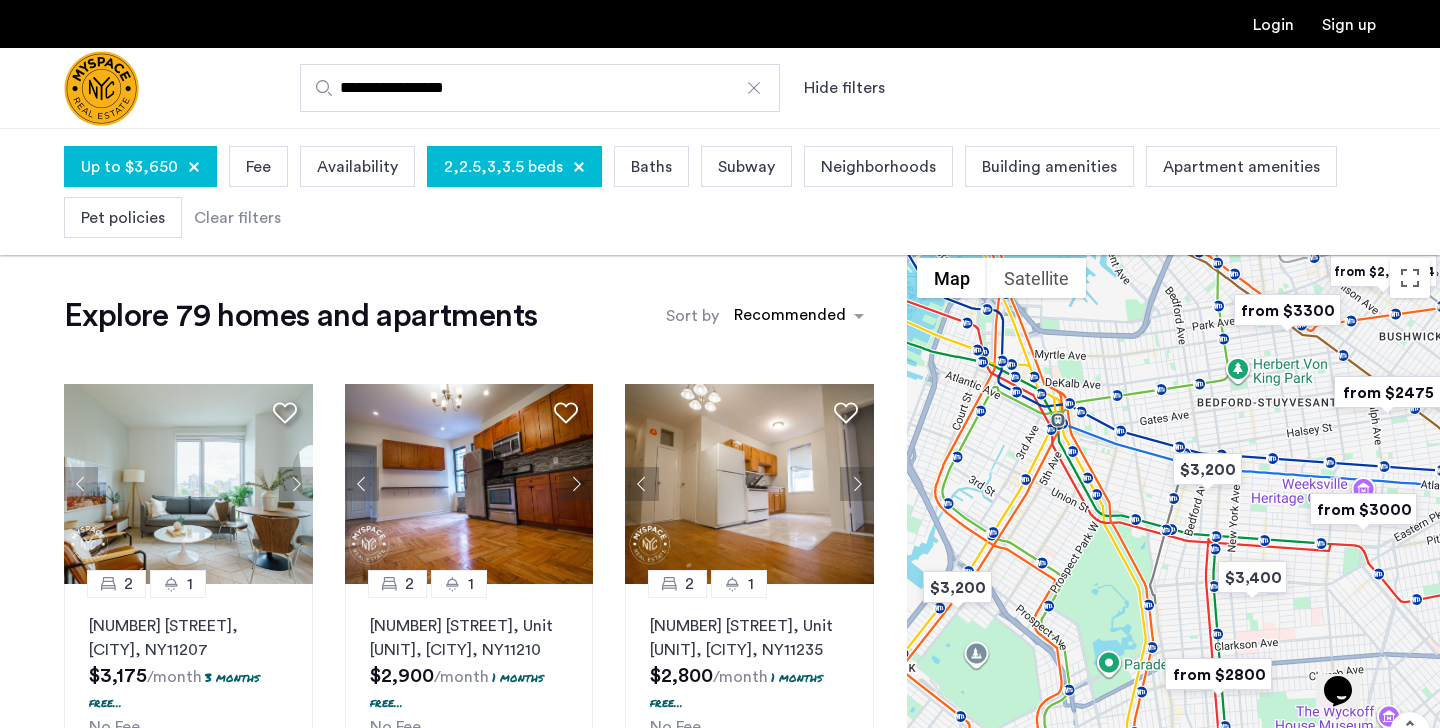 drag, startPoint x: 1177, startPoint y: 436, endPoint x: 1064, endPoint y: 440, distance: 113.07078 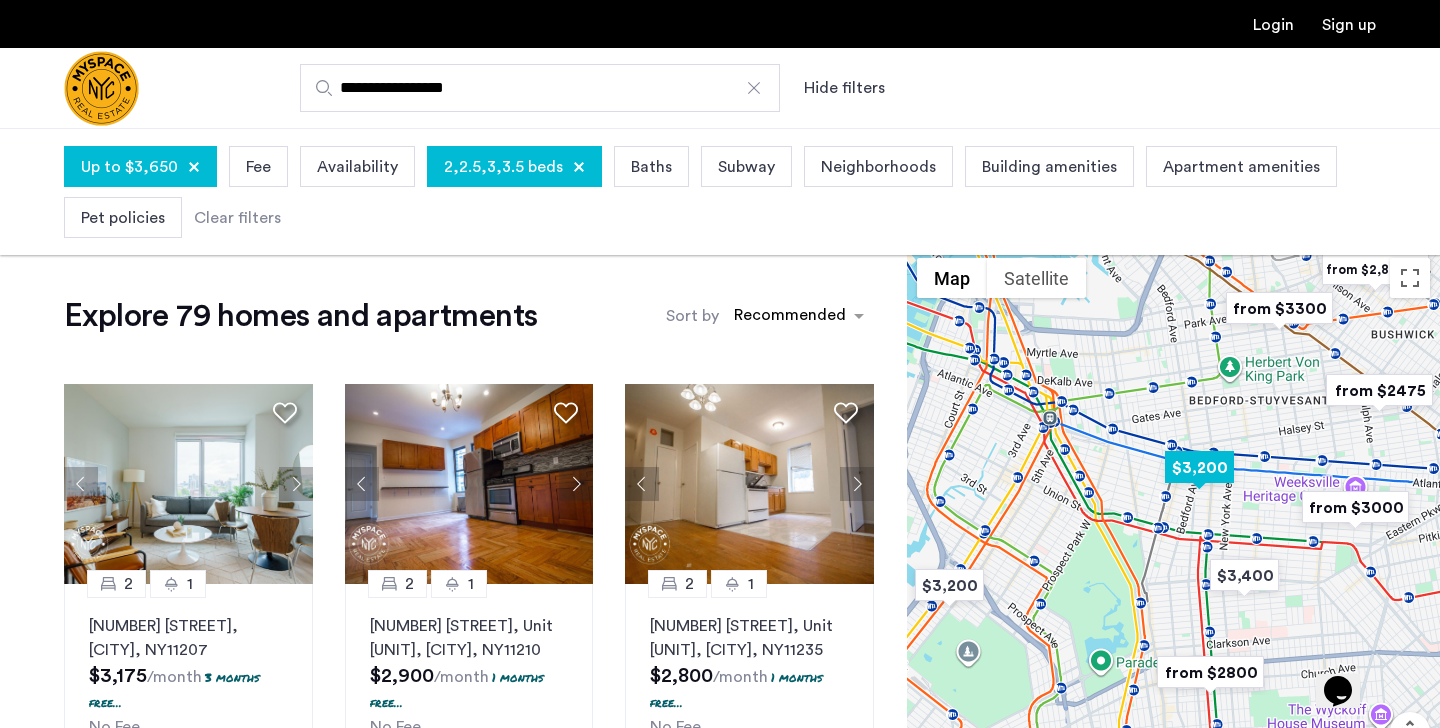 click at bounding box center (1199, 467) 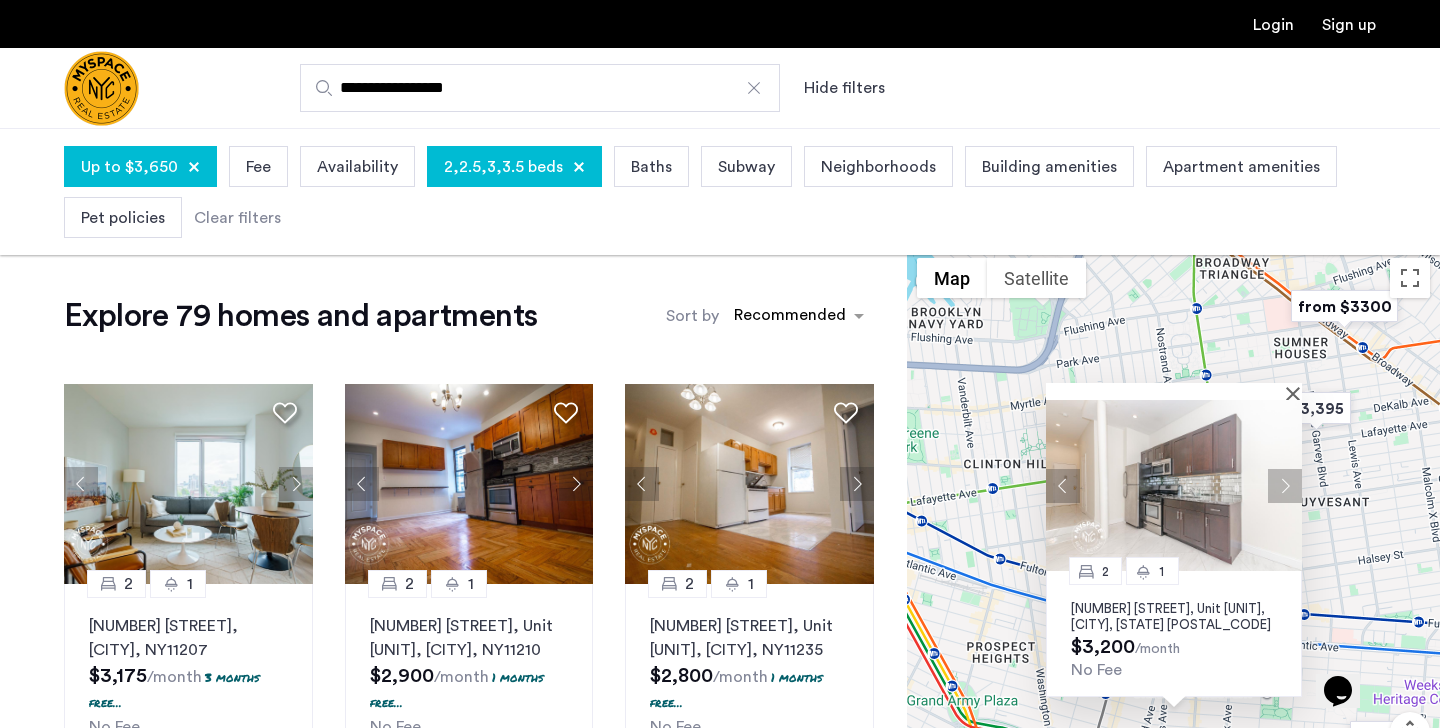 click at bounding box center (1285, 486) 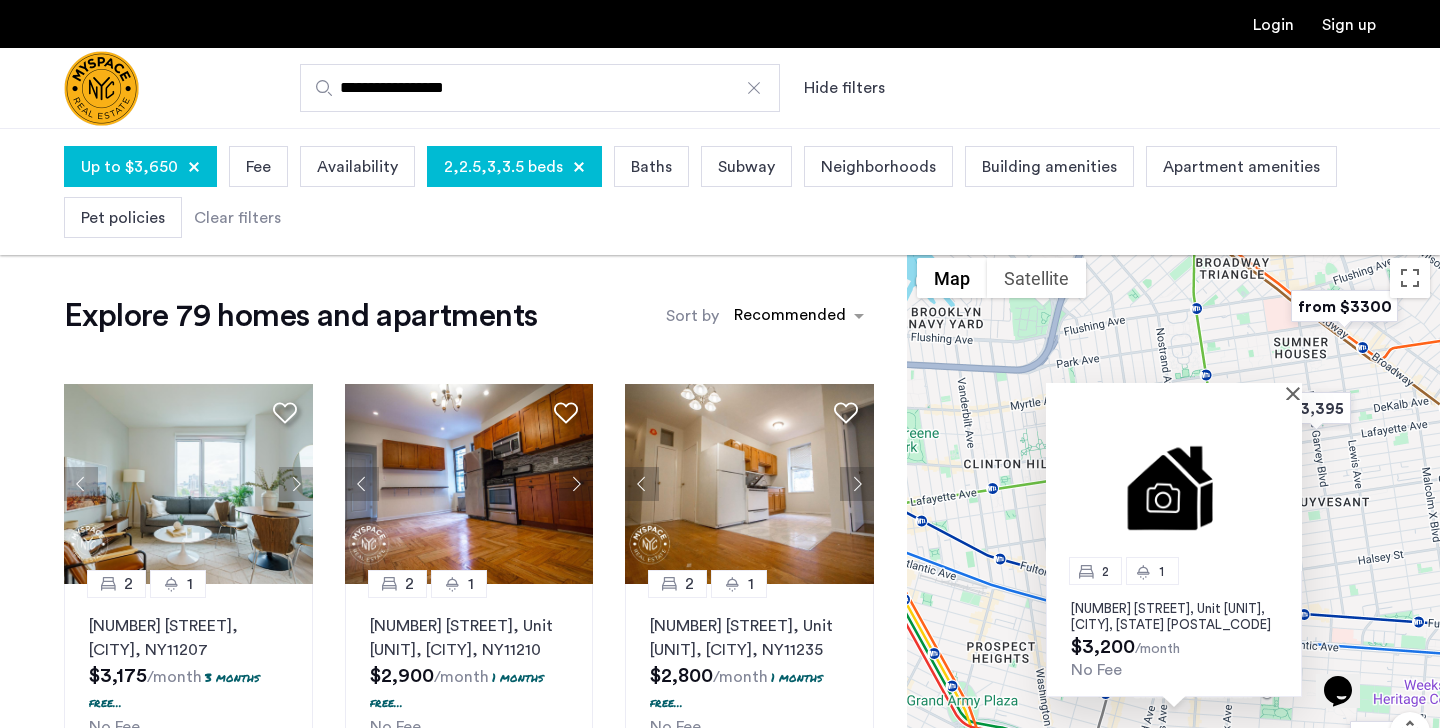 click at bounding box center (1174, 485) 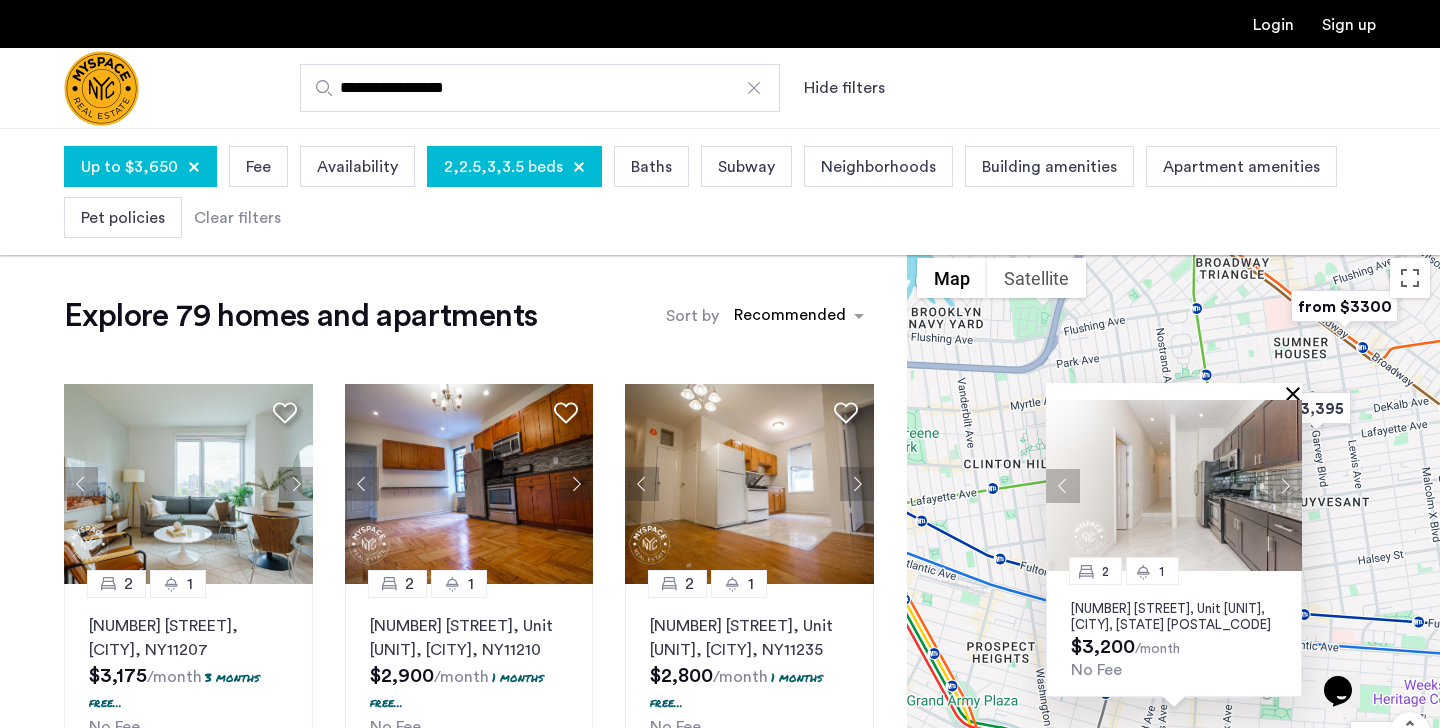 click at bounding box center [1297, 393] 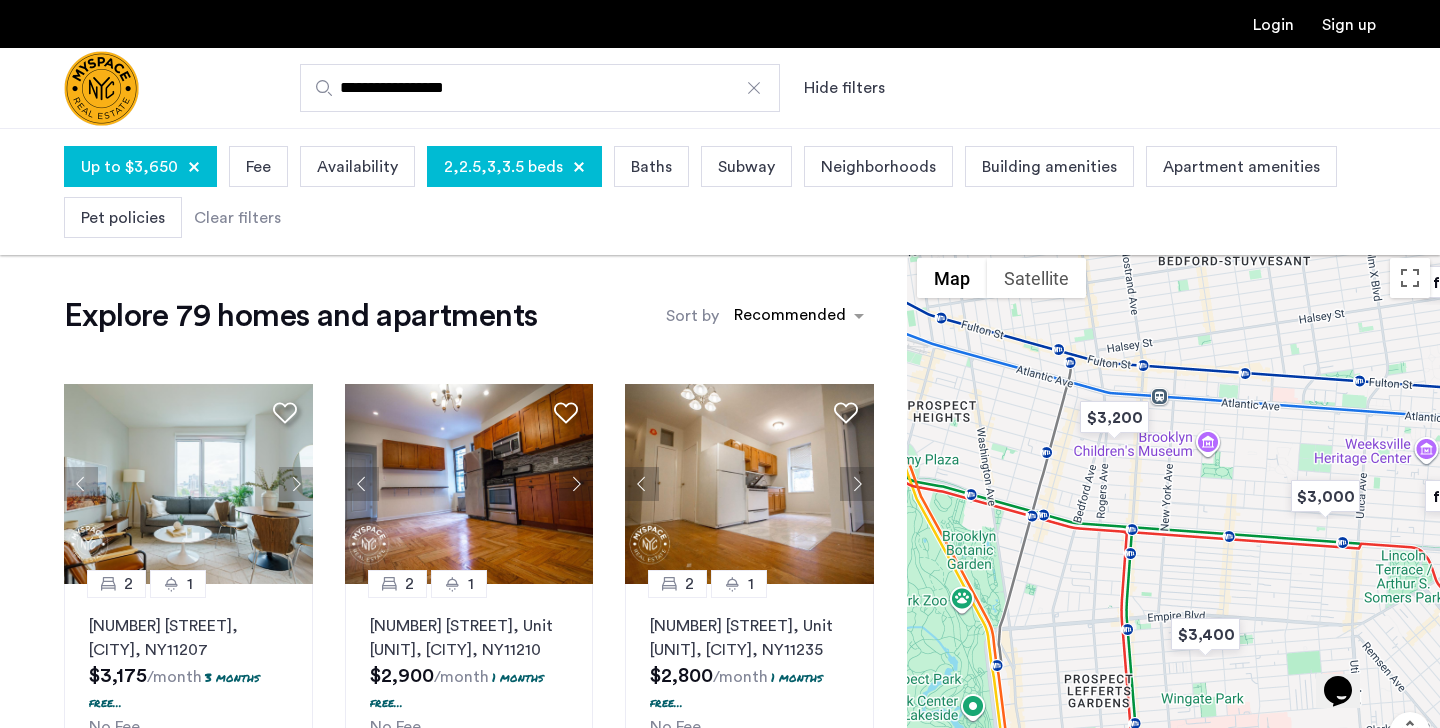 drag, startPoint x: 1231, startPoint y: 595, endPoint x: 1168, endPoint y: 345, distance: 257.81583 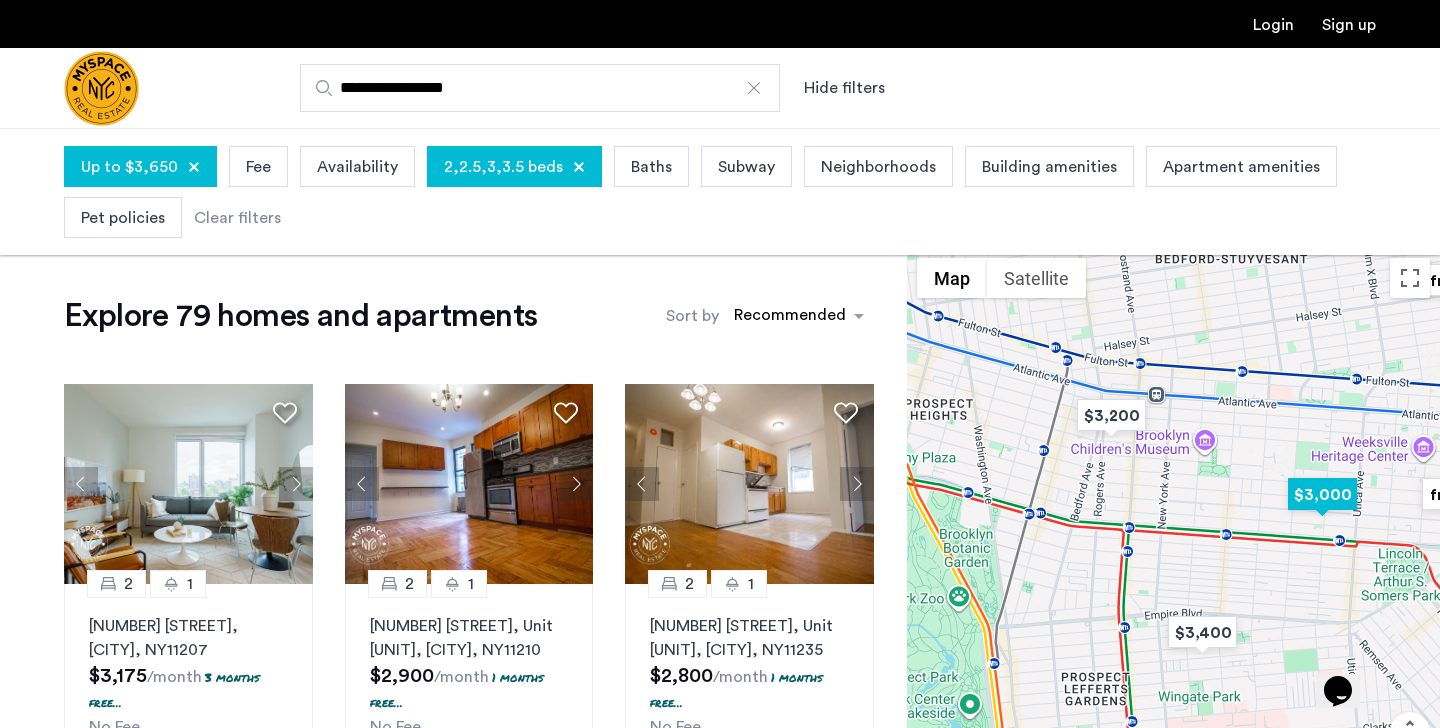 click at bounding box center (1322, 494) 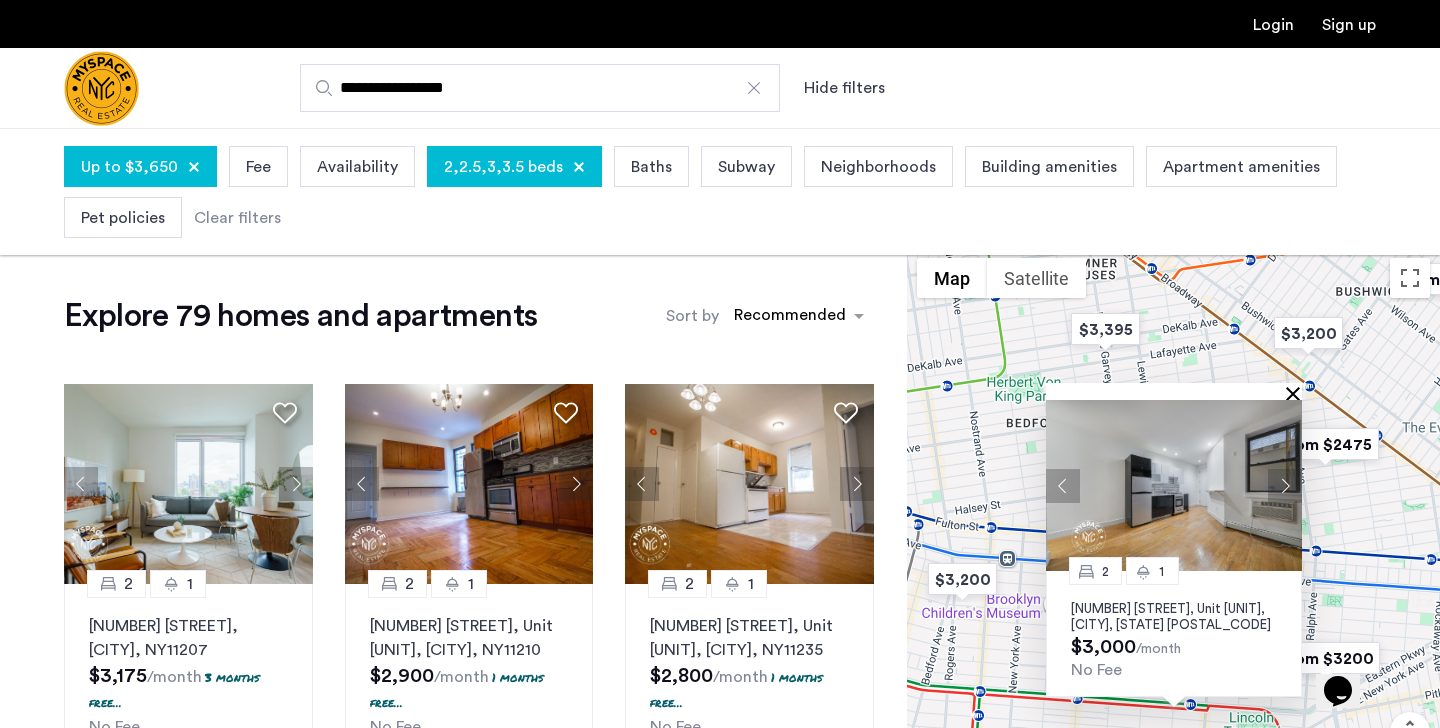 click at bounding box center [1297, 393] 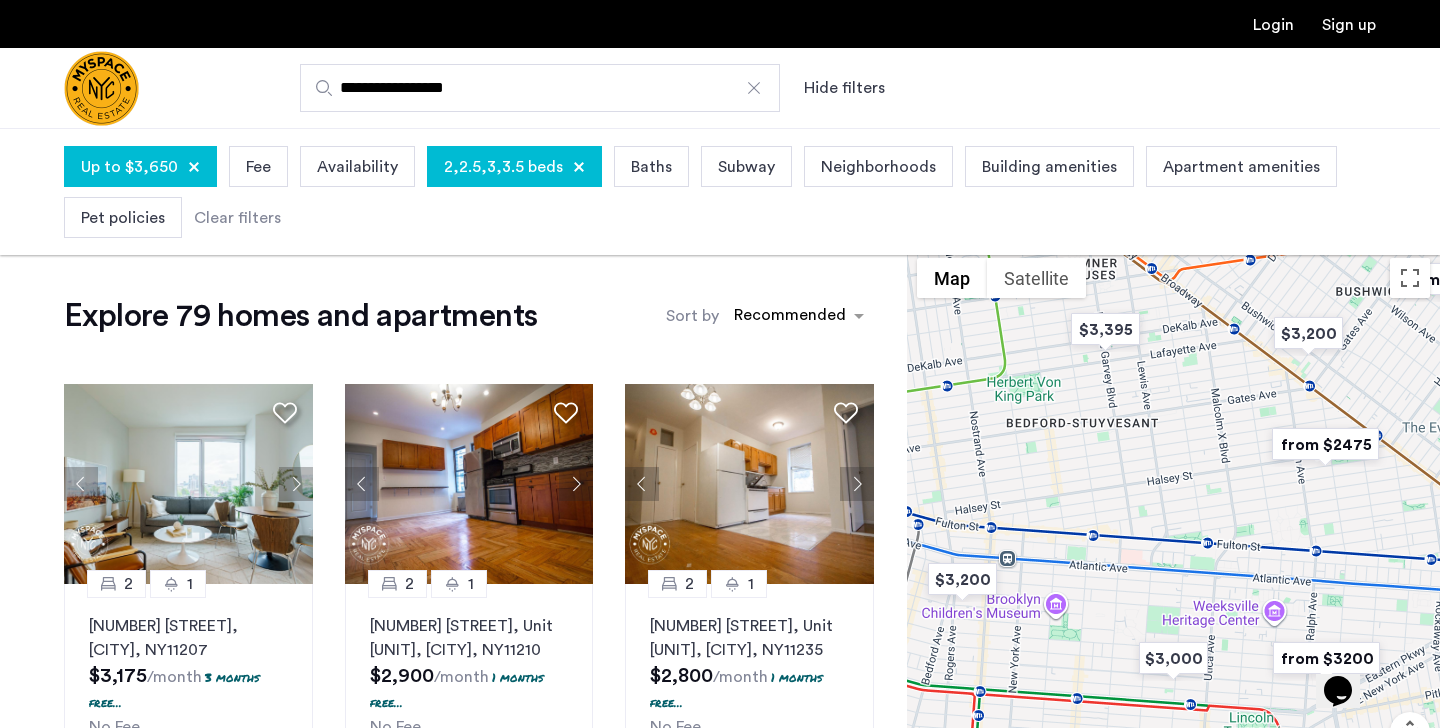 click at bounding box center (1325, 444) 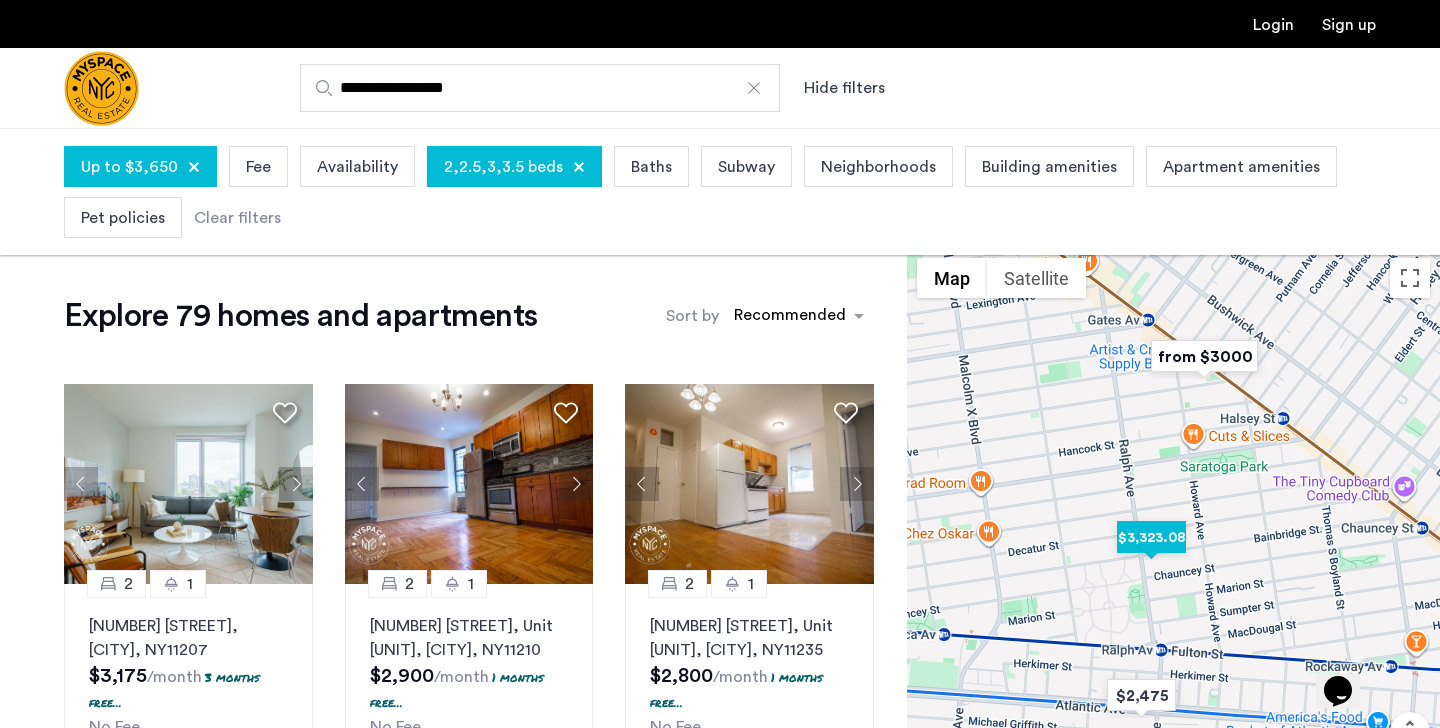 click at bounding box center [1151, 537] 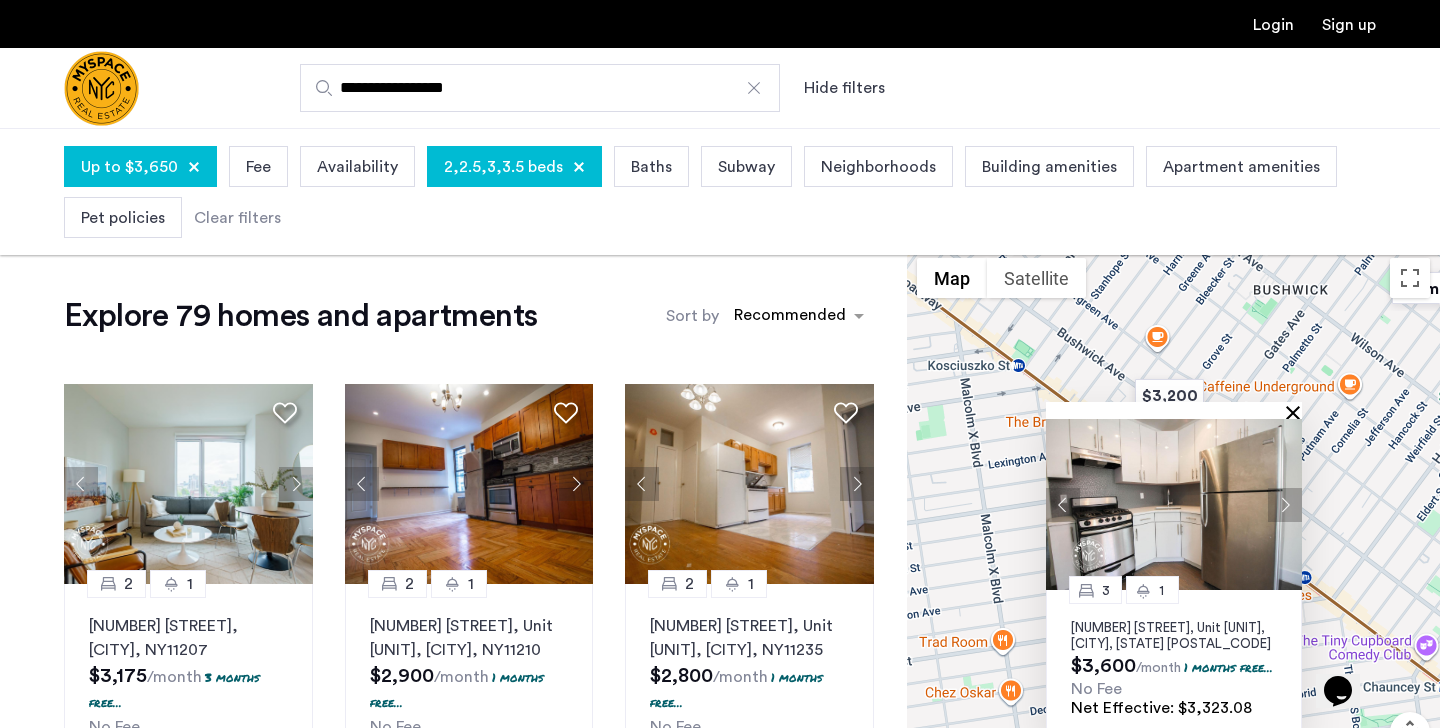 click at bounding box center (1297, 412) 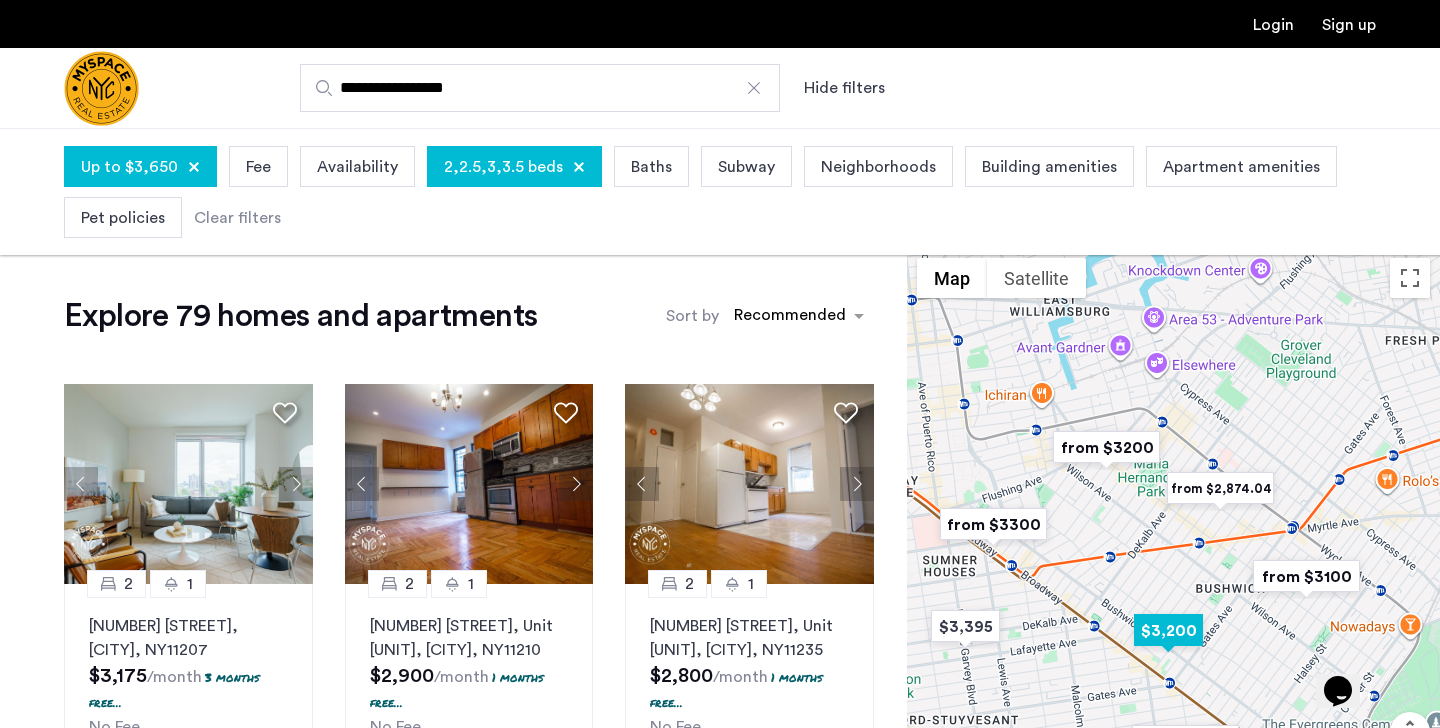 drag, startPoint x: 1220, startPoint y: 373, endPoint x: 1203, endPoint y: 611, distance: 238.60637 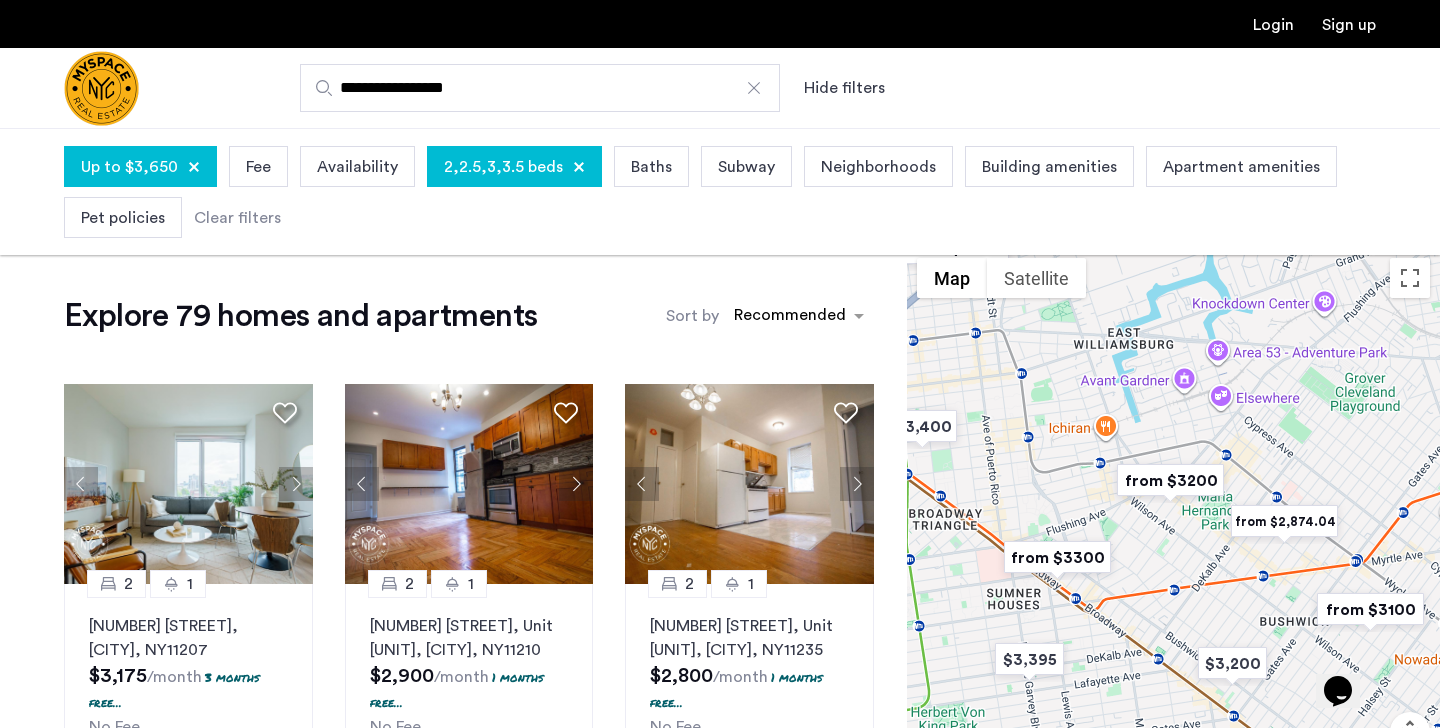 drag, startPoint x: 1073, startPoint y: 530, endPoint x: 1141, endPoint y: 566, distance: 76.941536 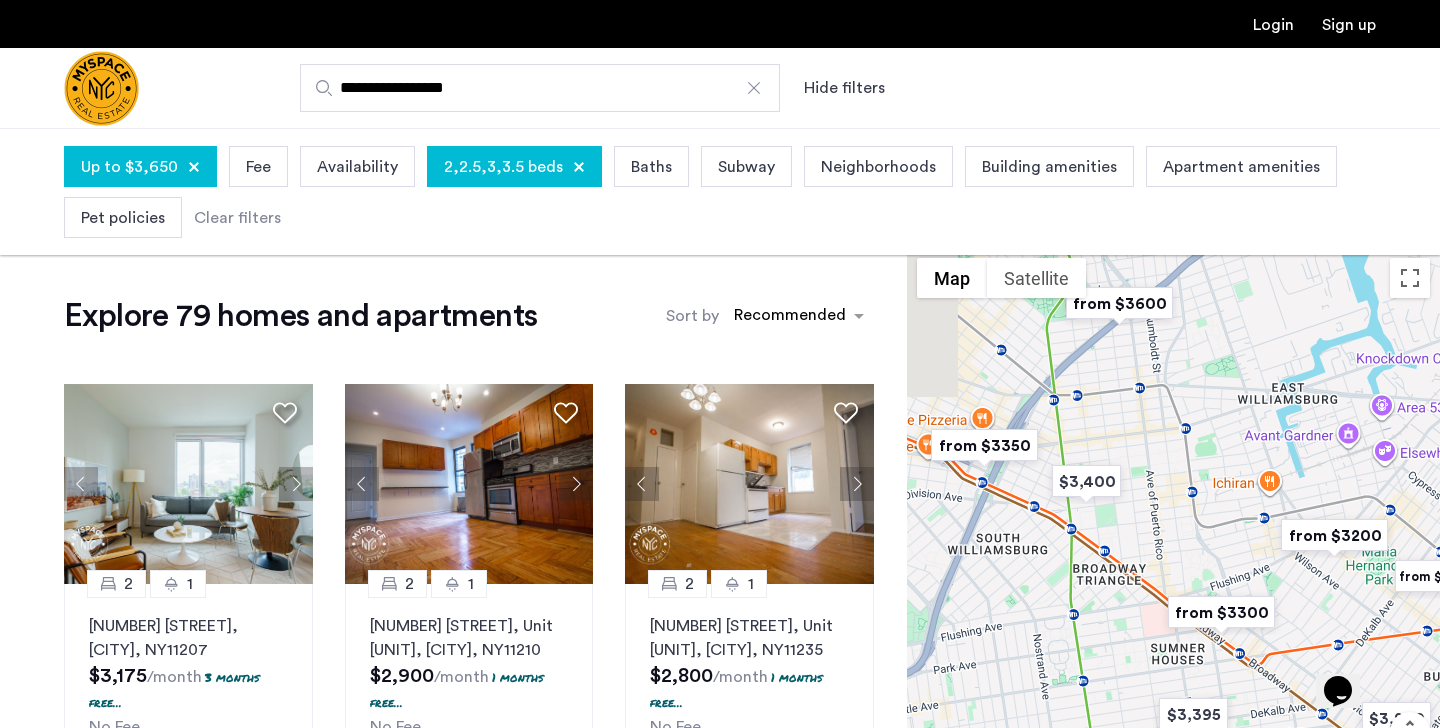 drag, startPoint x: 998, startPoint y: 377, endPoint x: 1139, endPoint y: 515, distance: 197.29419 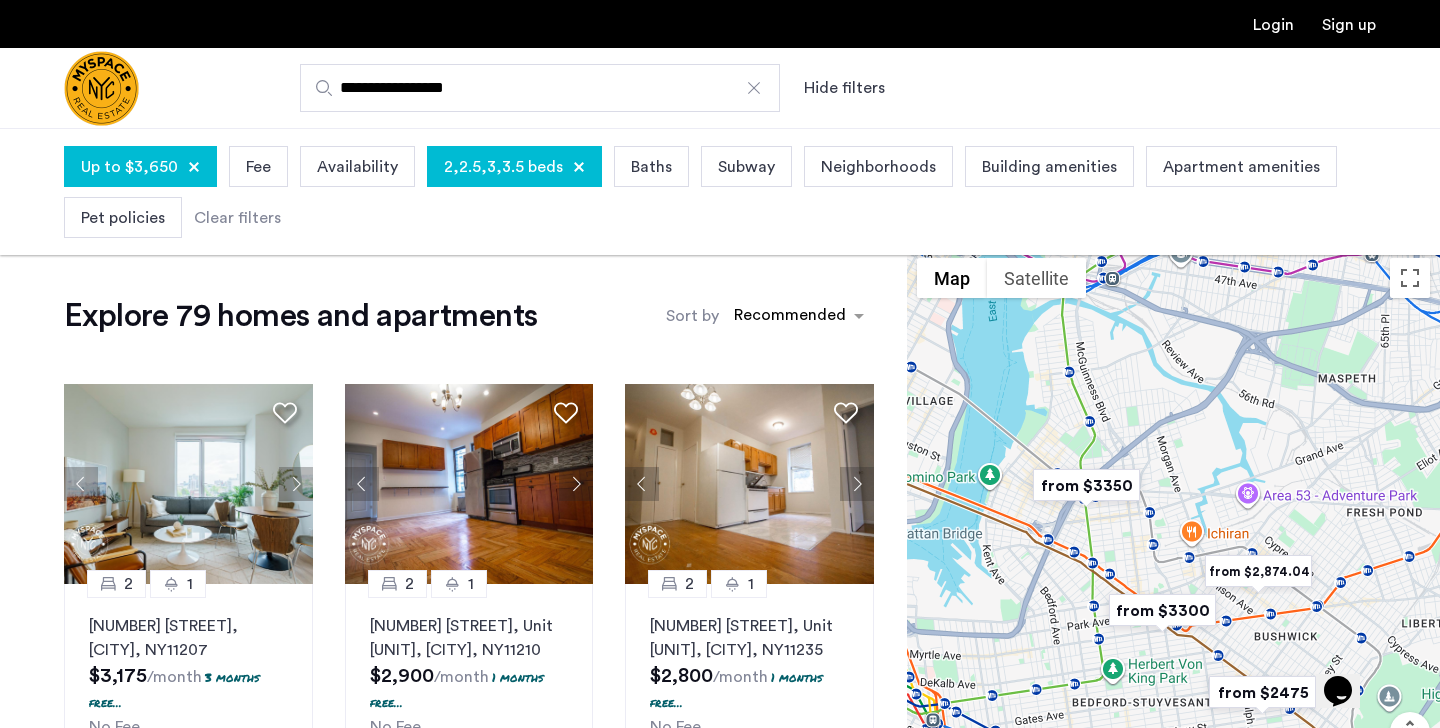 drag, startPoint x: 1113, startPoint y: 584, endPoint x: 1122, endPoint y: 556, distance: 29.410883 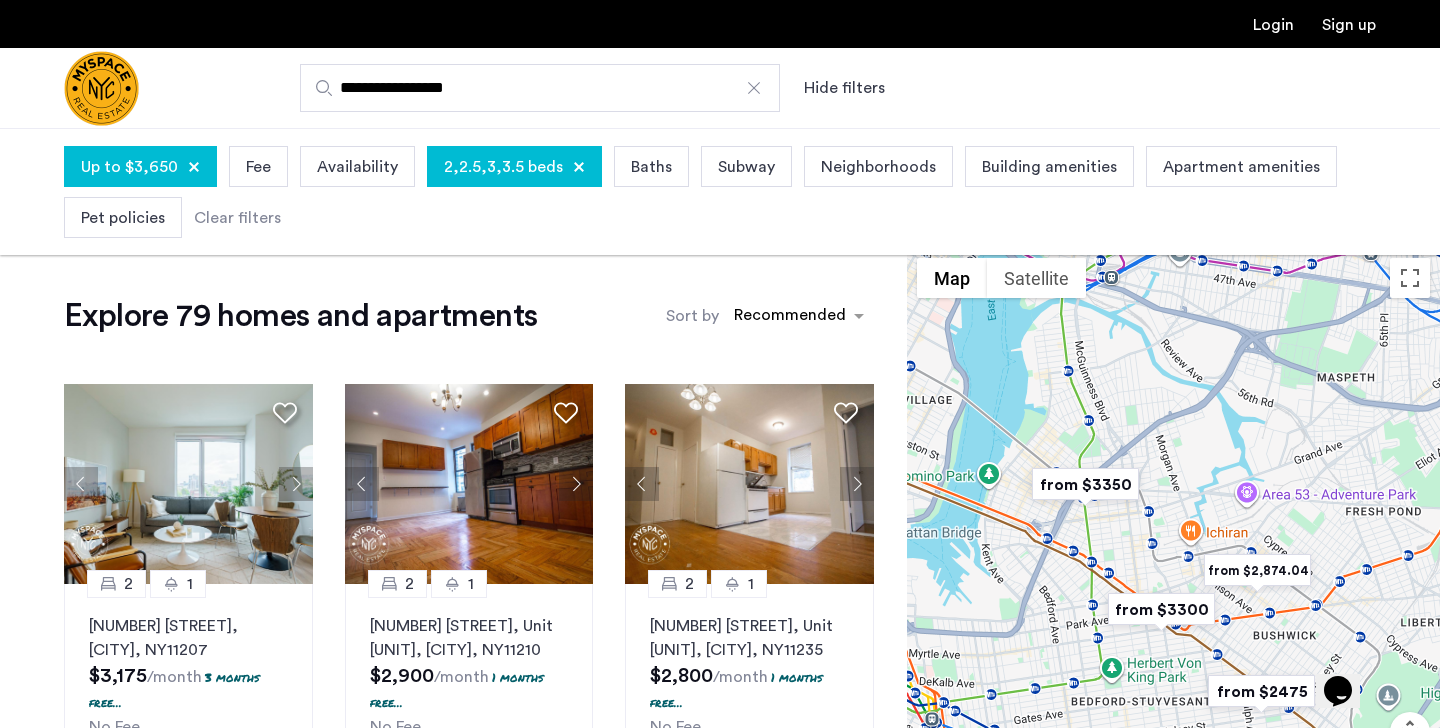 click on "Explore [NUMBER] homes and apartments  Sort by Recommended [NUMBER] [NUMBER] [STREET], Unit [UNIT], [CITY] , [STATE]  [POSTAL_CODE]  [PRICE]  /month  [NUMBER] months free...  No Fee Net Effective: [PRICE] [NUMBER] [NUMBER] [STREET], Unit [UNIT], [CITY] , [STATE]  [POSTAL_CODE]  [PRICE]  /month  [NUMBER] months free...  No Fee Net Effective: [PRICE] [NUMBER] [NUMBER] [STREET], Unit [UNIT], [CITY] , [STATE]  [POSTAL_CODE]  [PRICE]  /month  [NUMBER] months free...  No Fee Net Effective: [PRICE] [NUMBER] [NUMBER] [STREET], Unit [UNIT], [CITY] , [STATE]  [POSTAL_CODE]  [PRICE]  /month  [NUMBER] months free...  No Fee Net Effective: [PRICE] [NUMBER] [NUMBER] [STREET], Unit [UNIT], [CITY] , [STATE]  [POSTAL_CODE]  [PRICE]  /month  [NUMBER] months free...  No Fee Net Effective: [PRICE] [NUMBER] [NUMBER] [STREET], Unit [UNIT], [CITY] , [STATE]  [POSTAL_CODE]  [PRICE]  /month No Fee [NUMBER] [NUMBER] [STREET], Unit [UNIT], [CITY] , [STATE]  [POSTAL_CODE]  [PRICE]  /month No Fee [NUMBER] [NUMBER] [STREET], Unit [UNIT], [CITY] , [STATE]  [POSTAL_CODE]  [PRICE]  /month No Fee [NUMBER] [NUMBER] [STREET], Unit [UNIT], [CITY] , [STATE]  [POSTAL_CODE]  [PRICE]  /month No Fee [NUMBER] [NUMBER] [STREET], Unit [UNIT], [CITY] , [STATE]  [POSTAL_CODE]  [PRICE]  /month No Fee [NUMBER] [NUMBER] [STREET], Unit [UNIT], [CITY] , [STATE]  [POSTAL_CODE]  [PRICE]  /month No Fee [NUMBER] [NUMBER] [STREET], Unit [UNIT], [CITY] , [STATE]  [POSTAL_CODE]  [PRICE]  /month No Fee" 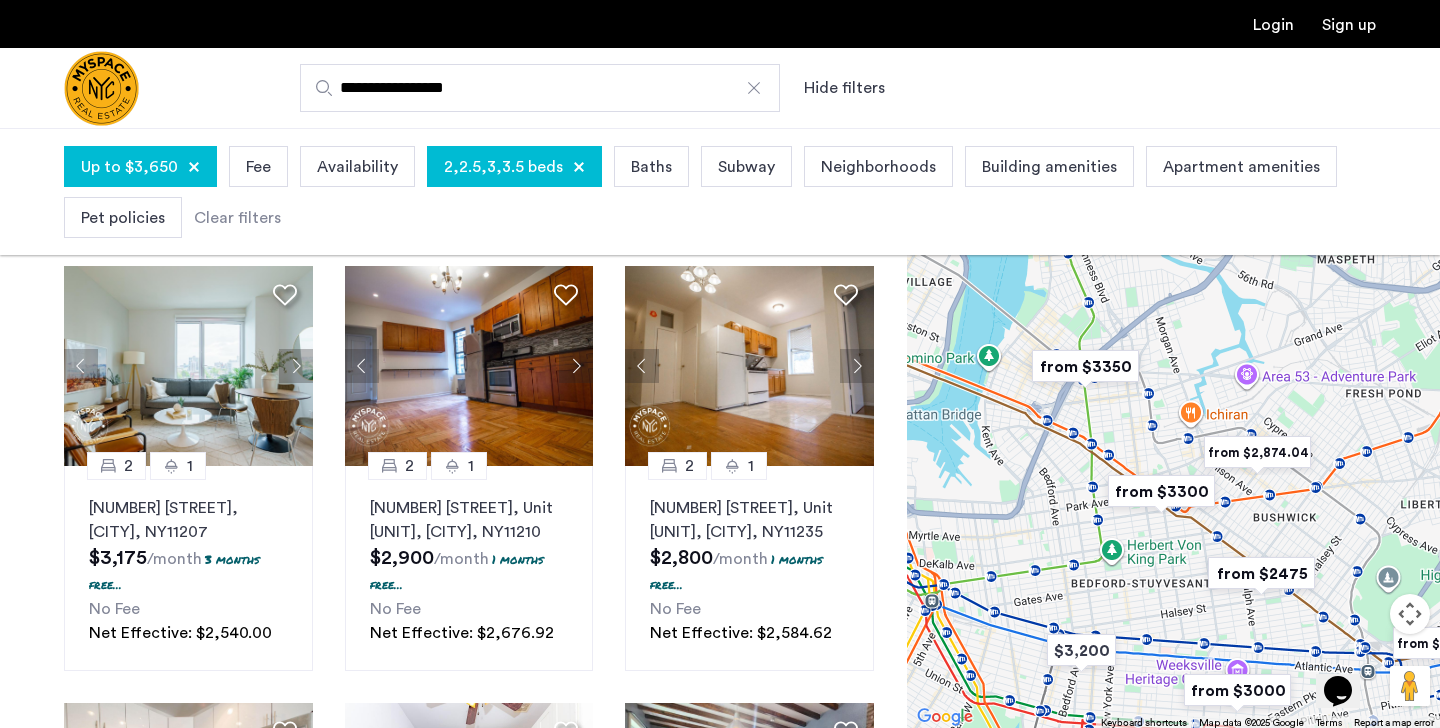 scroll, scrollTop: 120, scrollLeft: 0, axis: vertical 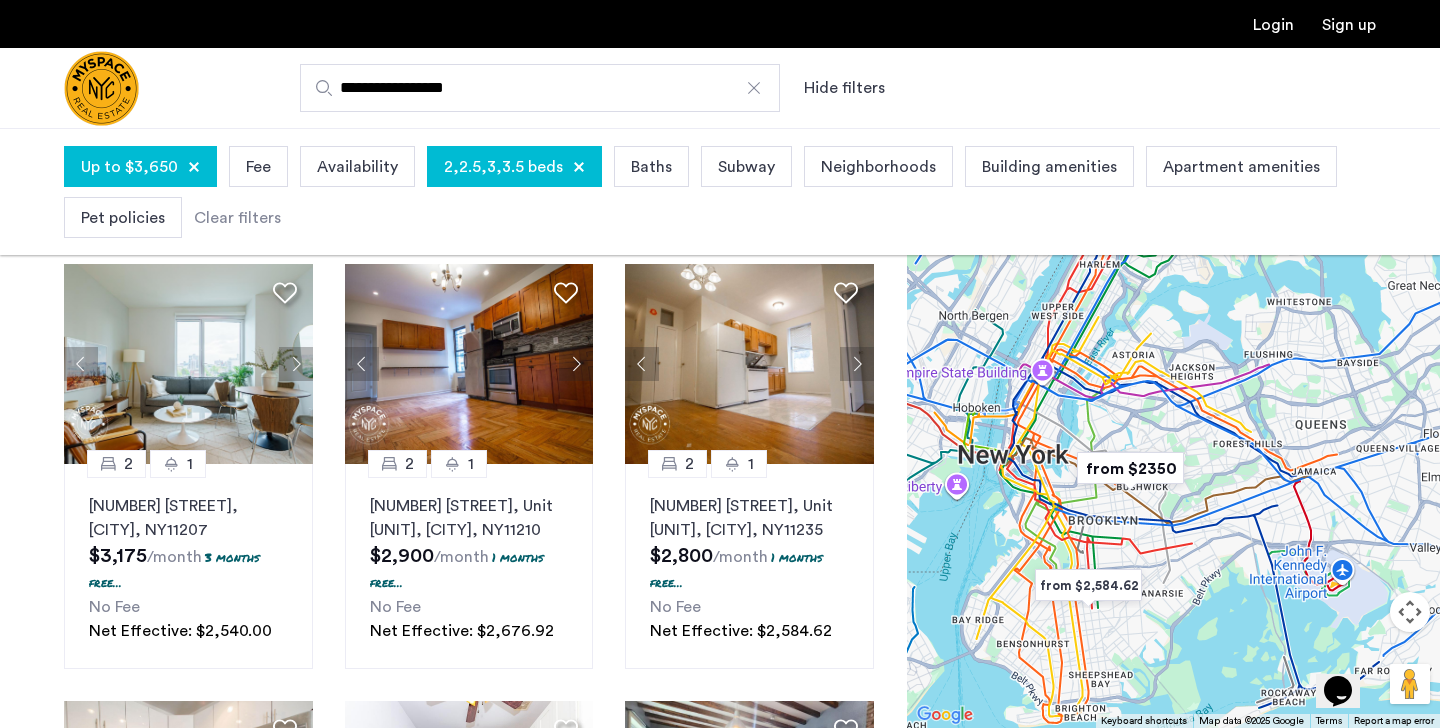 click on "Neighborhoods" at bounding box center [878, 167] 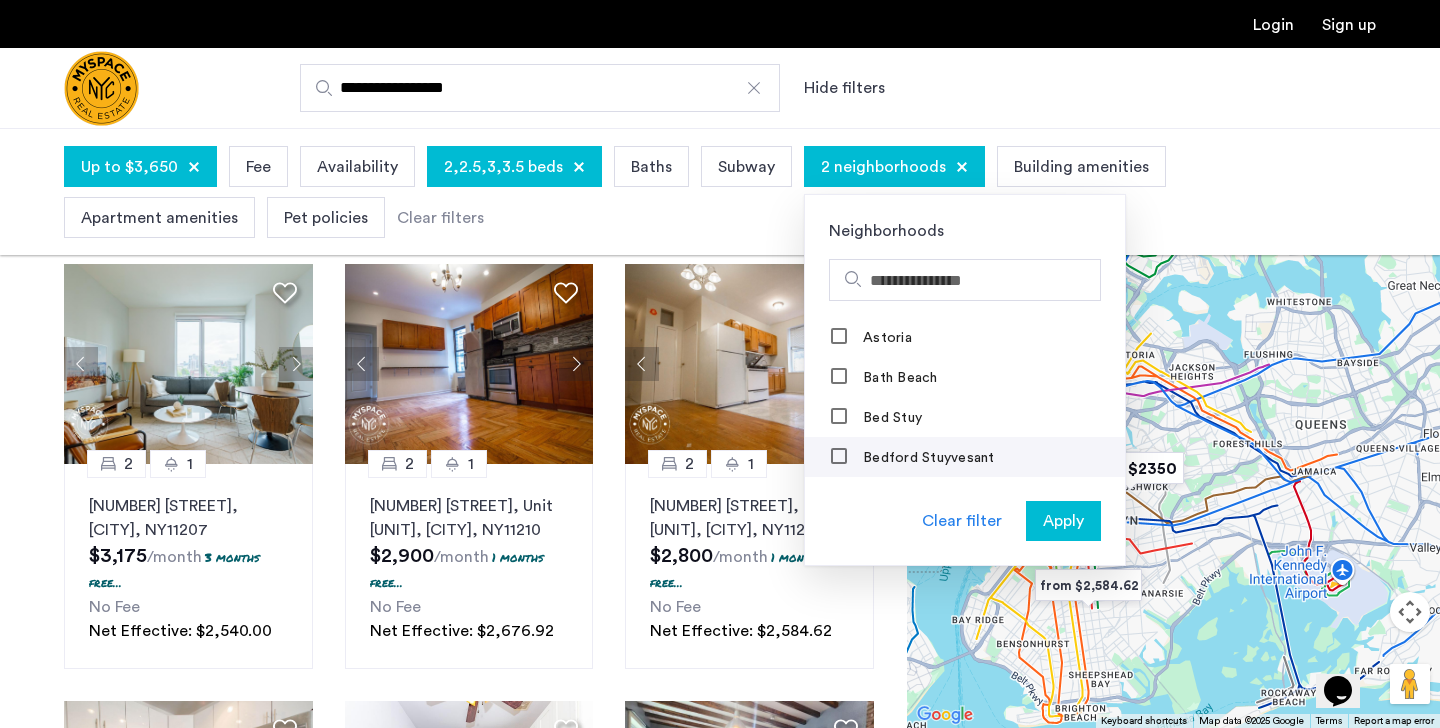 drag, startPoint x: 950, startPoint y: 413, endPoint x: 949, endPoint y: 458, distance: 45.01111 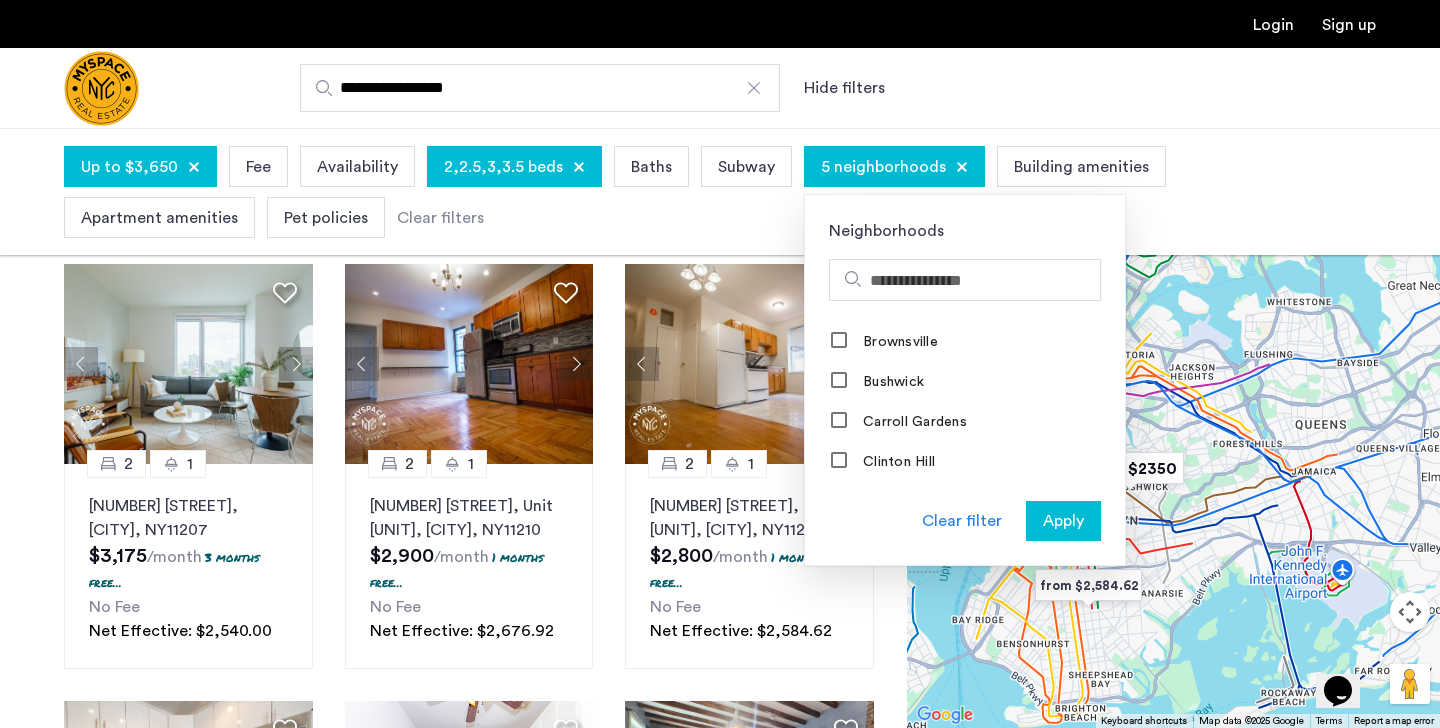 scroll, scrollTop: 440, scrollLeft: 0, axis: vertical 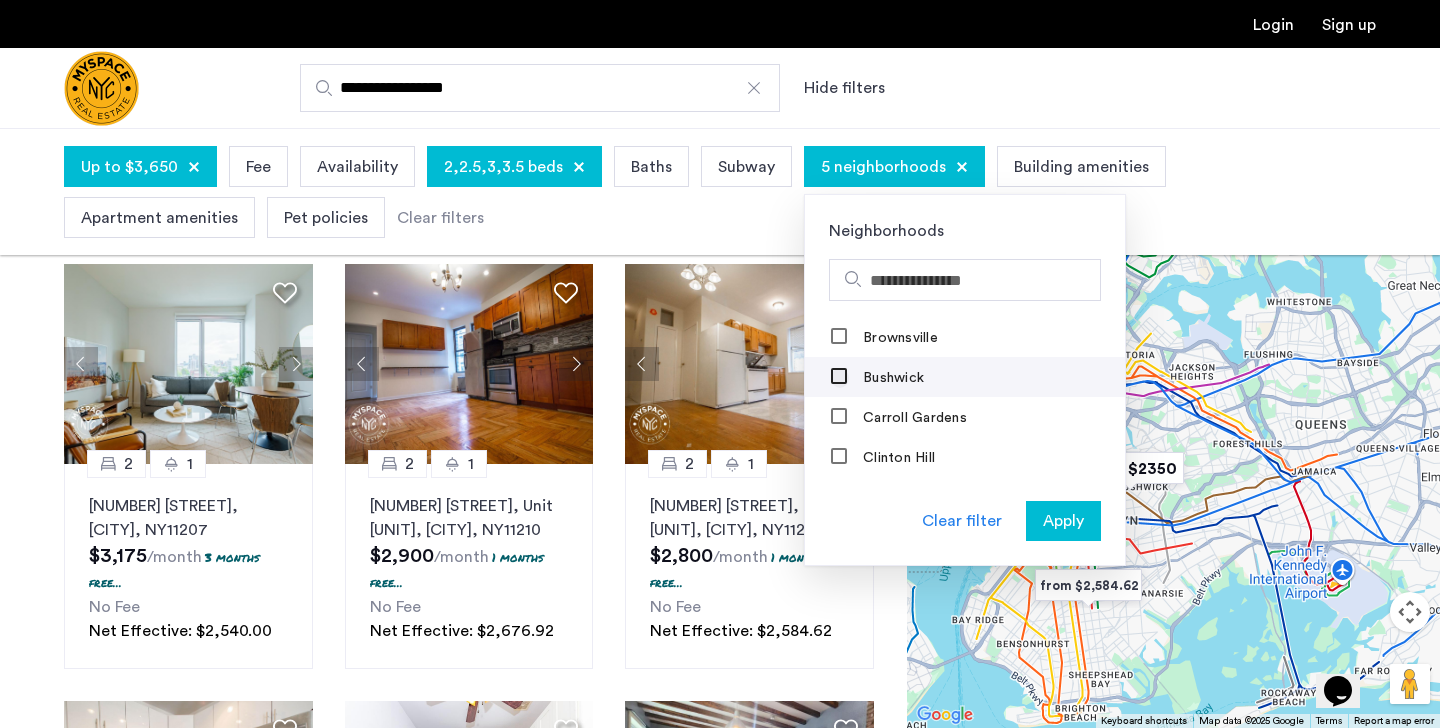 click at bounding box center [840, 378] 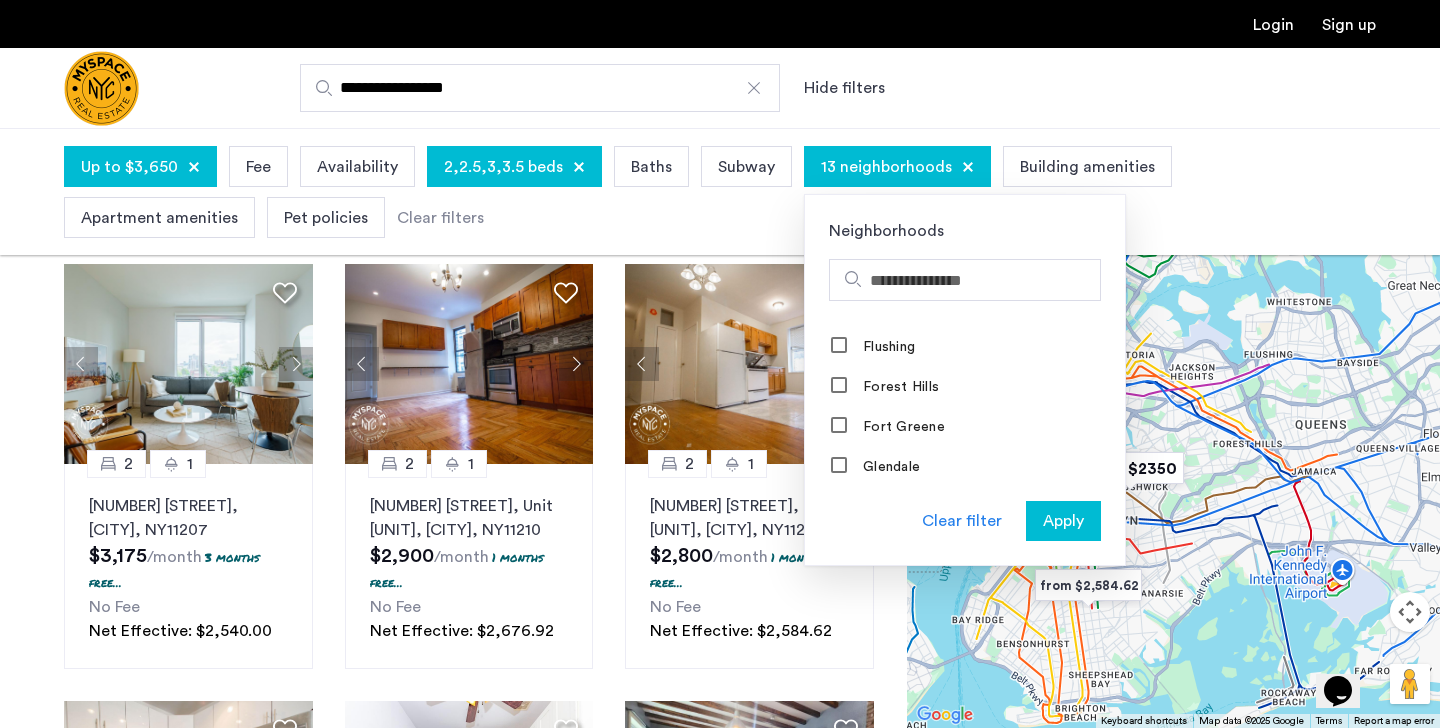 scroll, scrollTop: 1240, scrollLeft: 0, axis: vertical 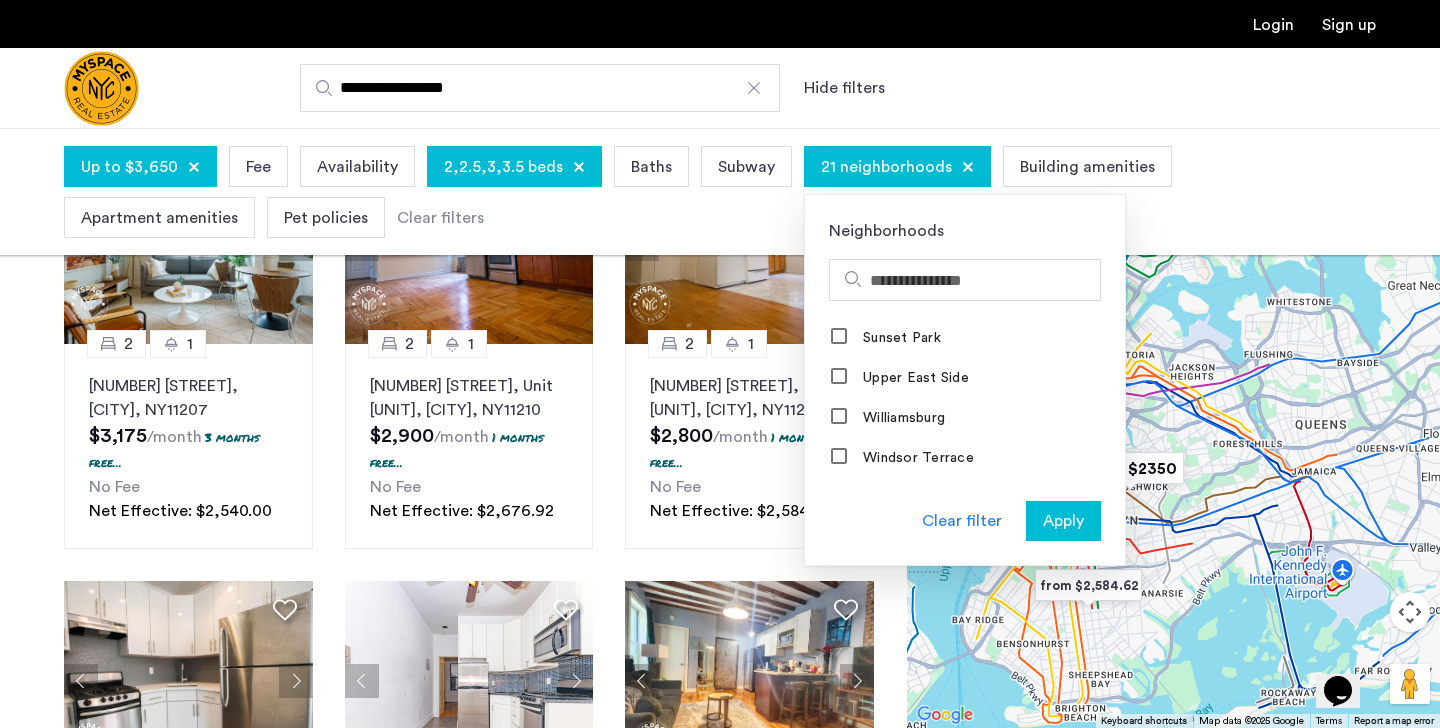 click on "Apply" at bounding box center [1063, 521] 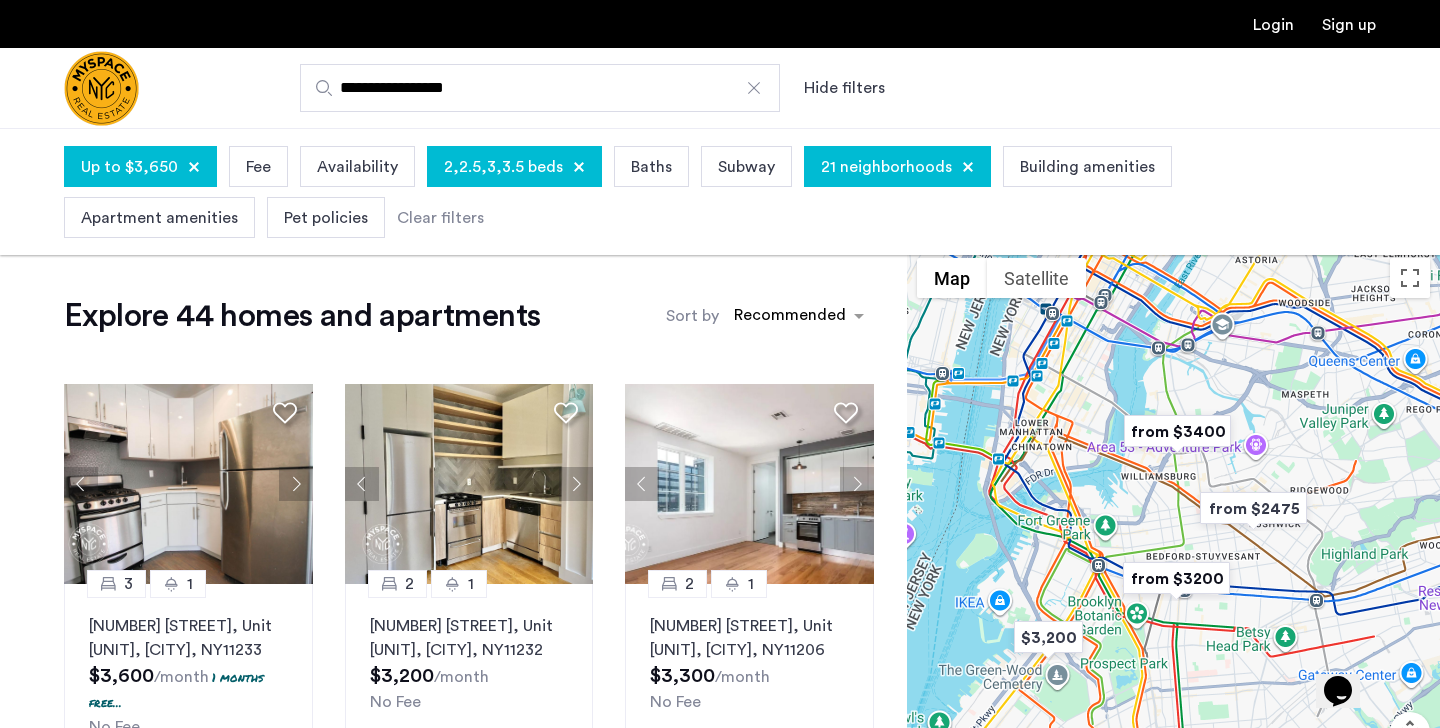 click on "Explore [NUMBER] homes and apartments  Sort by Recommended [NUMBER] [NUMBER] [NUMBER] [STREET], Unit [UNIT], [CITY] , [STATE]  [POSTAL_CODE]  [PRICE]  /month  [NUMBER] months free...  No Fee Net Effective: [PRICE] [NUMBER] [NUMBER] [STREET], Unit [UNIT], [CITY] , [STATE]  [POSTAL_CODE]  [PRICE]  /month No Fee [NUMBER] [NUMBER] [STREET], Unit [UNIT], [CITY] , [STATE]  [POSTAL_CODE]  [PRICE]  /month No Fee This is new, waiting on photos [NUMBER] [NUMBER] [STREET], Unit [UNIT], [CITY] , [STATE]  [POSTAL_CODE]  [PRICE]  /month No Fee [NUMBER] [NUMBER] [STREET], Unit [UNIT], [CITY] , [STATE]  [POSTAL_CODE]  [PRICE]  /month No Fee [NUMBER] [NUMBER] [STREET], Unit [UNIT], [CITY] , [STATE]  [POSTAL_CODE]  [PRICE]  /month No Fee [NUMBER] [NUMBER] [STREET], Unit [UNIT], [CITY] , [STATE]  [POSTAL_CODE]  [PRICE]  /month No Fee [NUMBER] [NUMBER] [STREET], Unit [UNIT], [CITY] , [STATE]  [POSTAL_CODE]  [PRICE]  /month No Fee [NUMBER] [NUMBER] [STREET], Unit [UNIT], [CITY] , [STATE]  [POSTAL_CODE]  [PRICE]  /month No Fee [NUMBER] [NUMBER] [STREET], Unit [UNIT], [CITY] , [STATE]  [POSTAL_CODE]  [PRICE]  /month No Fee [NUMBER] [NUMBER] [STREET], Unit [UNIT], [CITY] , [STATE]  [POSTAL_CODE]  [PRICE]  /month No Fee [NUMBER] [NUMBER] [STREET], Unit [UNIT], [CITY] , [STATE]  [POSTAL_CODE]  [PRICE]  /month No Fee" 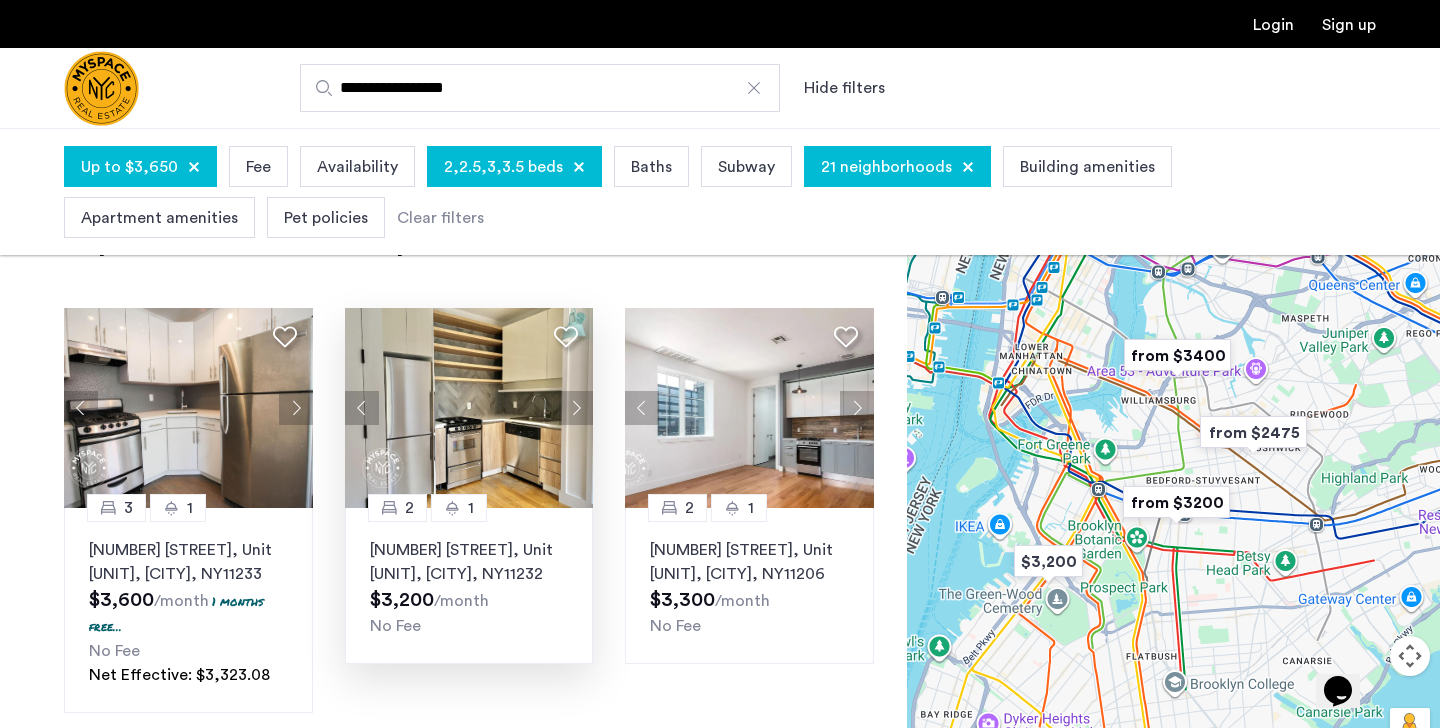 scroll, scrollTop: 80, scrollLeft: 0, axis: vertical 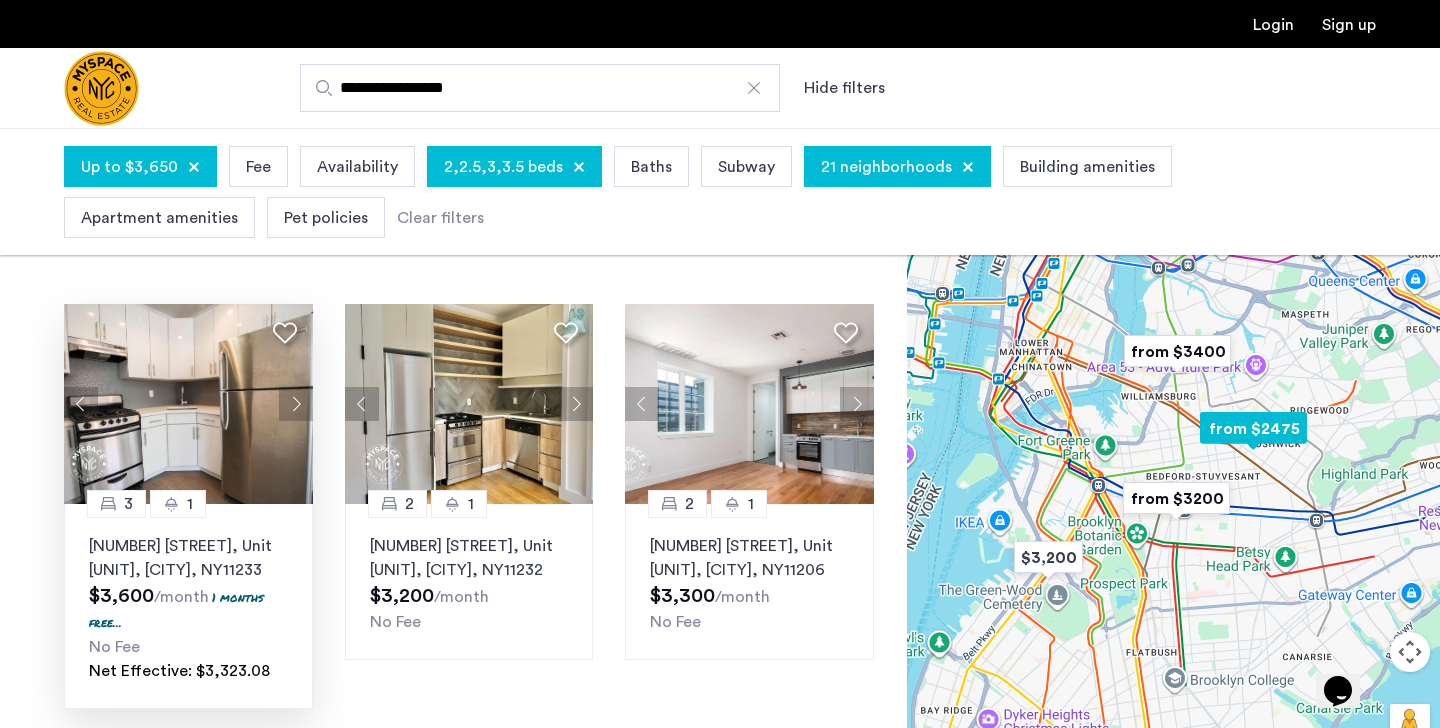 click 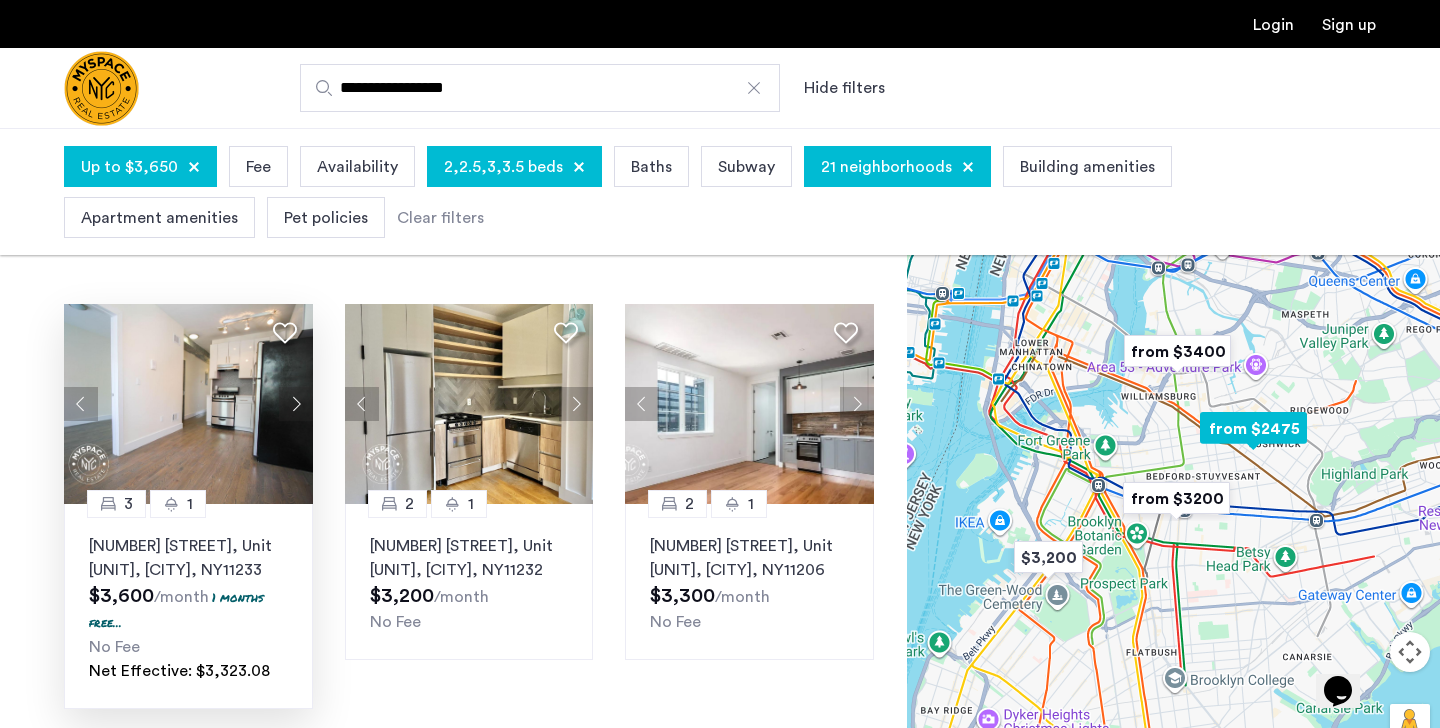 click 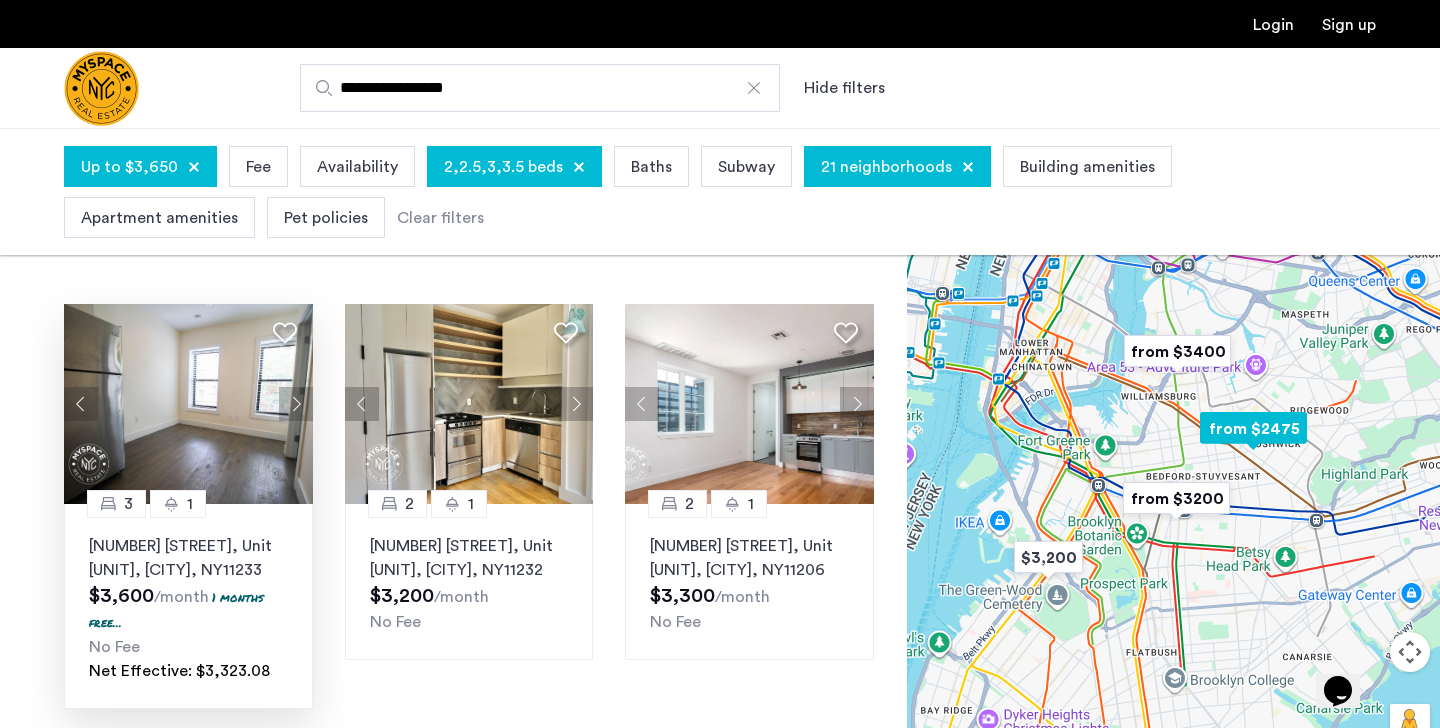 click 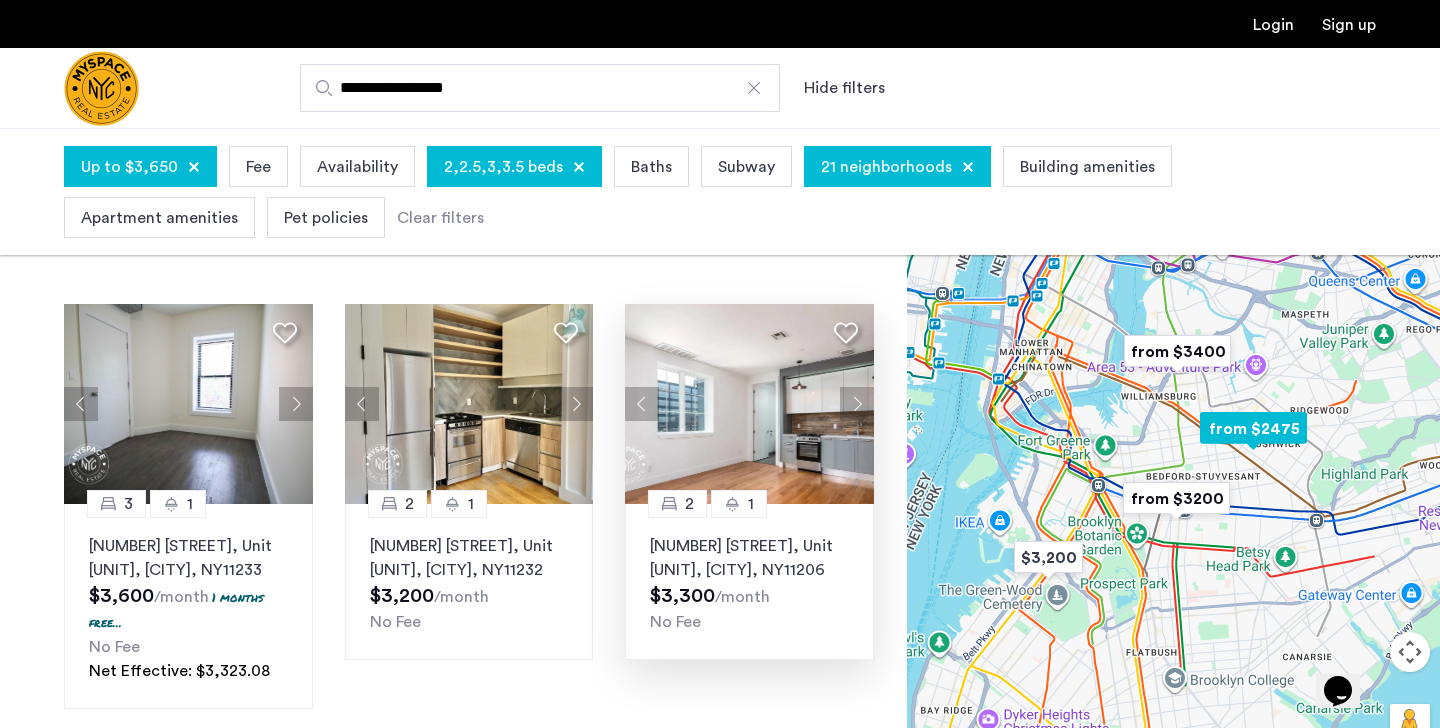click 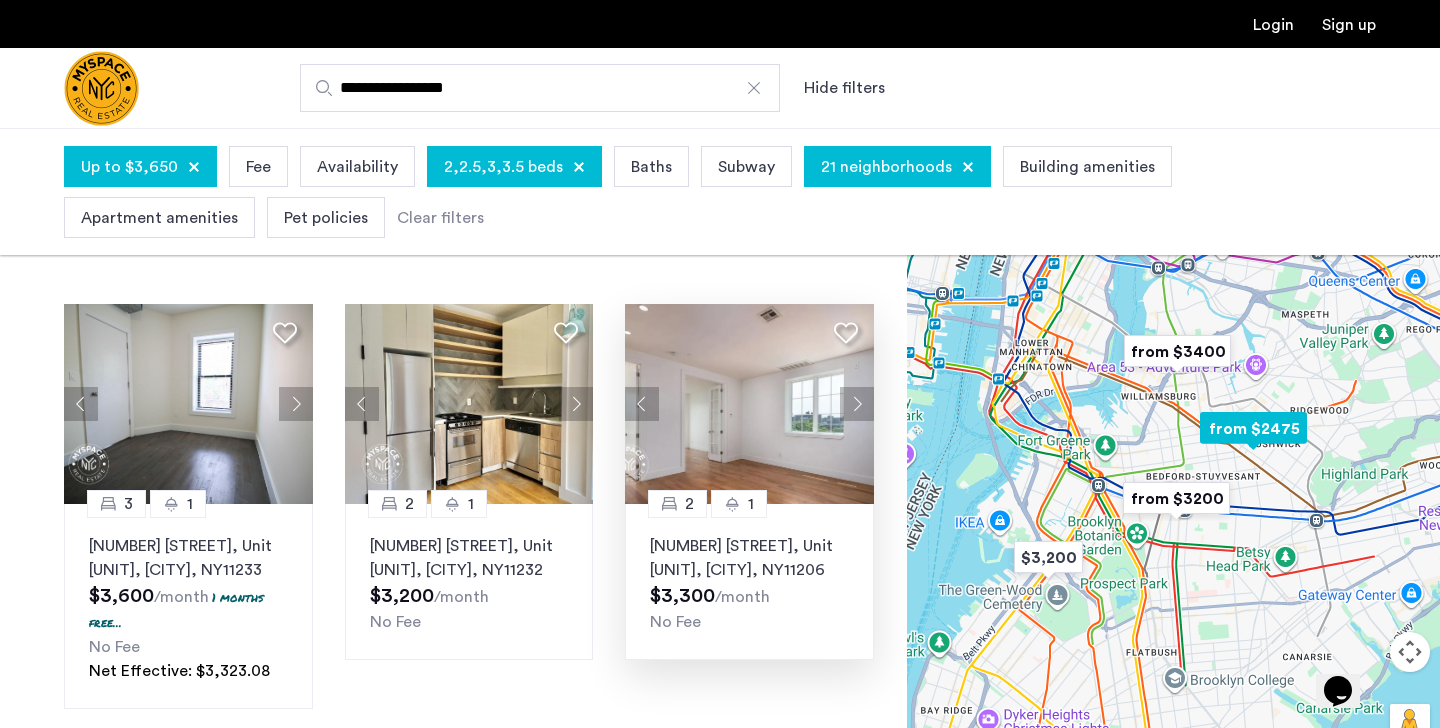 click 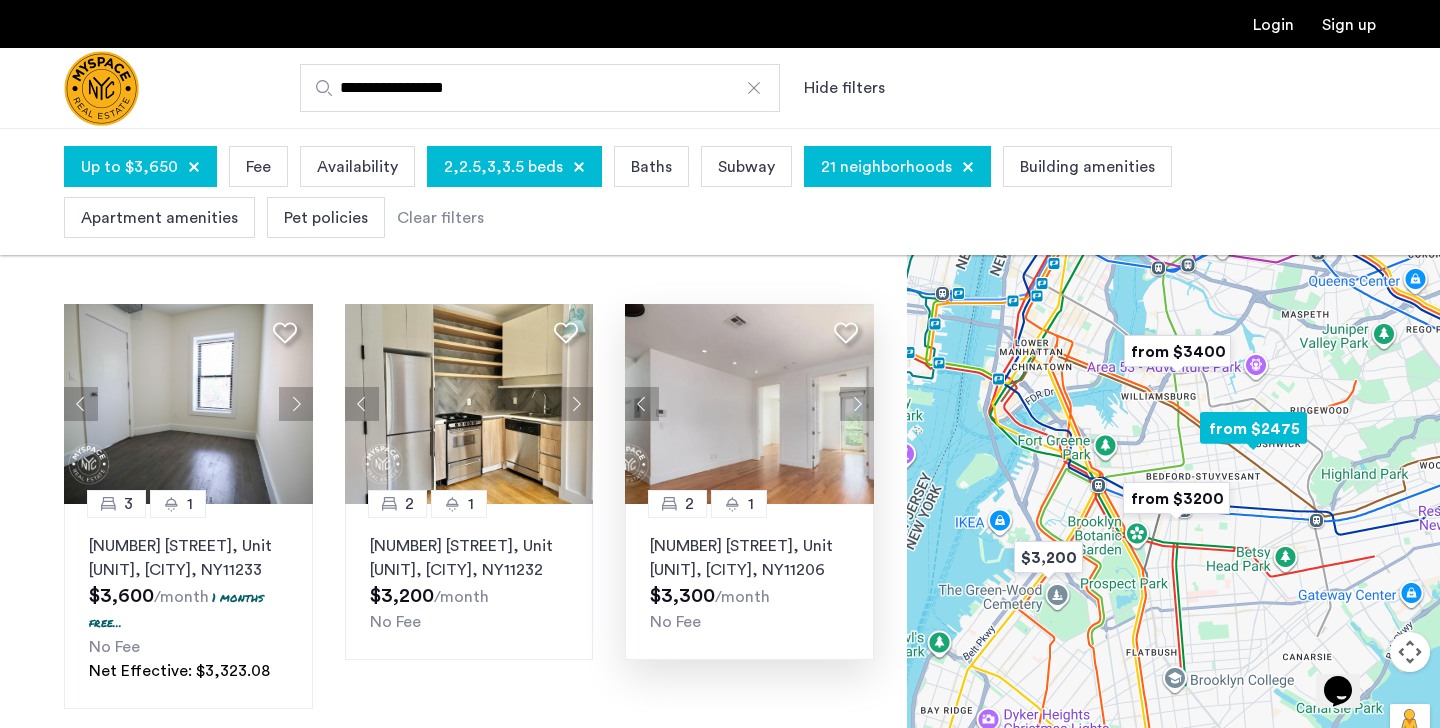 click 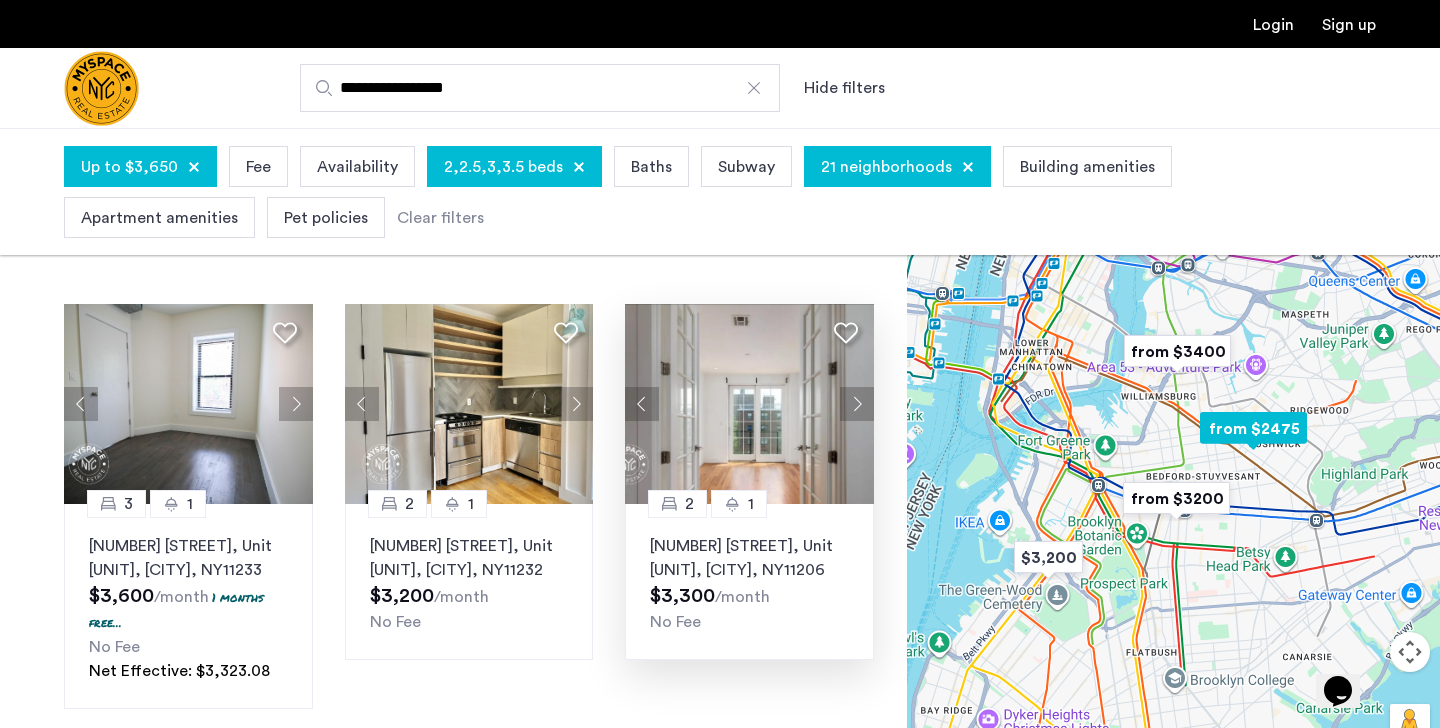 click 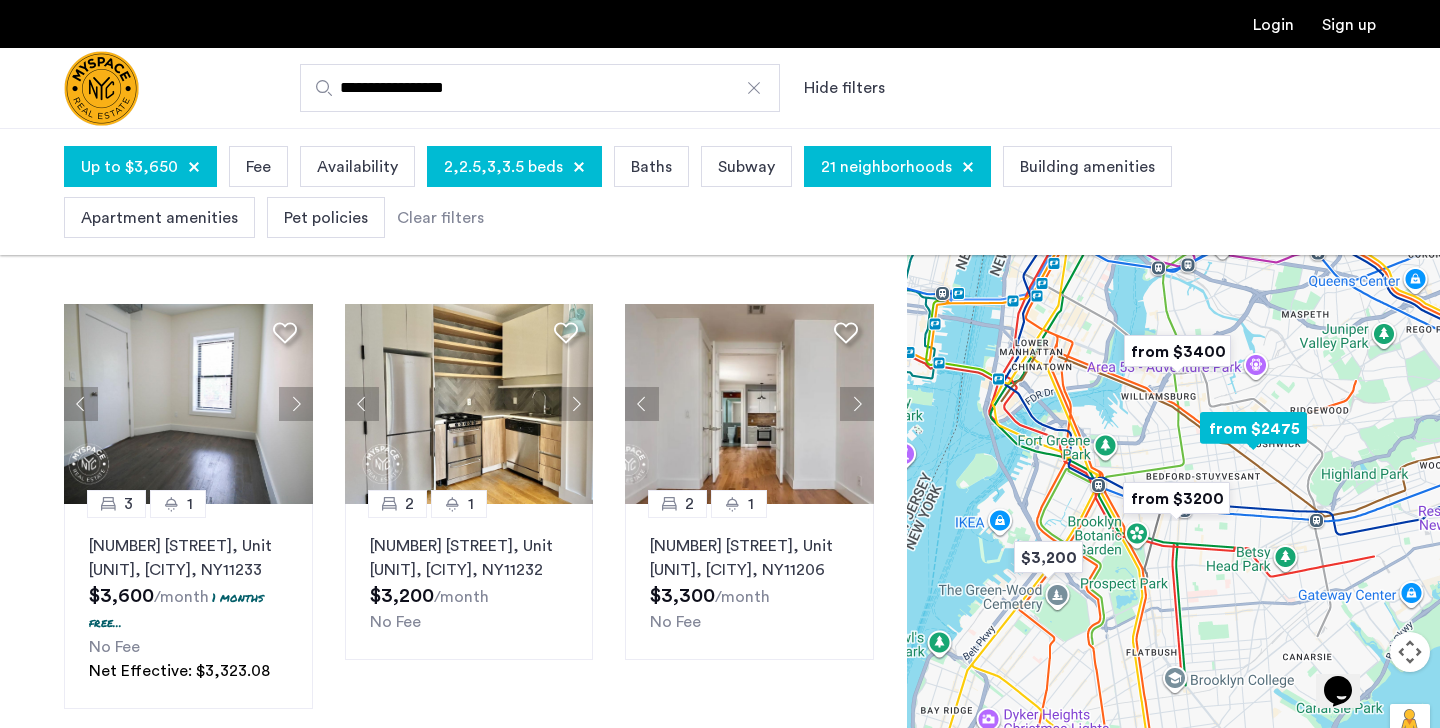 click 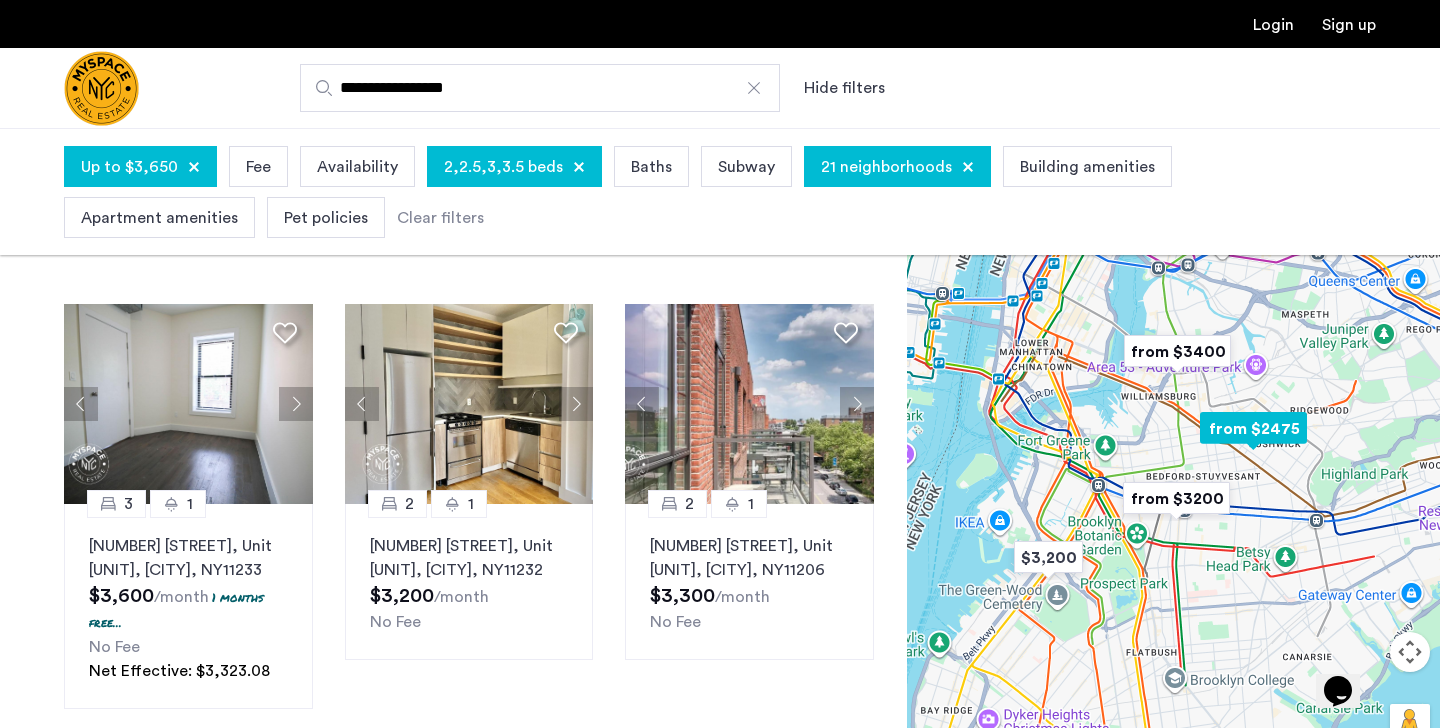 click 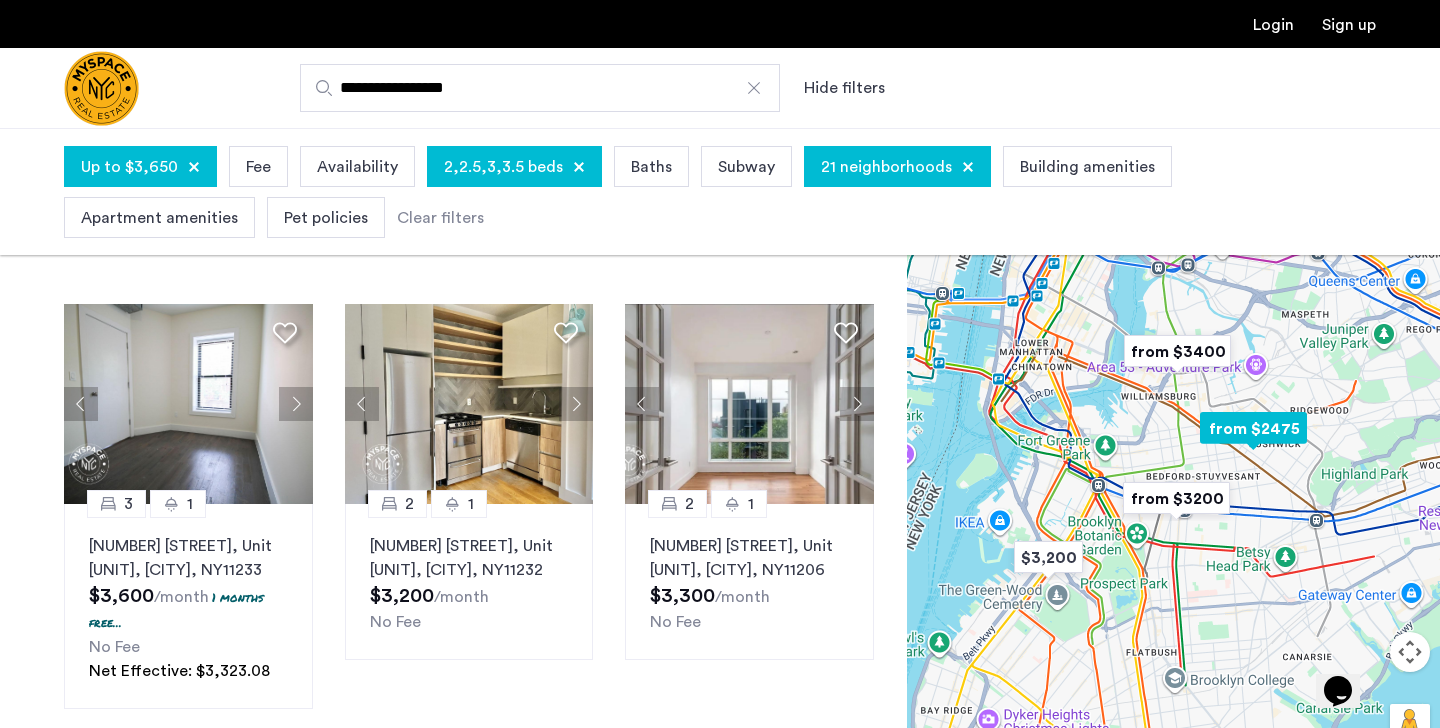 click 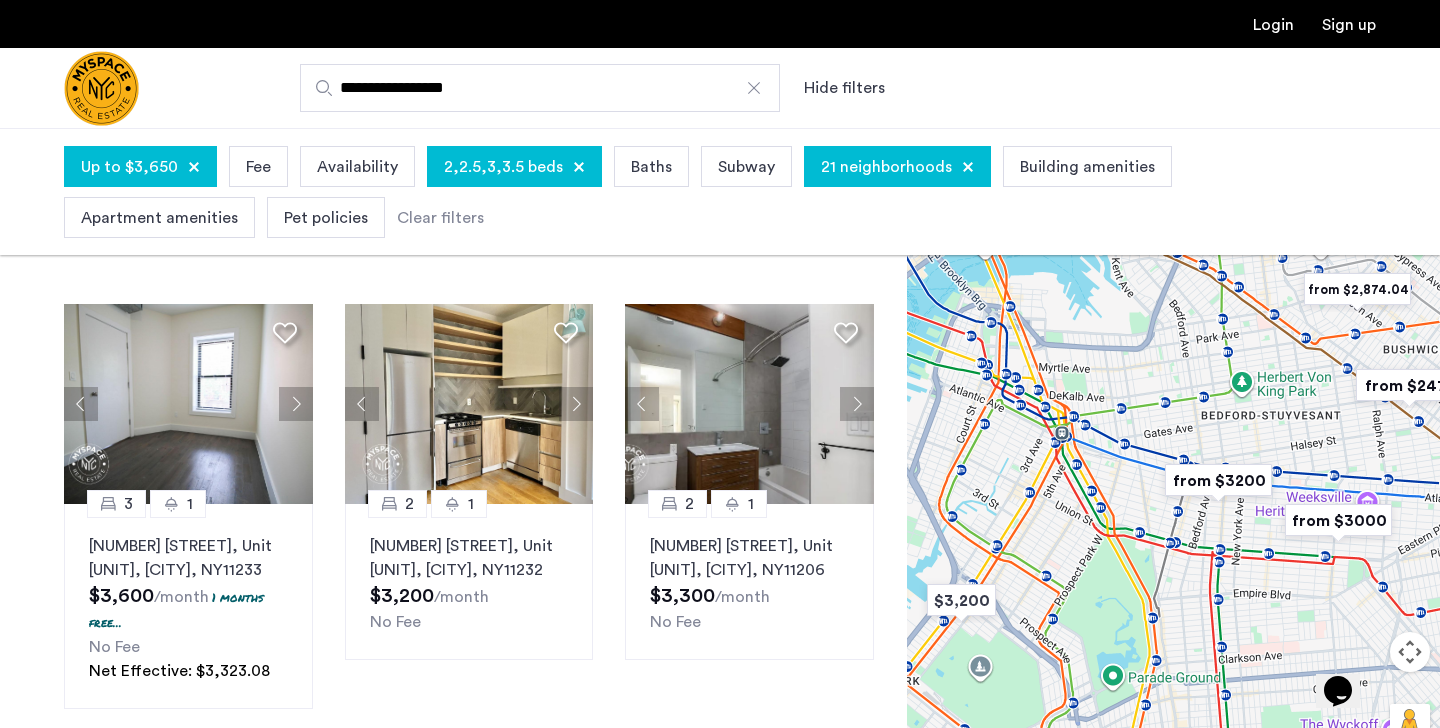 drag, startPoint x: 1144, startPoint y: 510, endPoint x: 1041, endPoint y: 536, distance: 106.23088 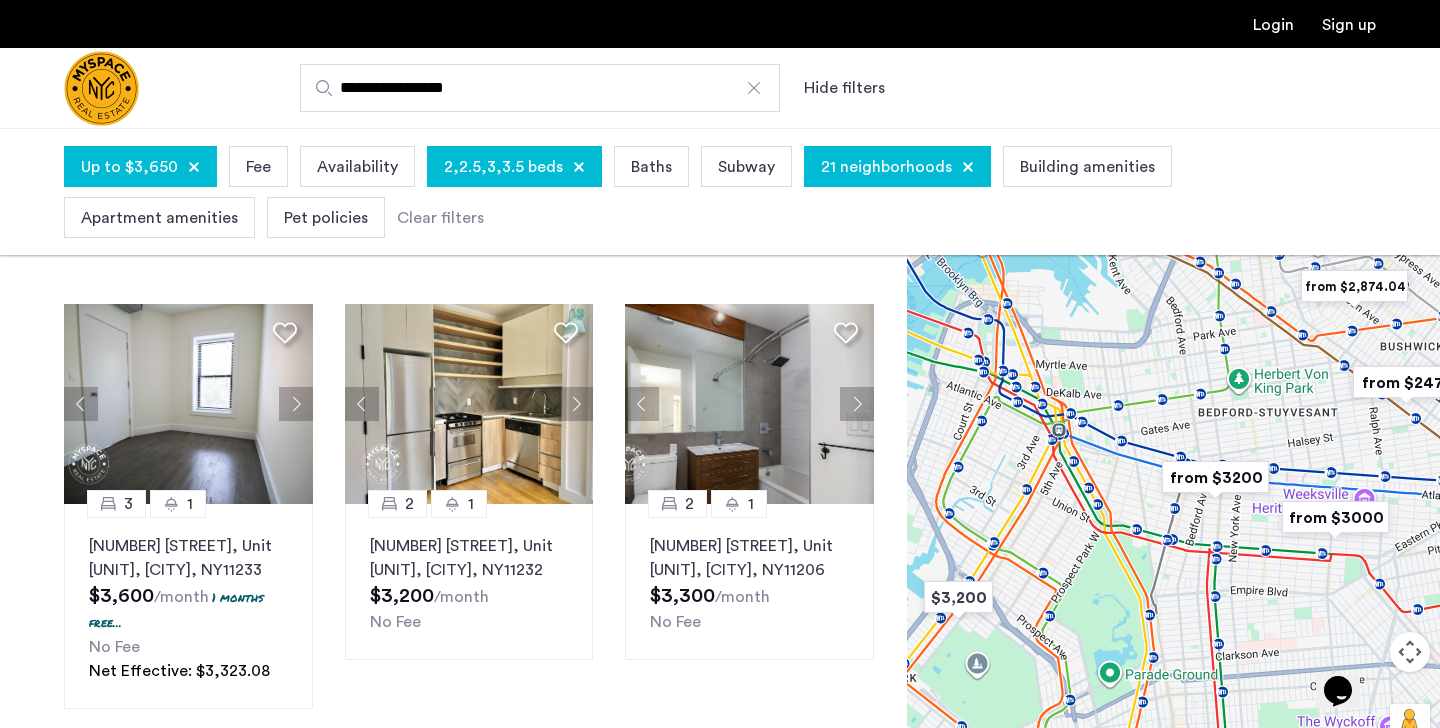 click at bounding box center [1215, 477] 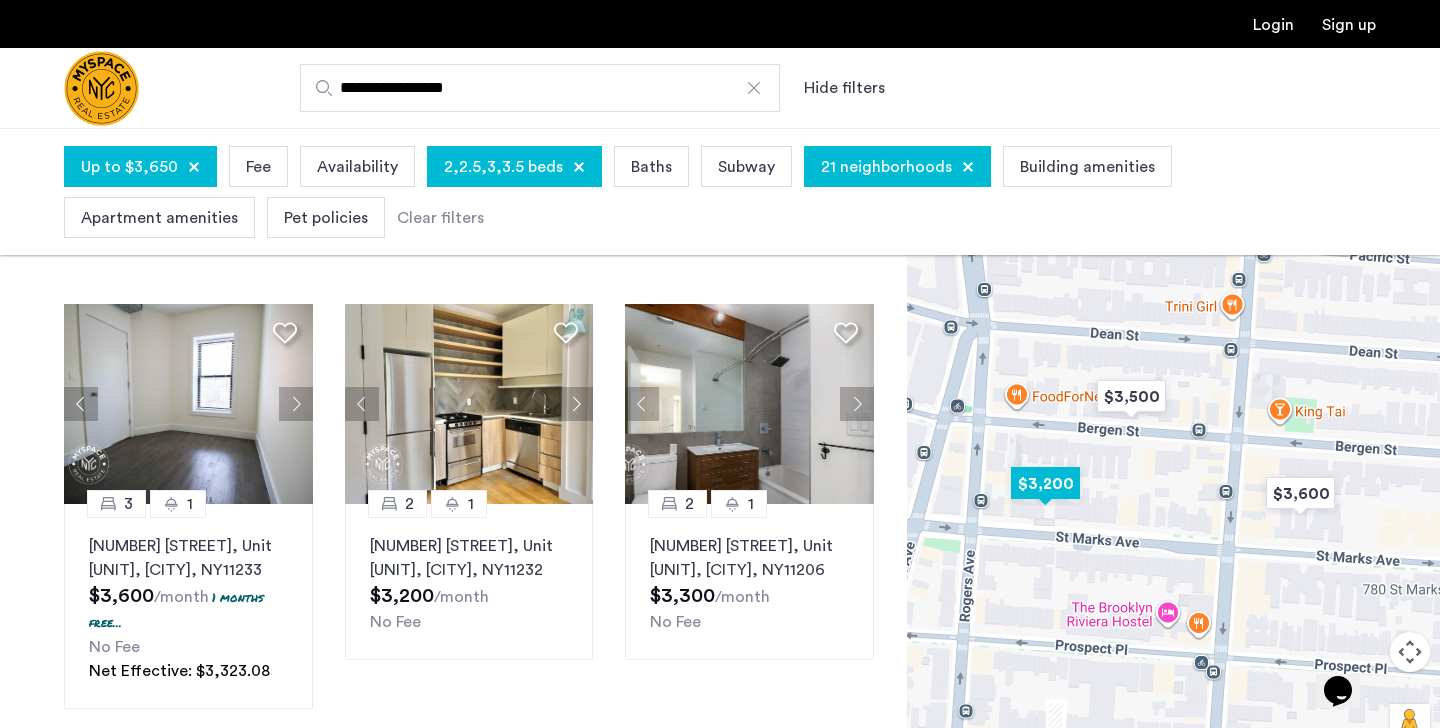 click at bounding box center [1045, 483] 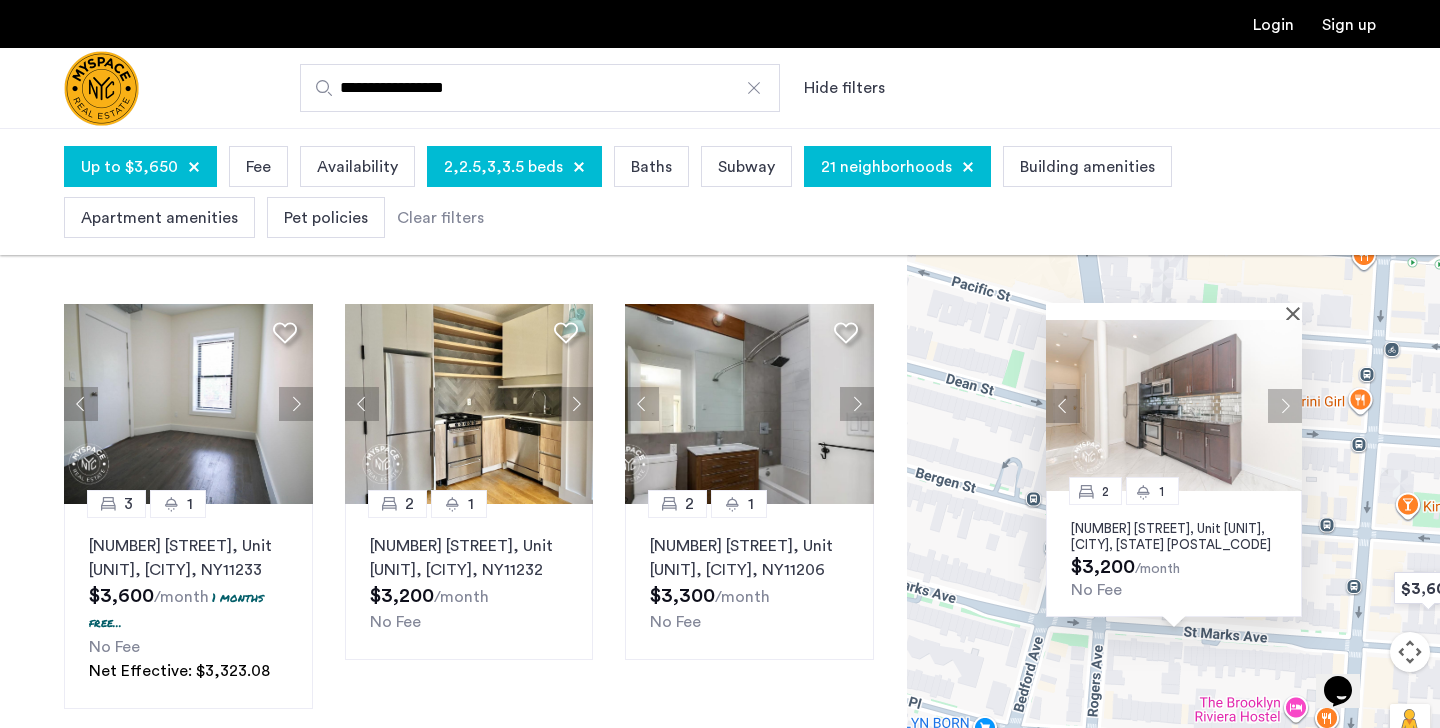 click on "[NUMBER] [NUMBER] [STREET], Unit [UNIT], [CITY], [STATE] [POSTAL_CODE] [PRICE] /month No Fee" at bounding box center (1173, 468) 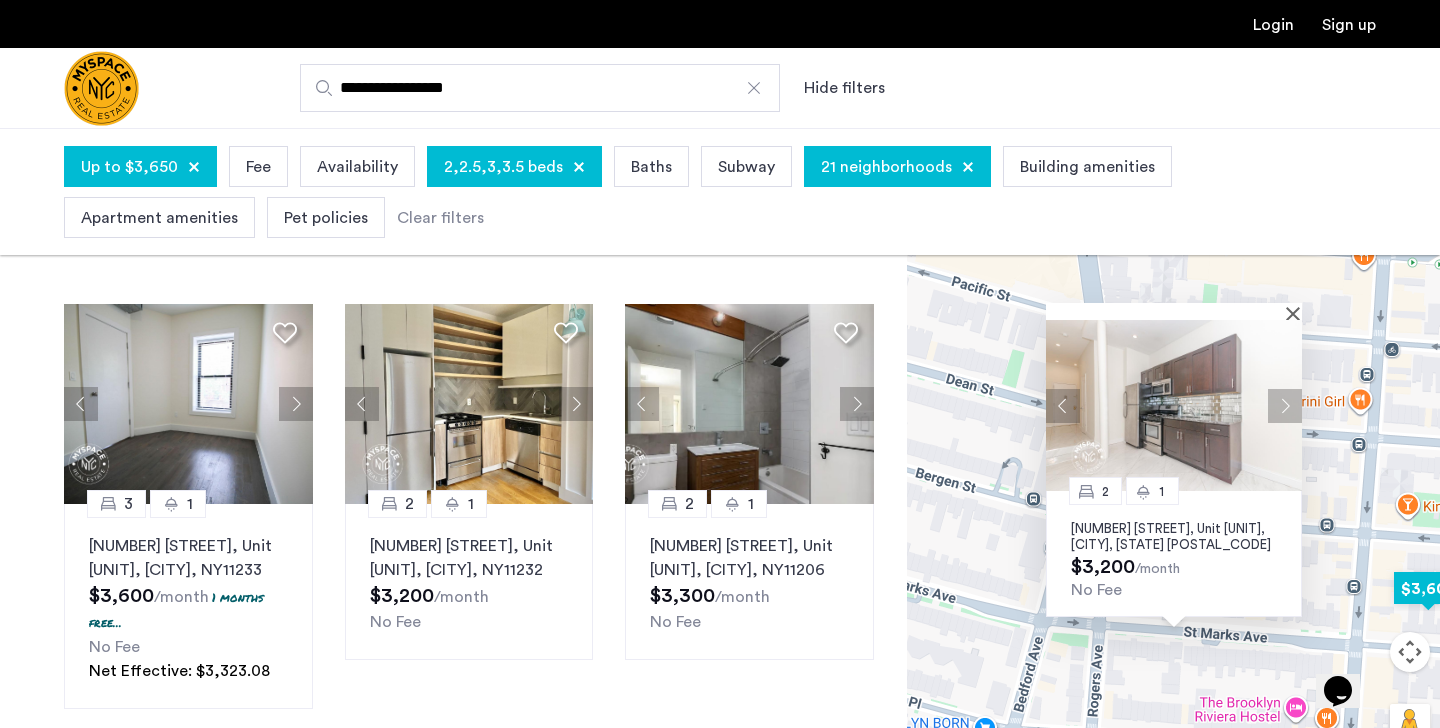 click at bounding box center [1428, 588] 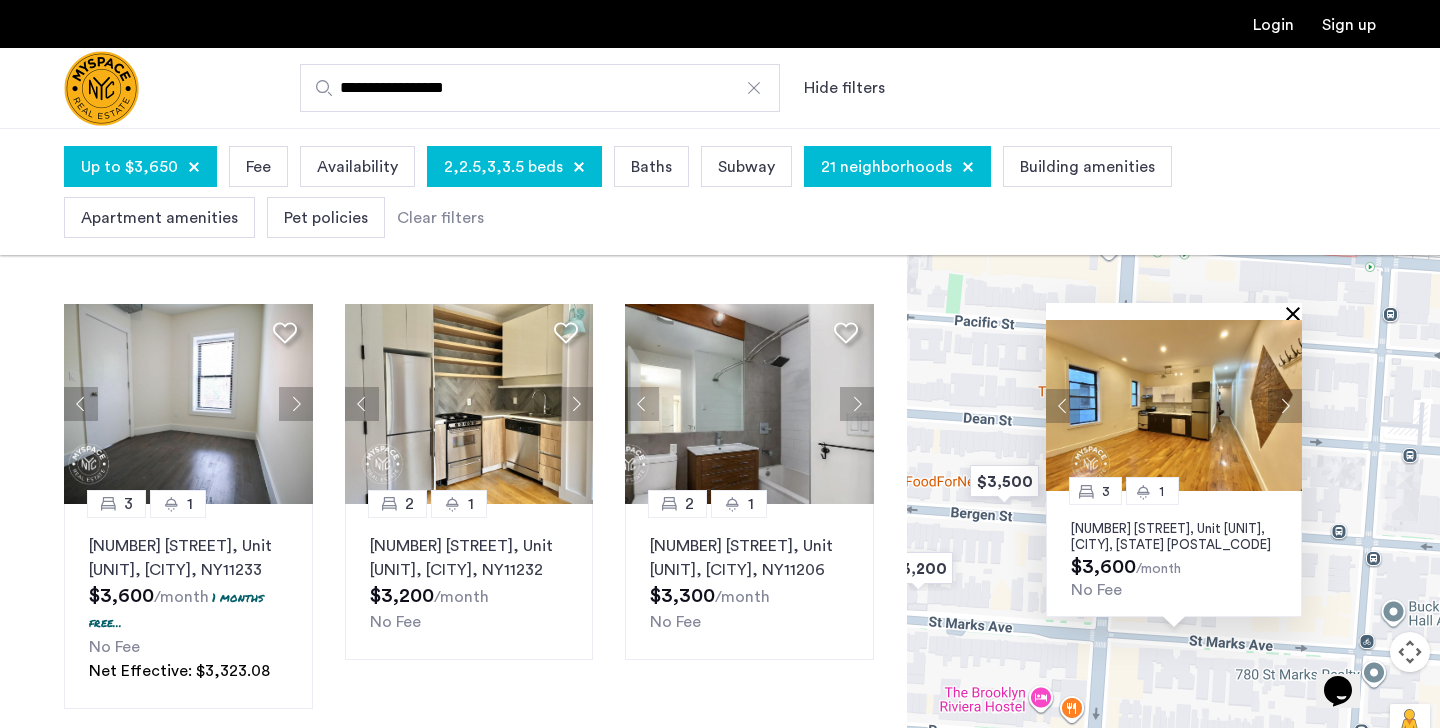 click at bounding box center [1297, 313] 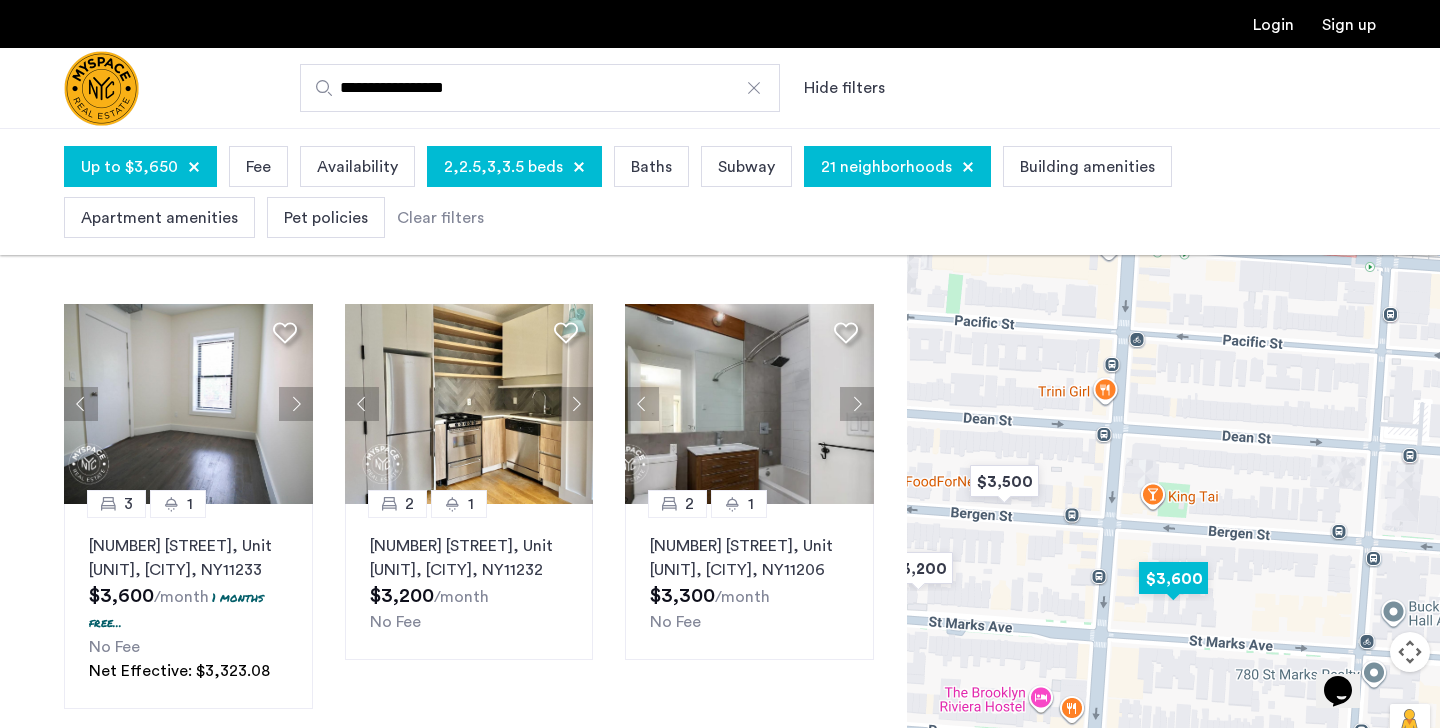 click at bounding box center (1173, 578) 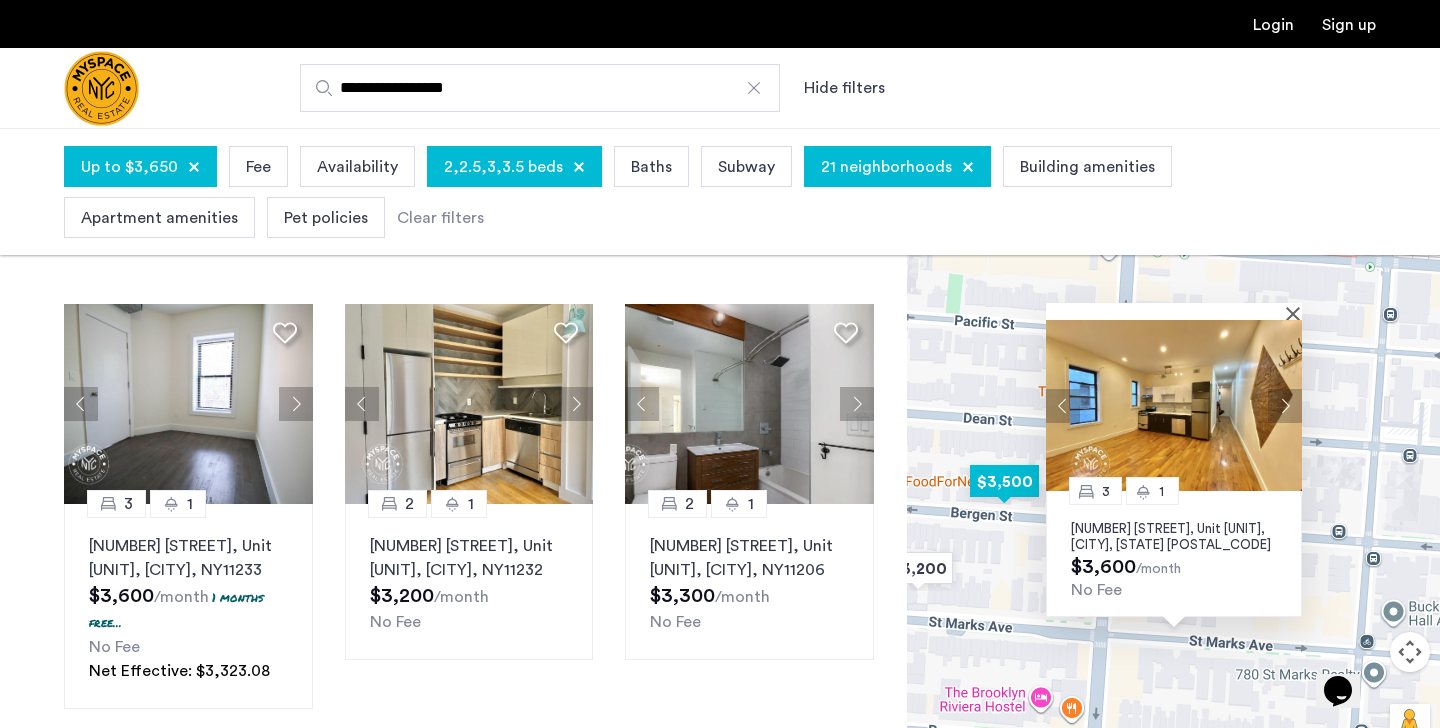 click at bounding box center [1004, 481] 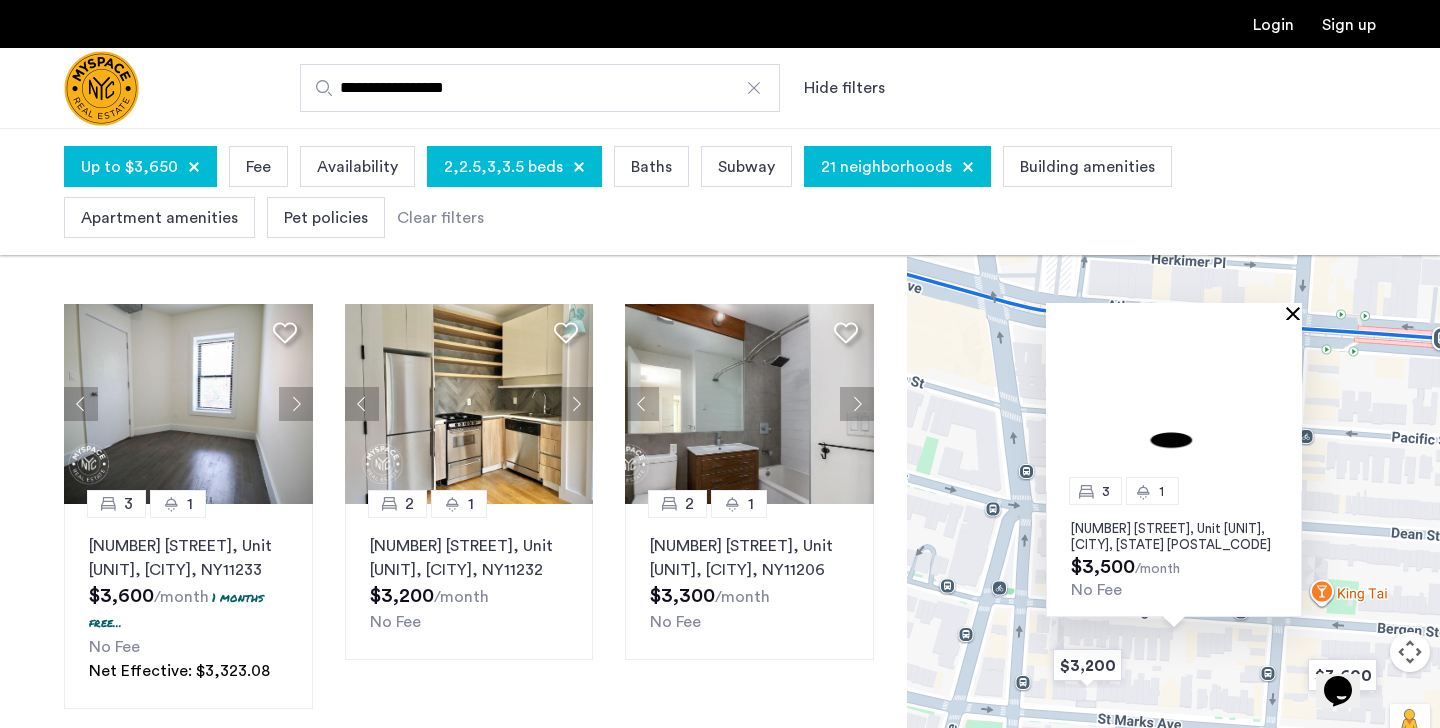 click at bounding box center [1297, 313] 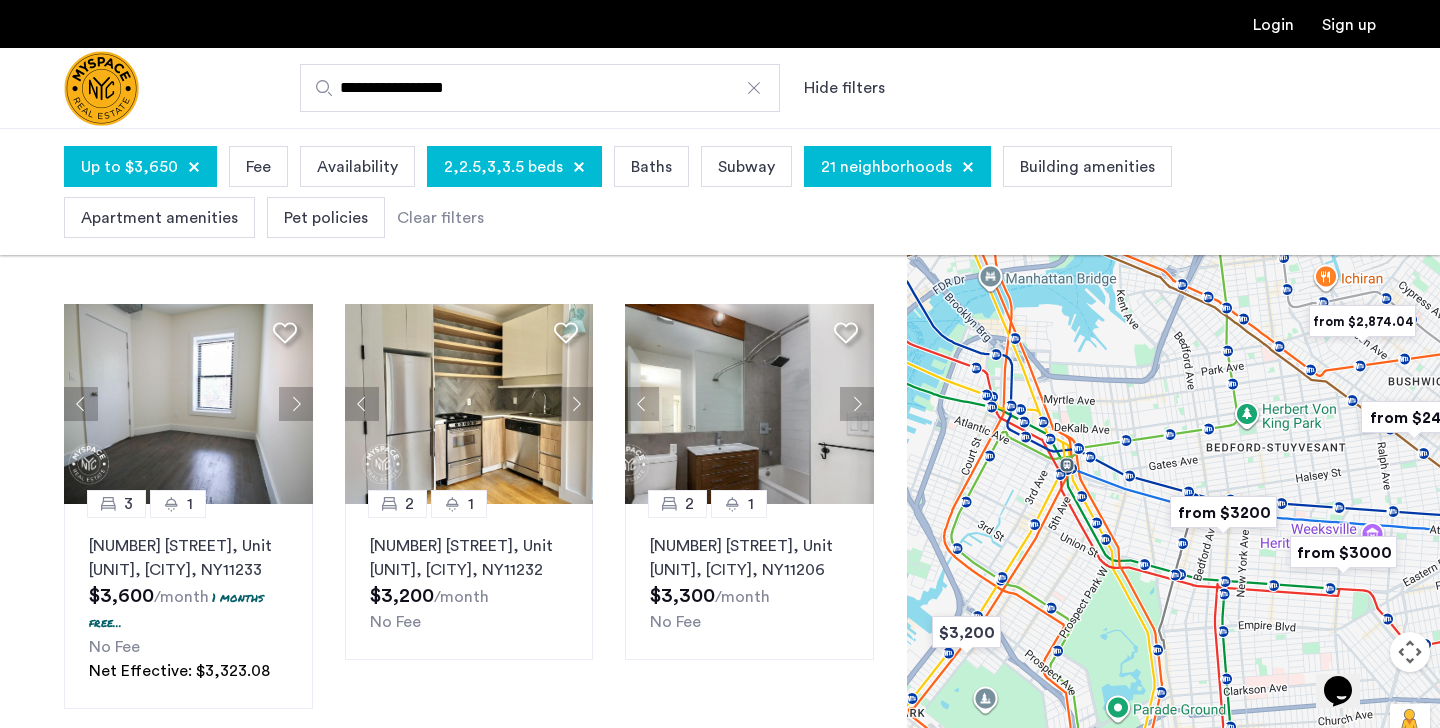 drag, startPoint x: 996, startPoint y: 494, endPoint x: 1072, endPoint y: 496, distance: 76.02631 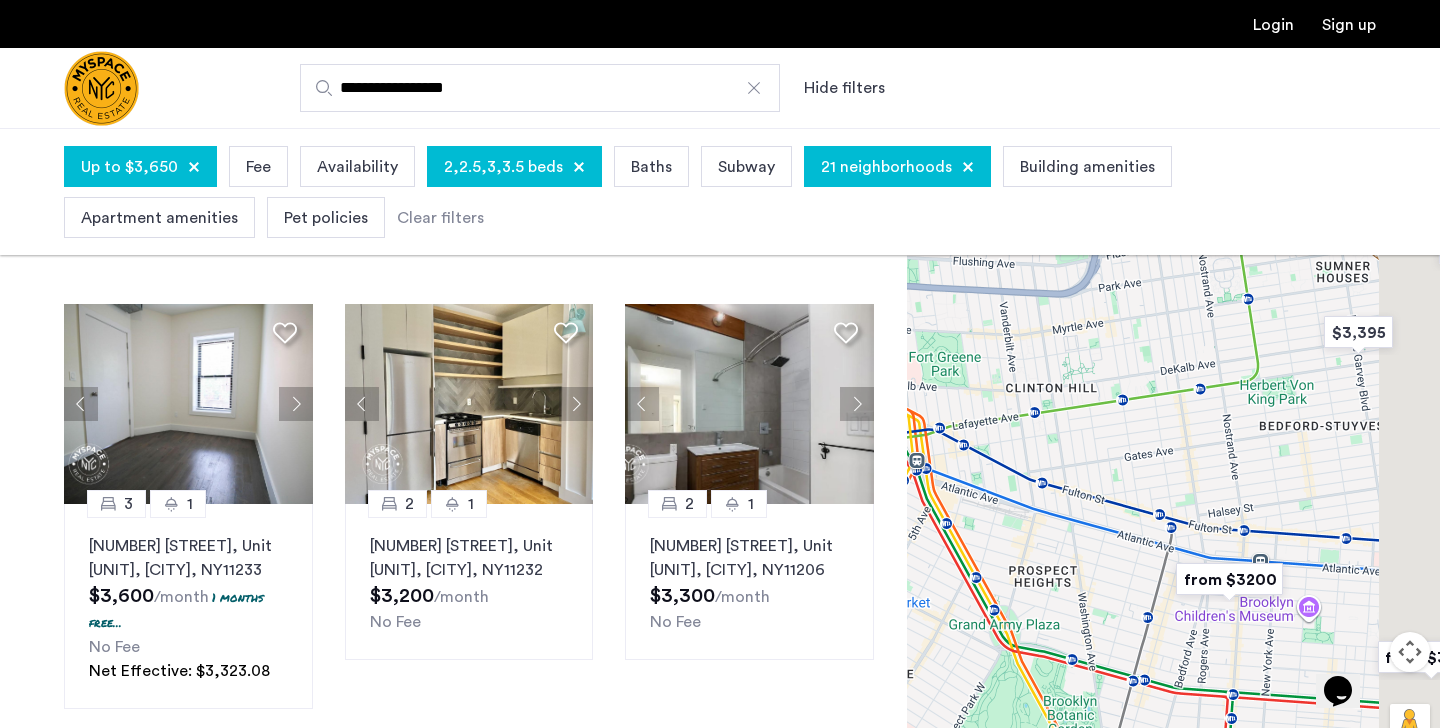 drag, startPoint x: 1198, startPoint y: 417, endPoint x: 933, endPoint y: 433, distance: 265.48257 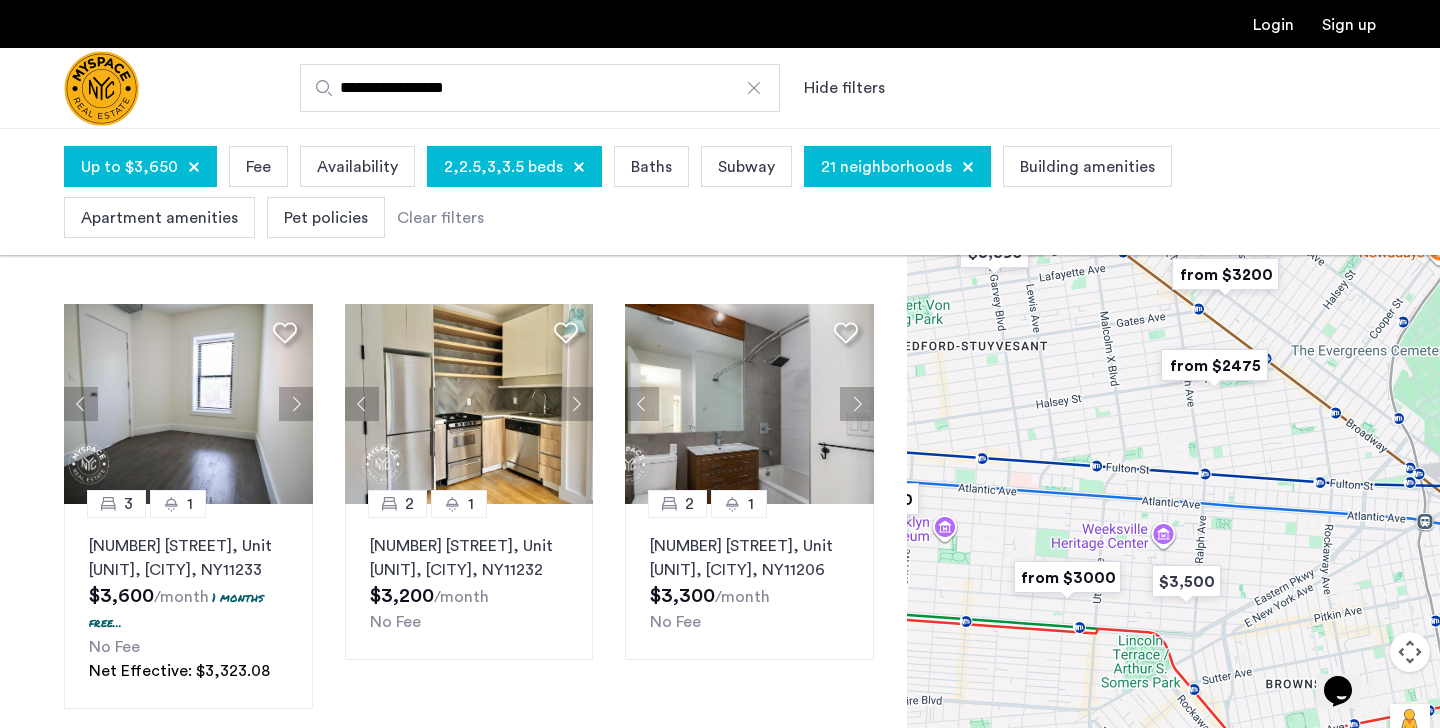 drag, startPoint x: 1100, startPoint y: 431, endPoint x: 1070, endPoint y: 384, distance: 55.758408 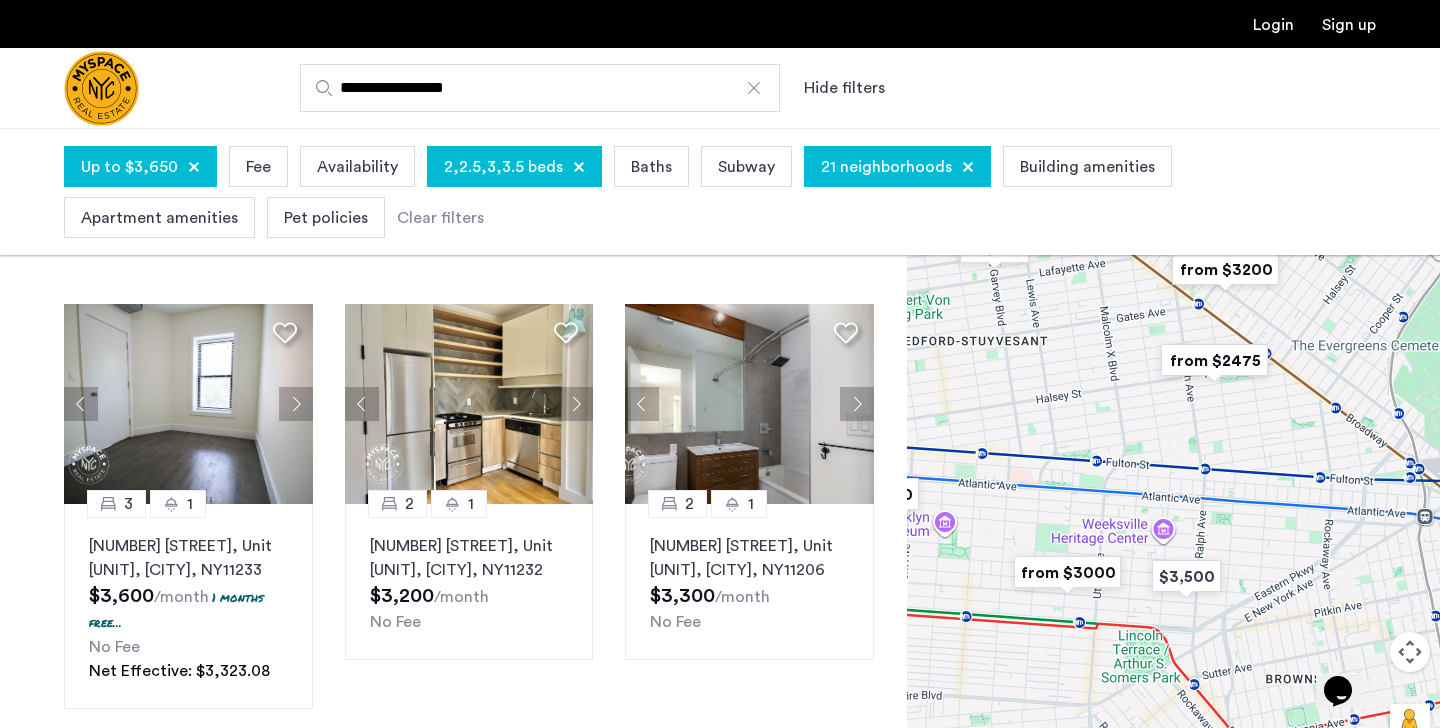 click at bounding box center [1067, 572] 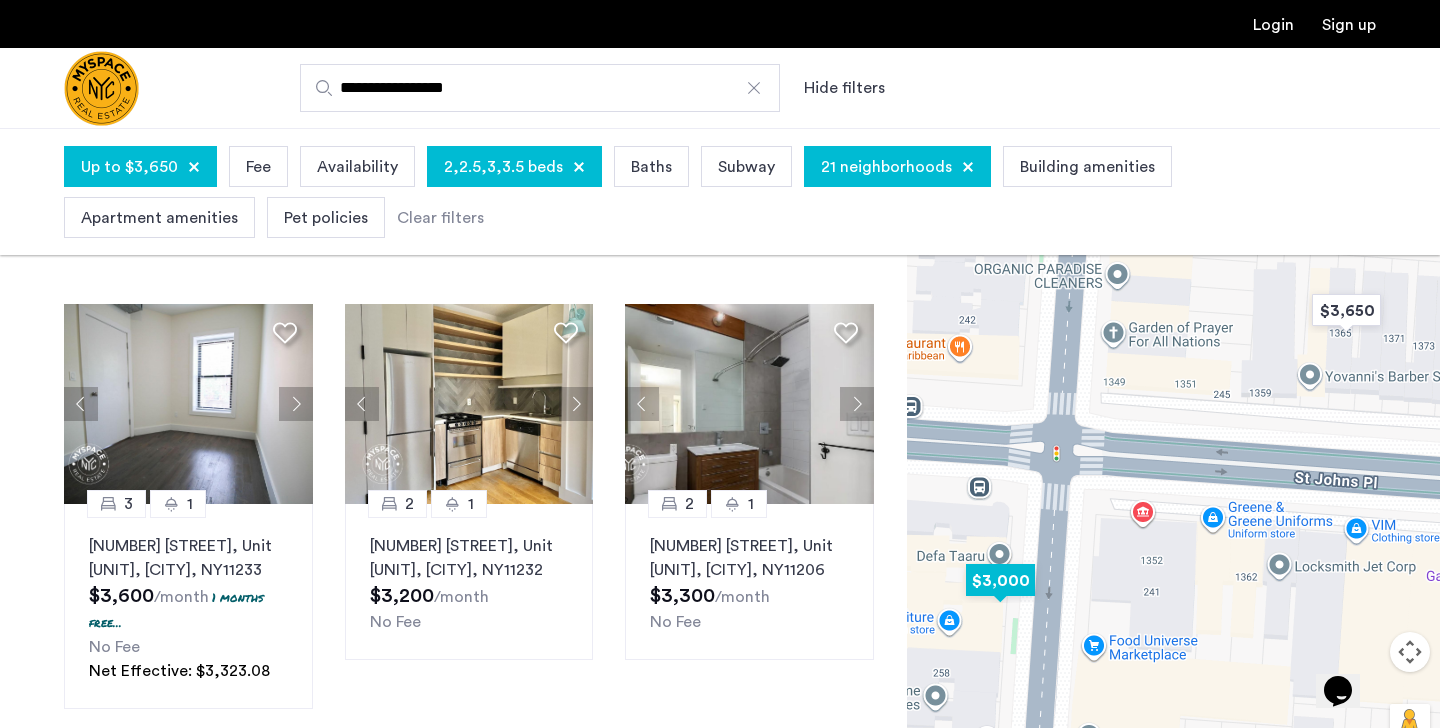 click at bounding box center [1000, 580] 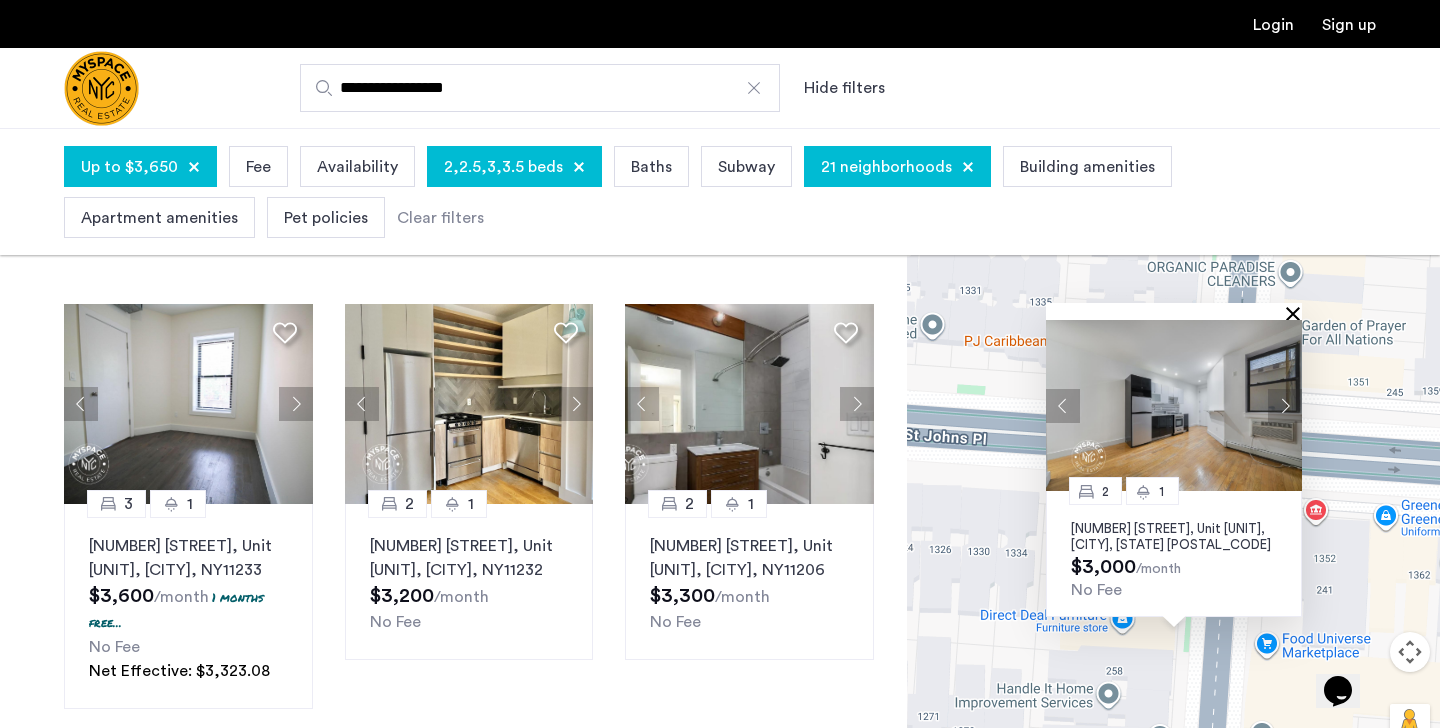 click at bounding box center [1297, 313] 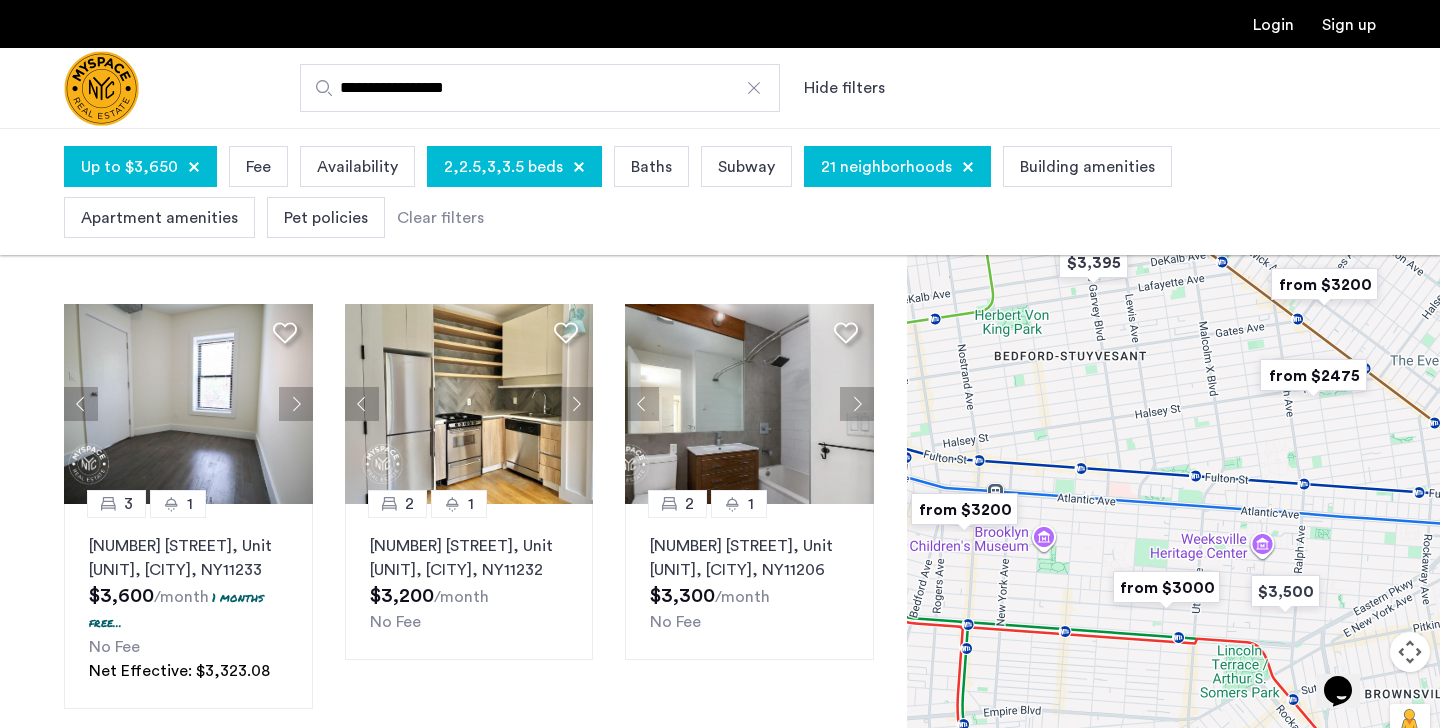 drag, startPoint x: 1240, startPoint y: 266, endPoint x: 1137, endPoint y: 550, distance: 302.10098 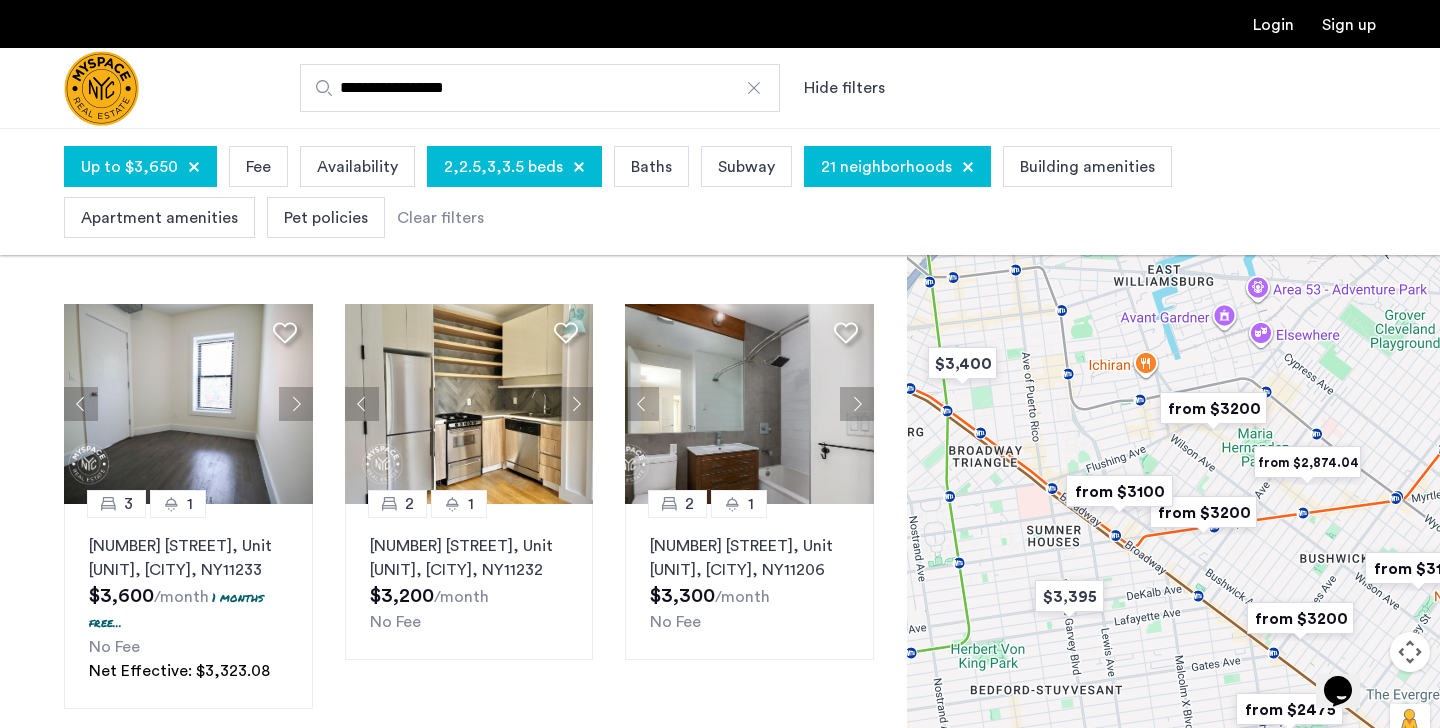 drag, startPoint x: 1140, startPoint y: 429, endPoint x: 1174, endPoint y: 637, distance: 210.76053 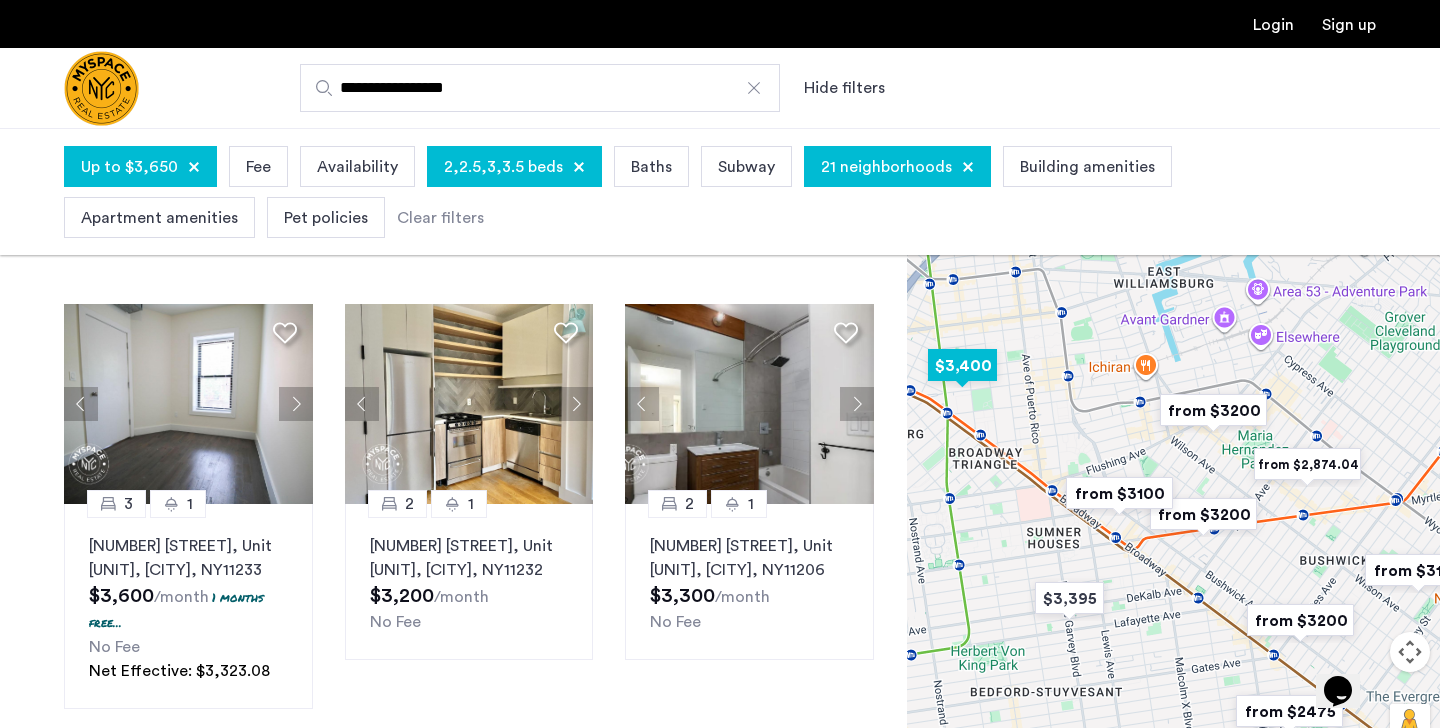 click at bounding box center [962, 365] 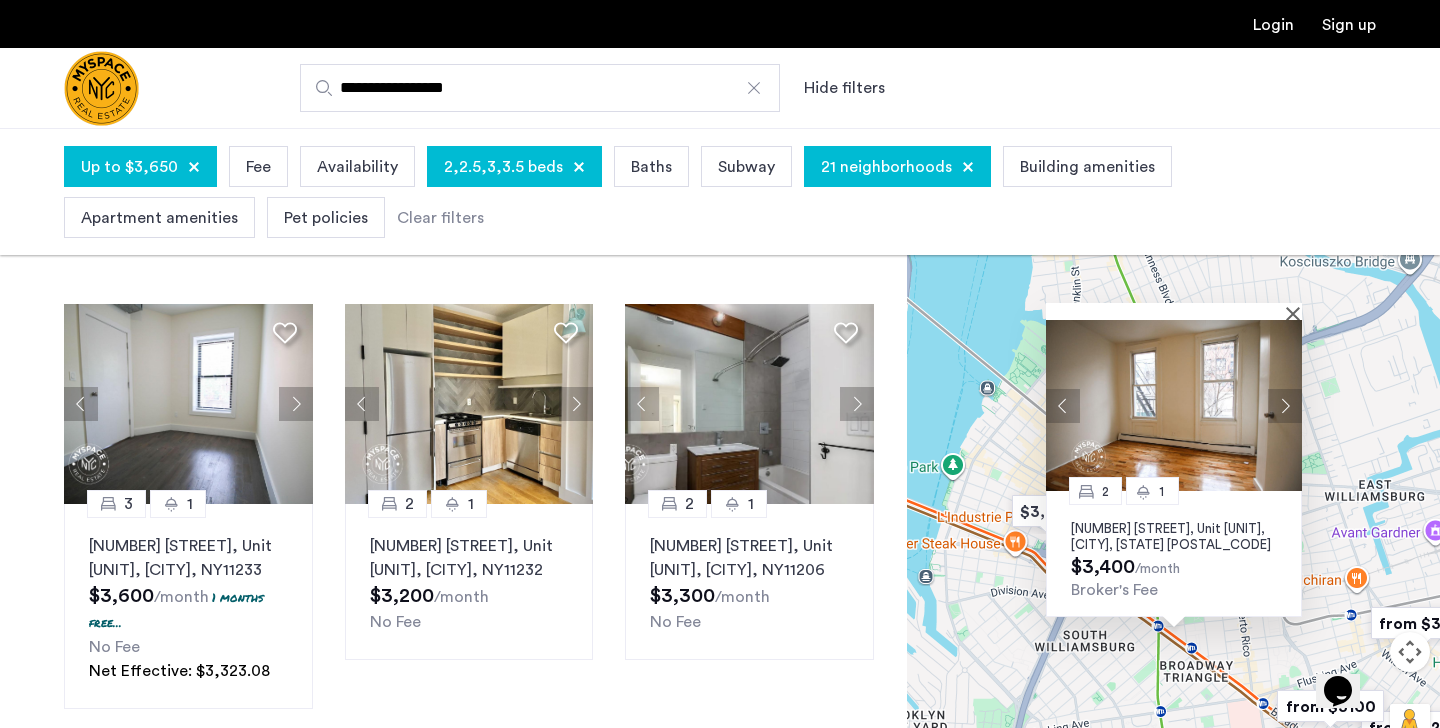 click at bounding box center [1285, 406] 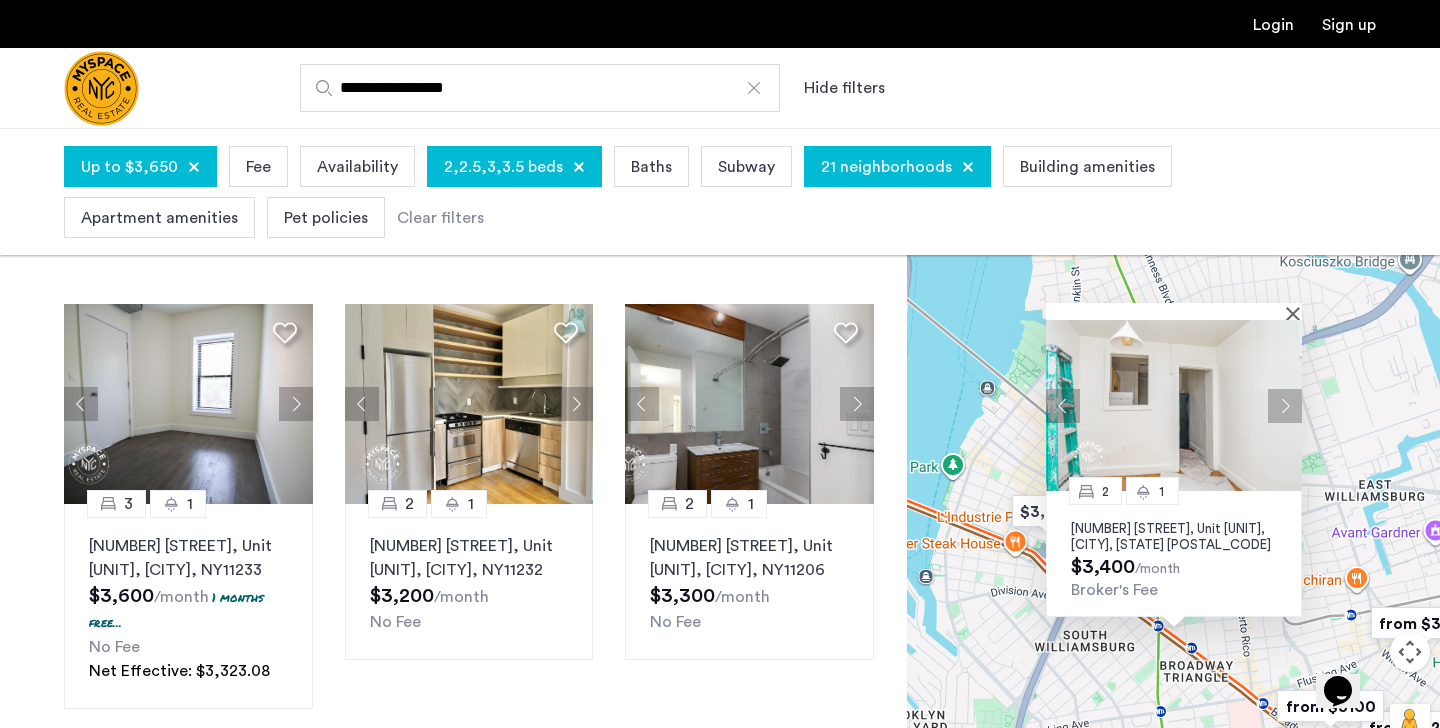 click at bounding box center [1285, 406] 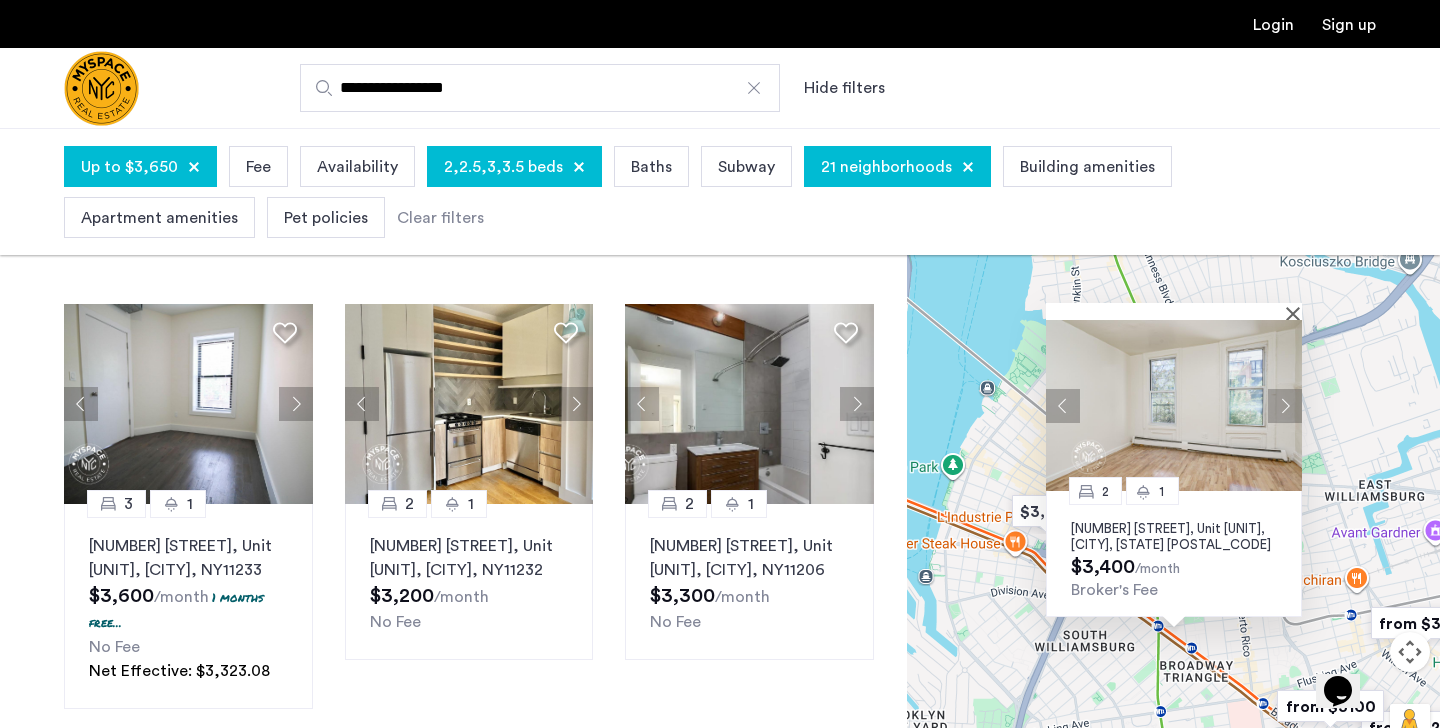 click at bounding box center (1285, 406) 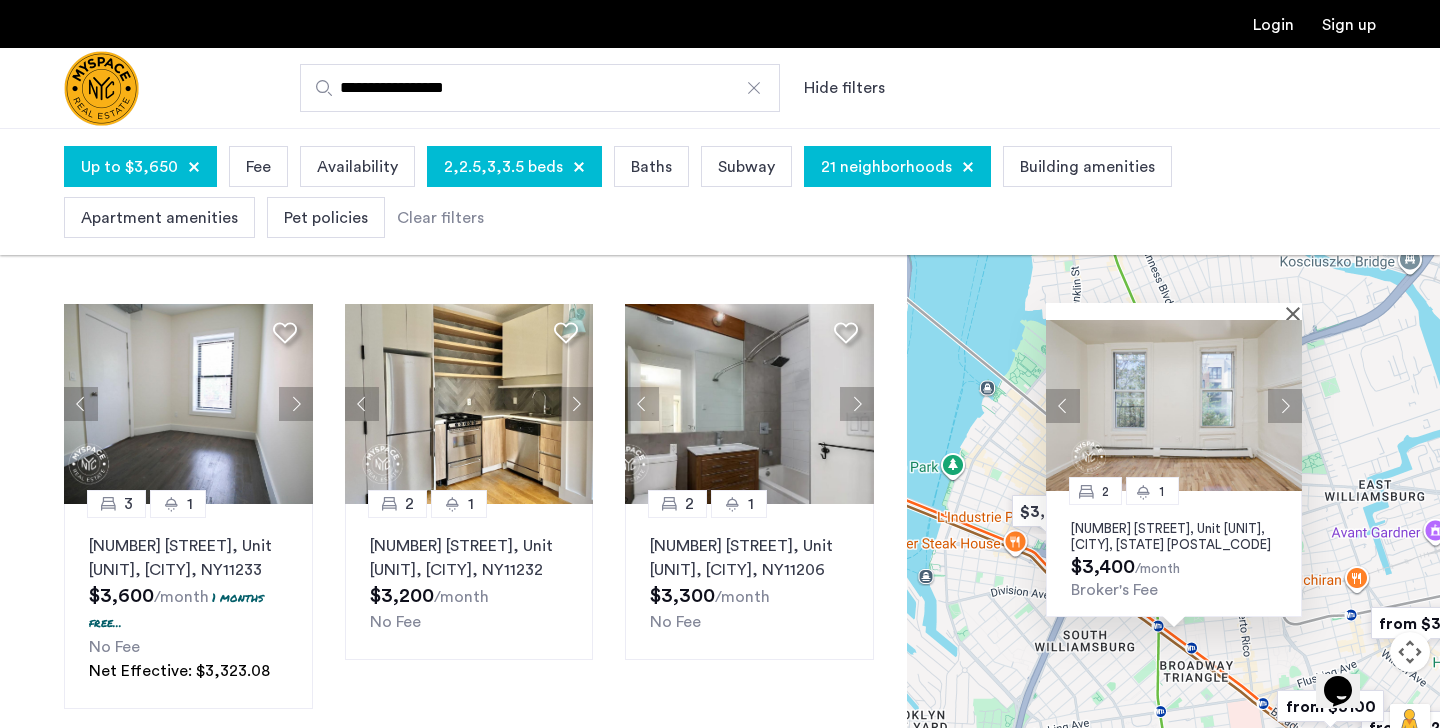 click at bounding box center (1285, 406) 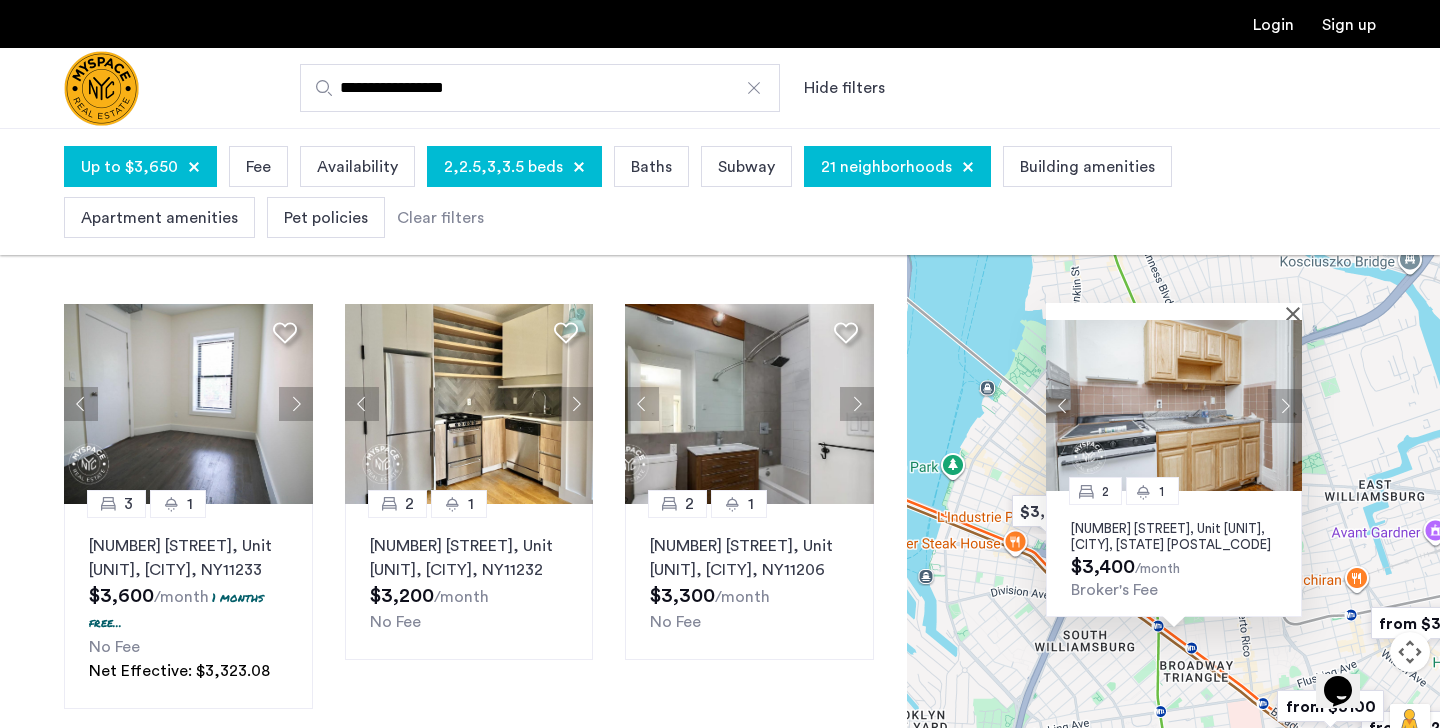 click at bounding box center [1285, 406] 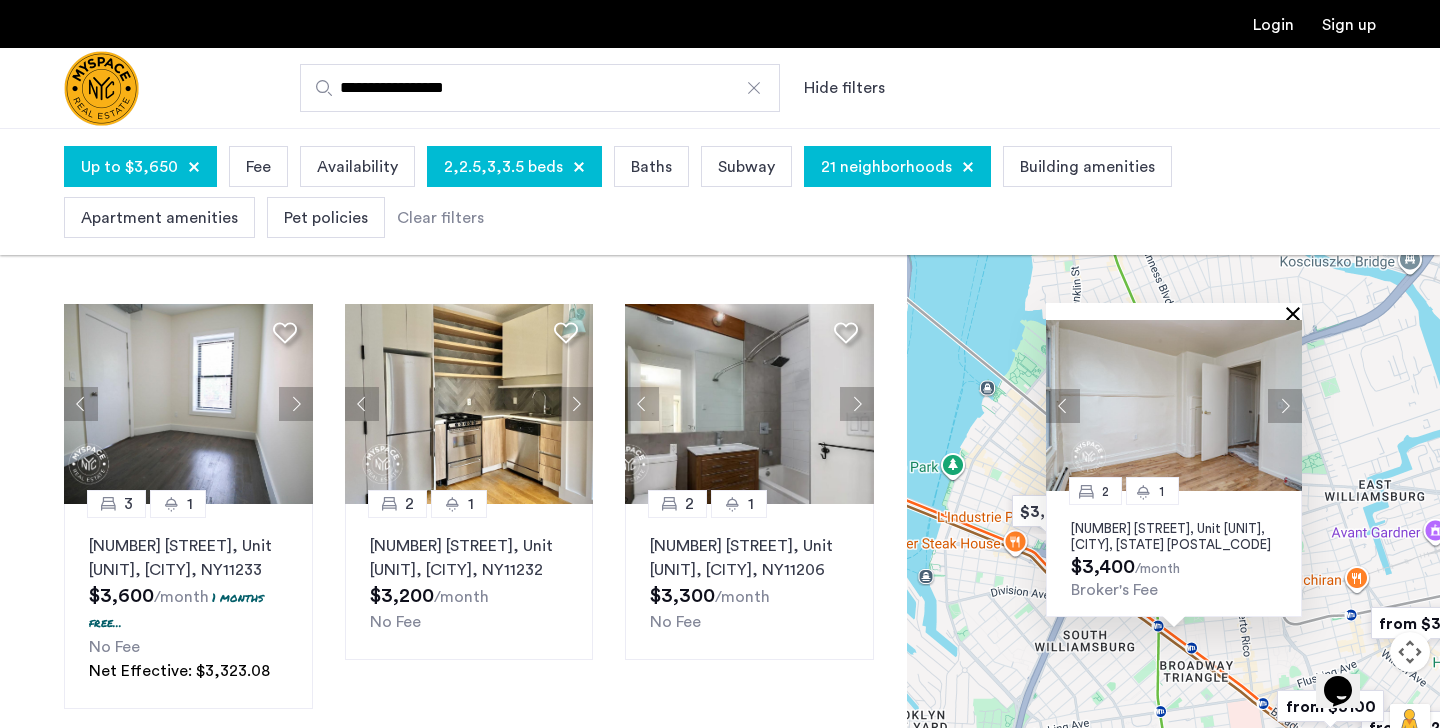 click at bounding box center [1297, 313] 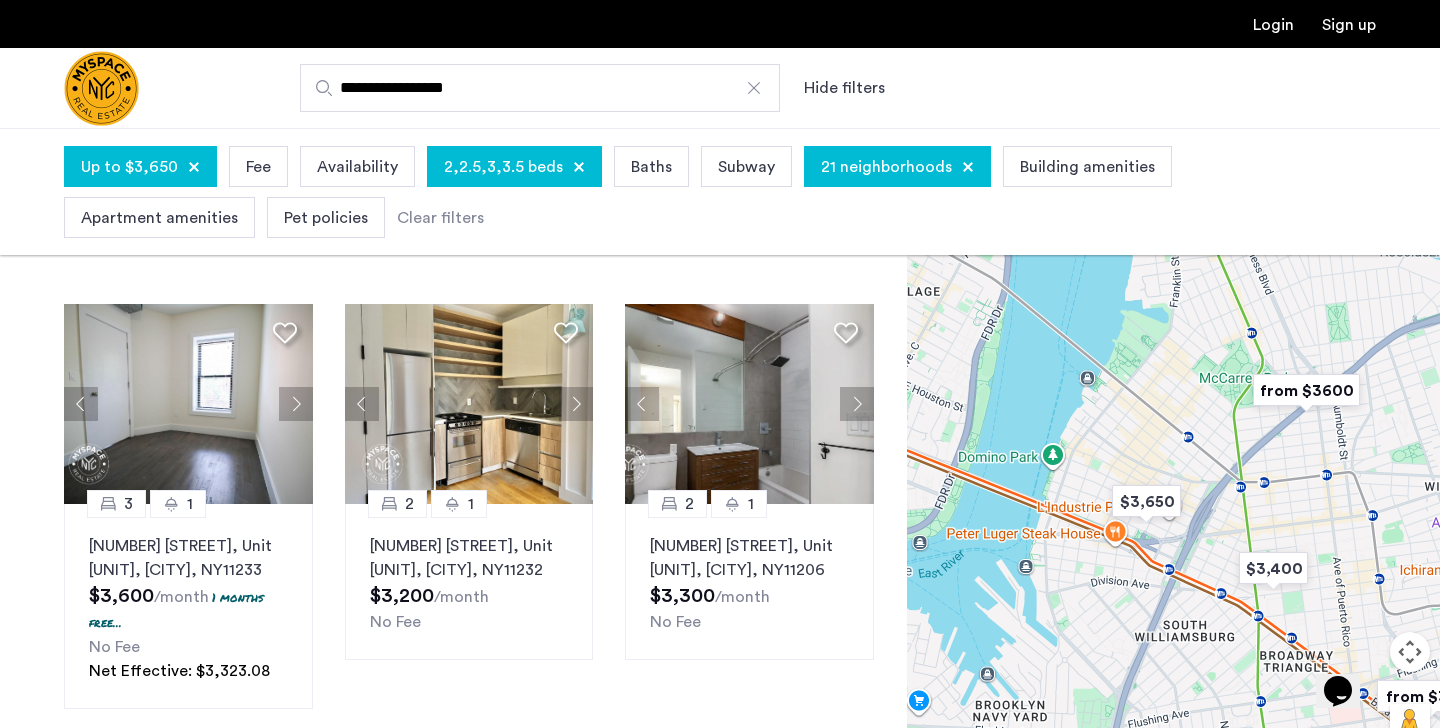 drag, startPoint x: 1262, startPoint y: 536, endPoint x: 1360, endPoint y: 531, distance: 98.12747 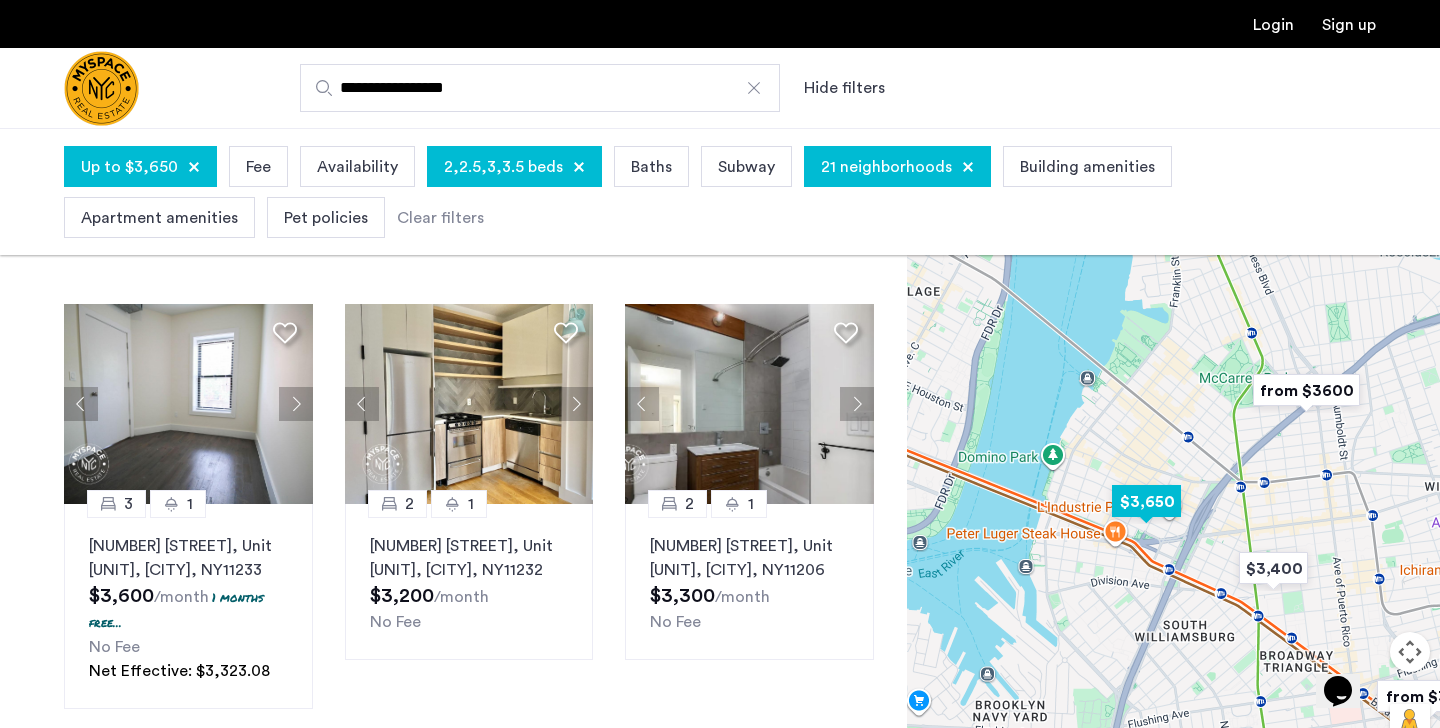click at bounding box center [1146, 501] 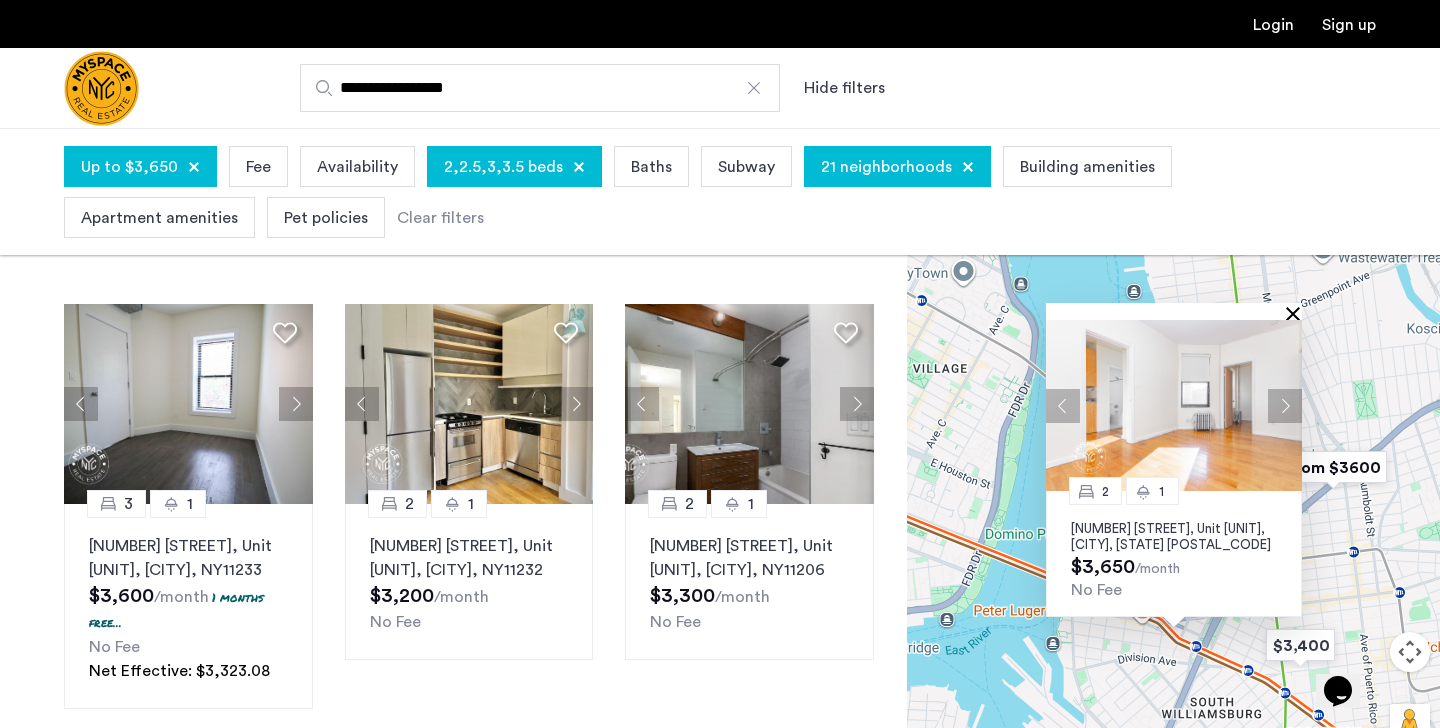 click at bounding box center [1297, 313] 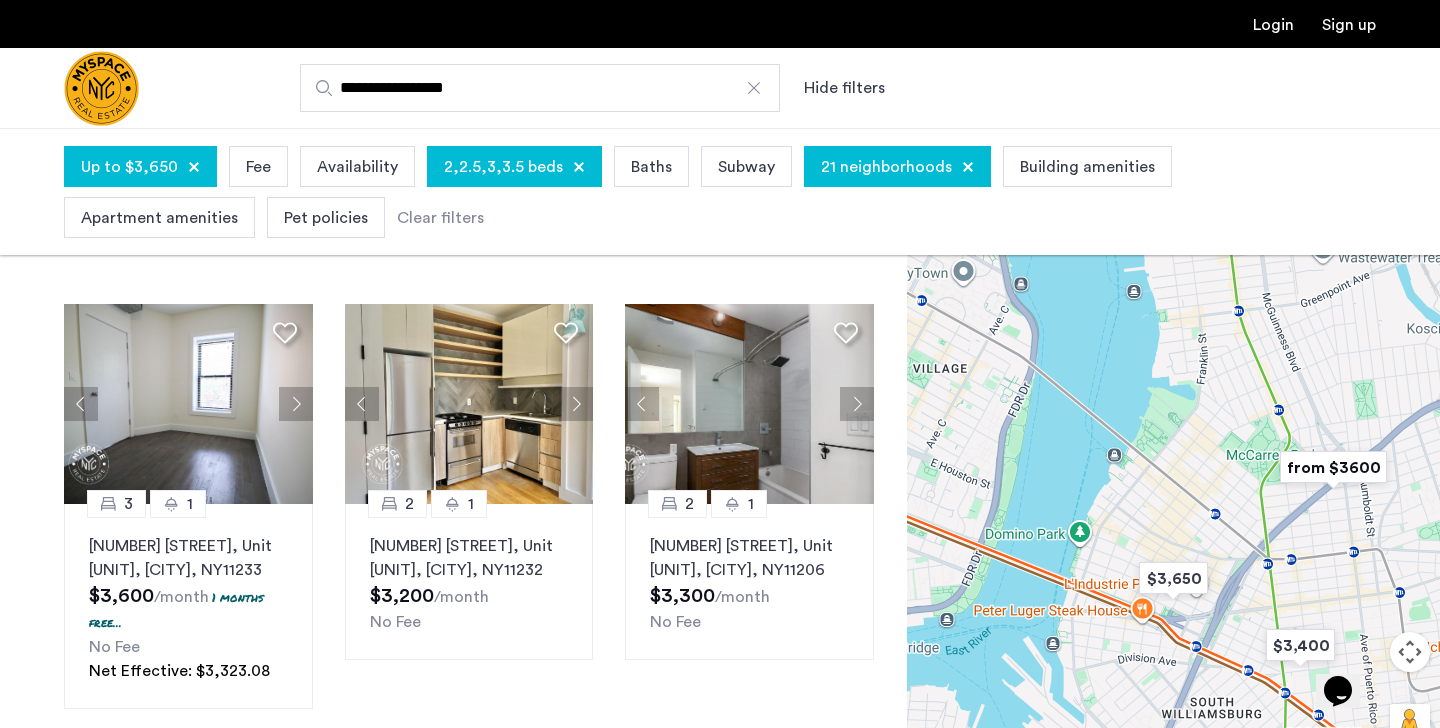 click at bounding box center (1333, 467) 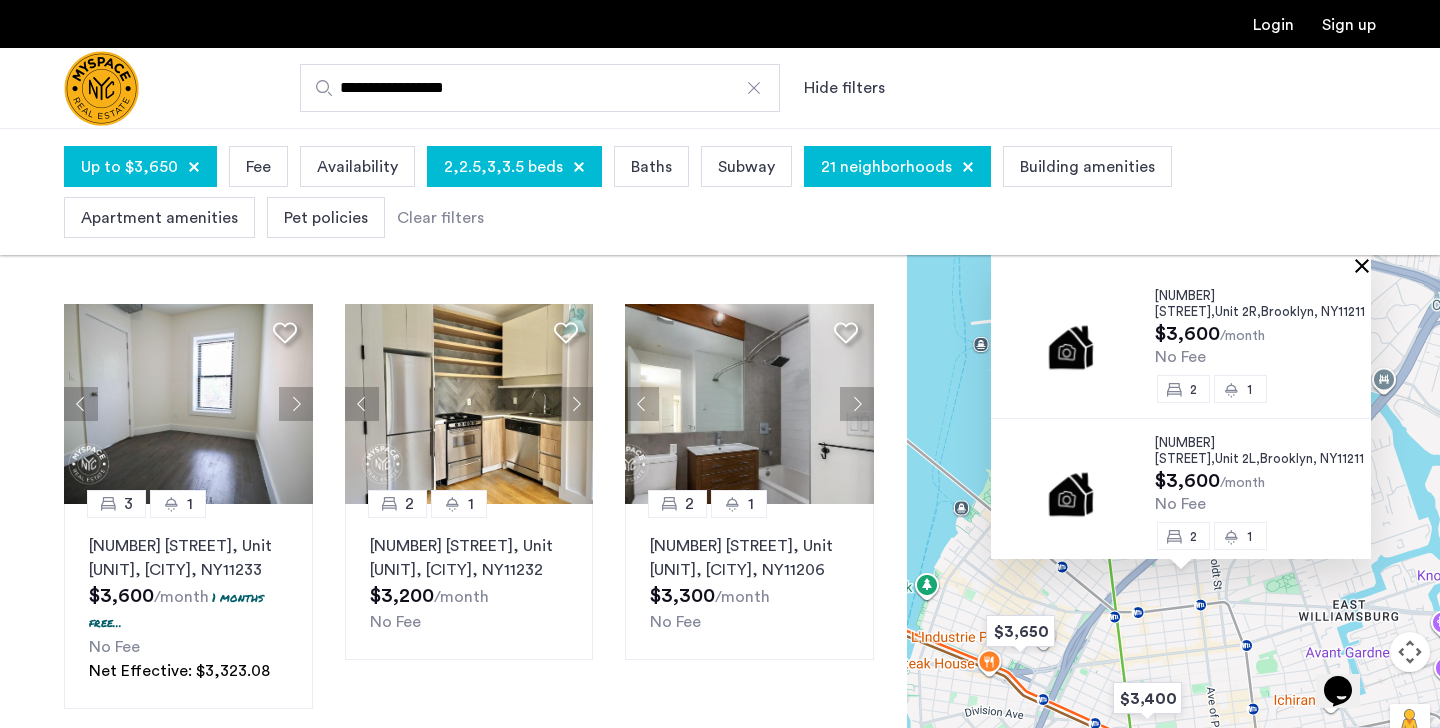 click at bounding box center (1366, 265) 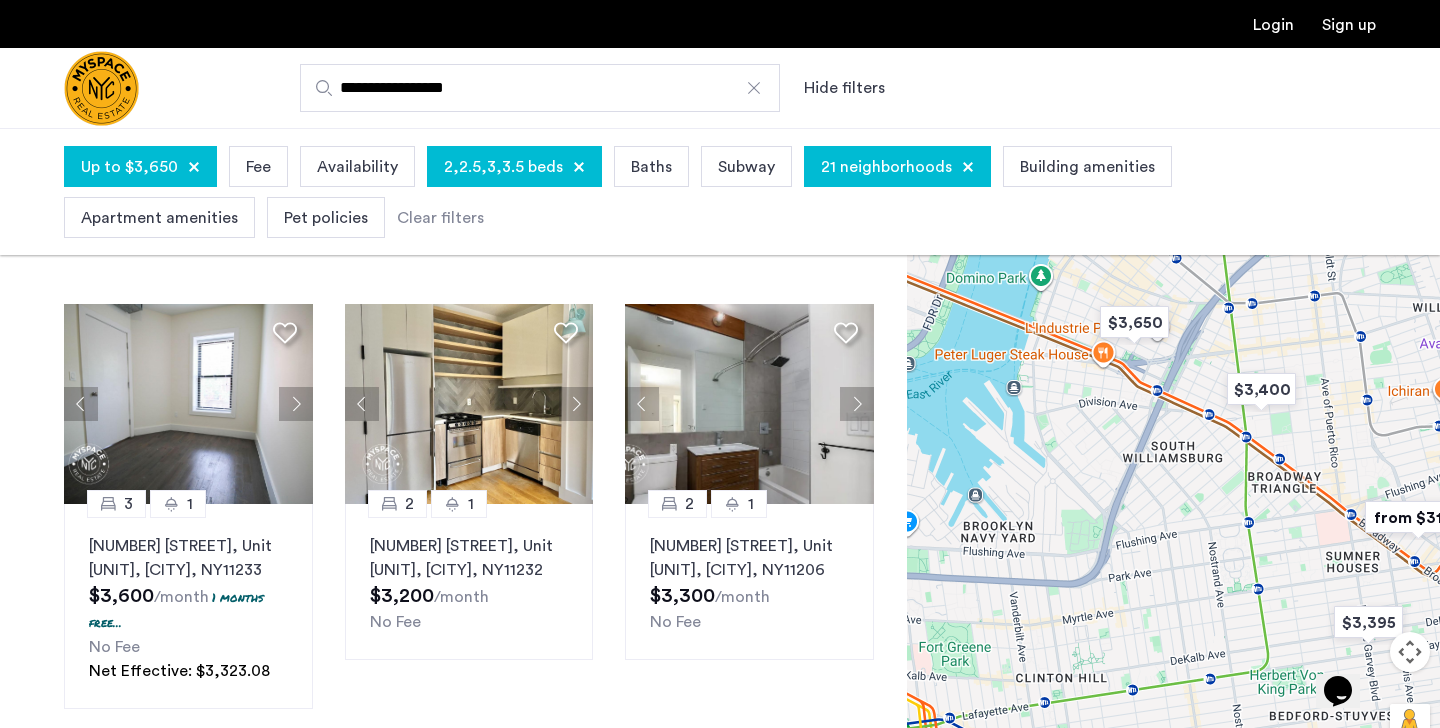 drag, startPoint x: 1194, startPoint y: 629, endPoint x: 1304, endPoint y: 317, distance: 330.8232 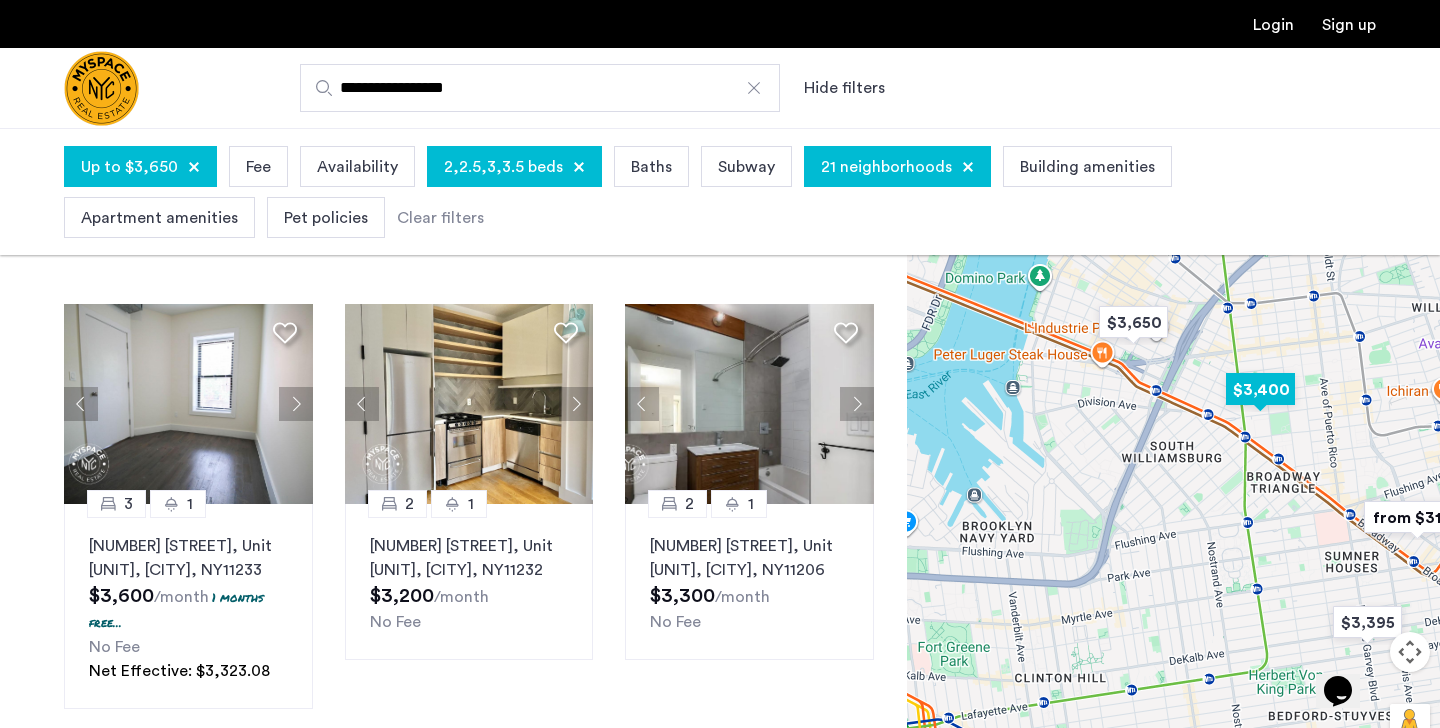 click at bounding box center (1260, 389) 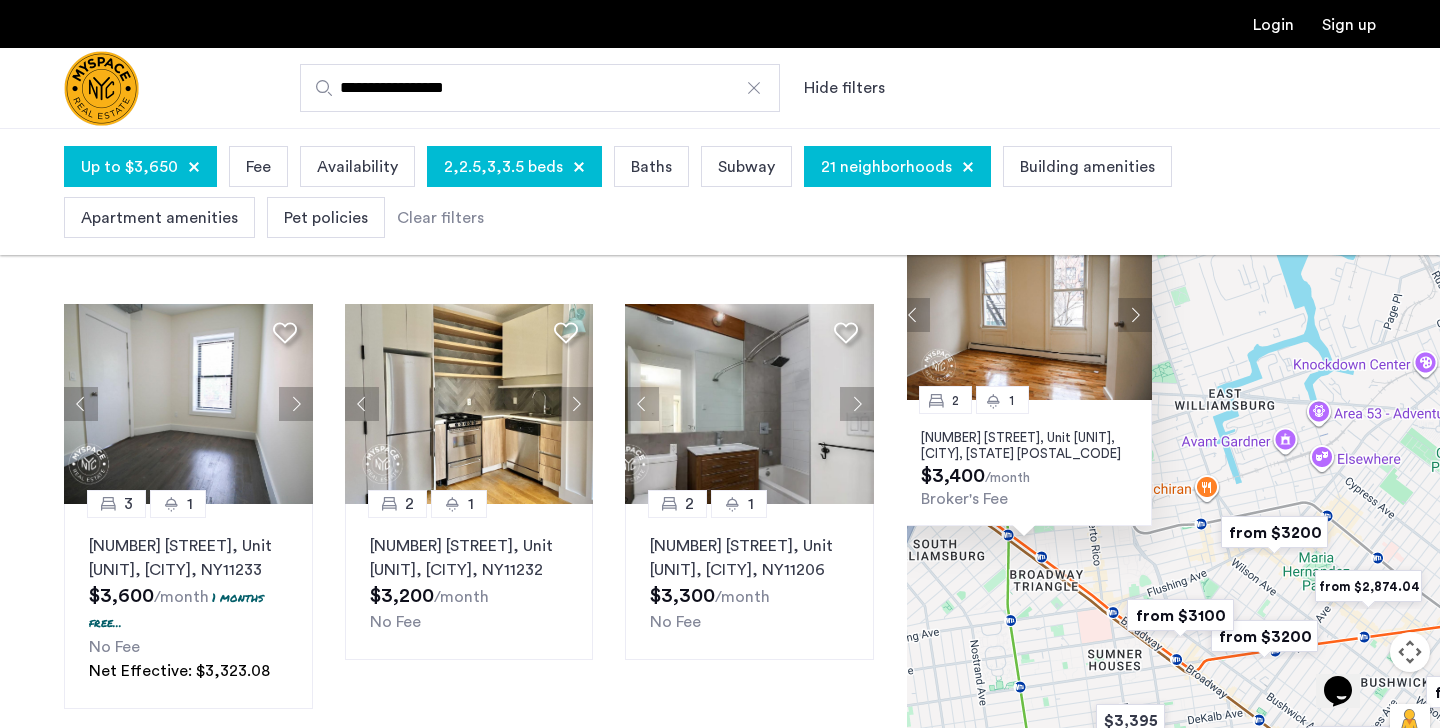 drag, startPoint x: 1343, startPoint y: 480, endPoint x: 1166, endPoint y: 381, distance: 202.80533 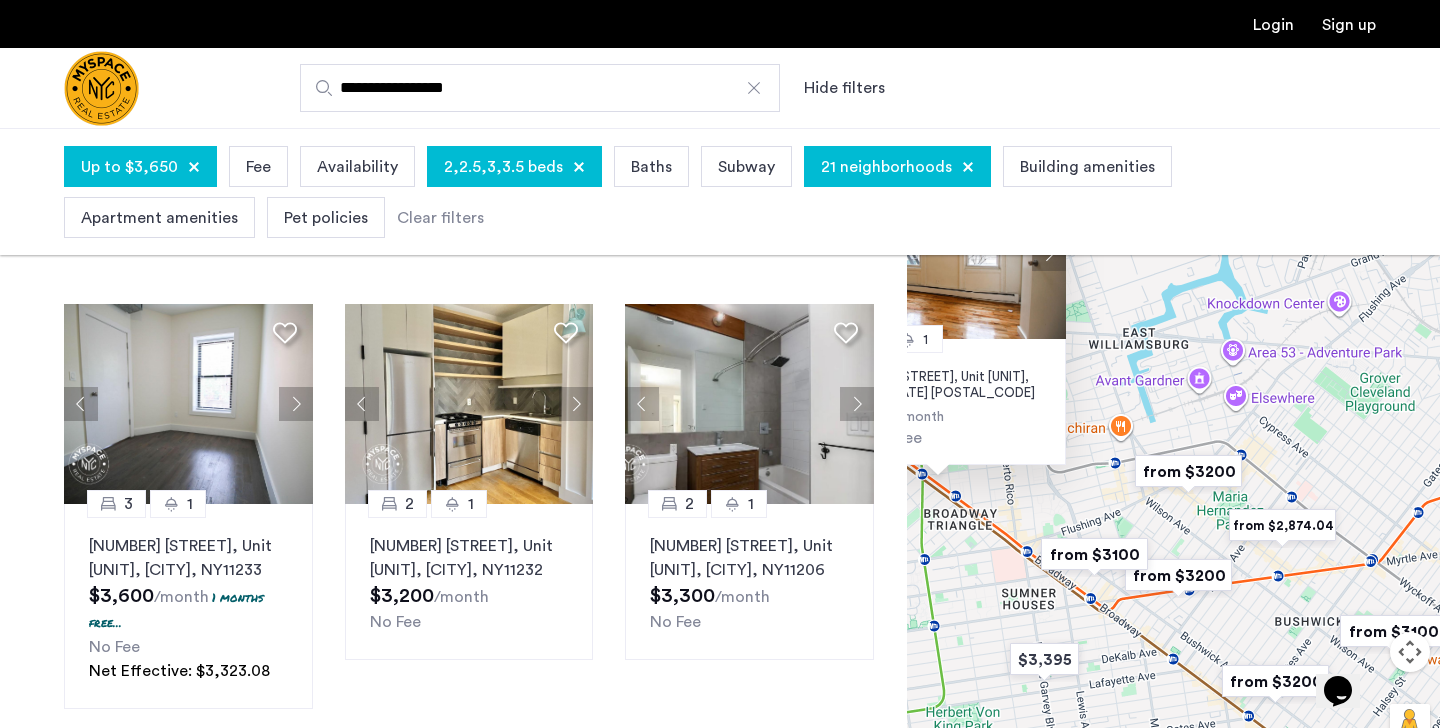 drag, startPoint x: 1254, startPoint y: 580, endPoint x: 1186, endPoint y: 524, distance: 88.09086 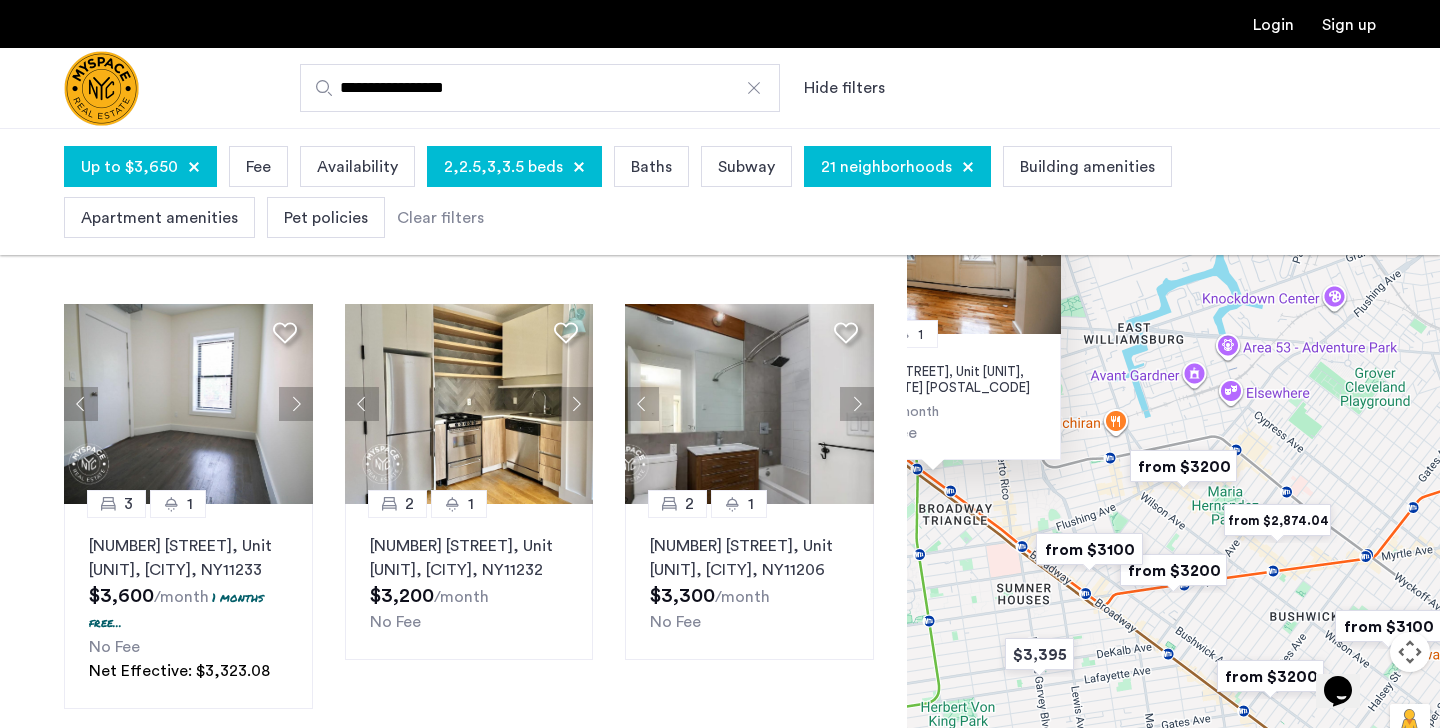 click at bounding box center [1183, 466] 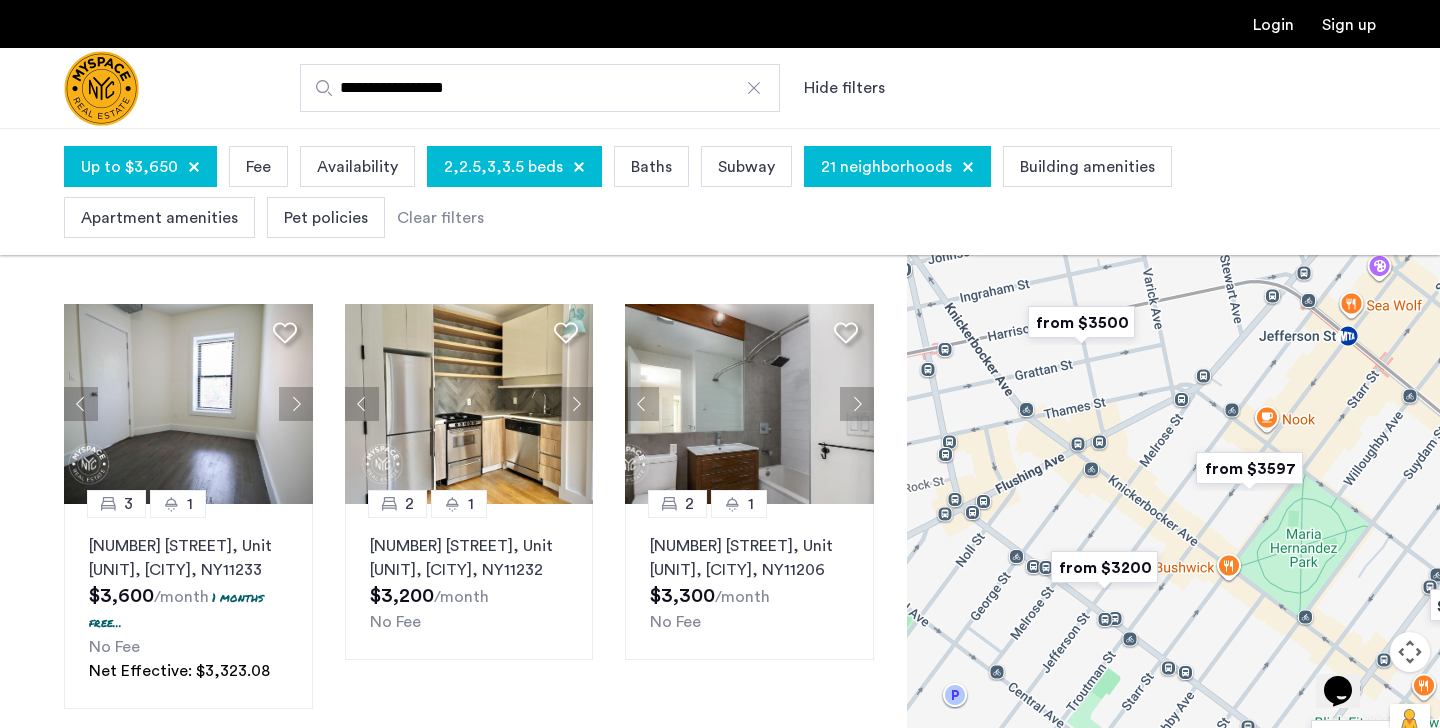 click at bounding box center [1249, 468] 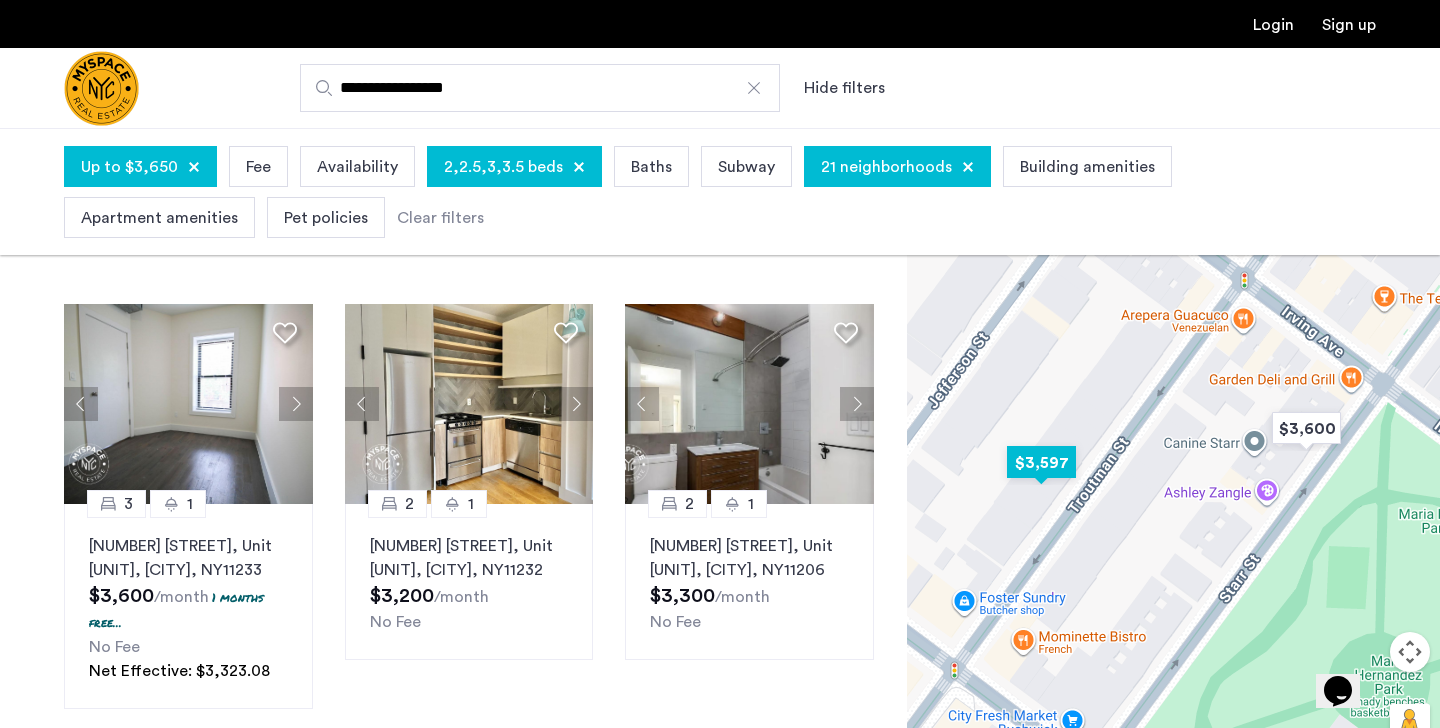 click at bounding box center (1041, 462) 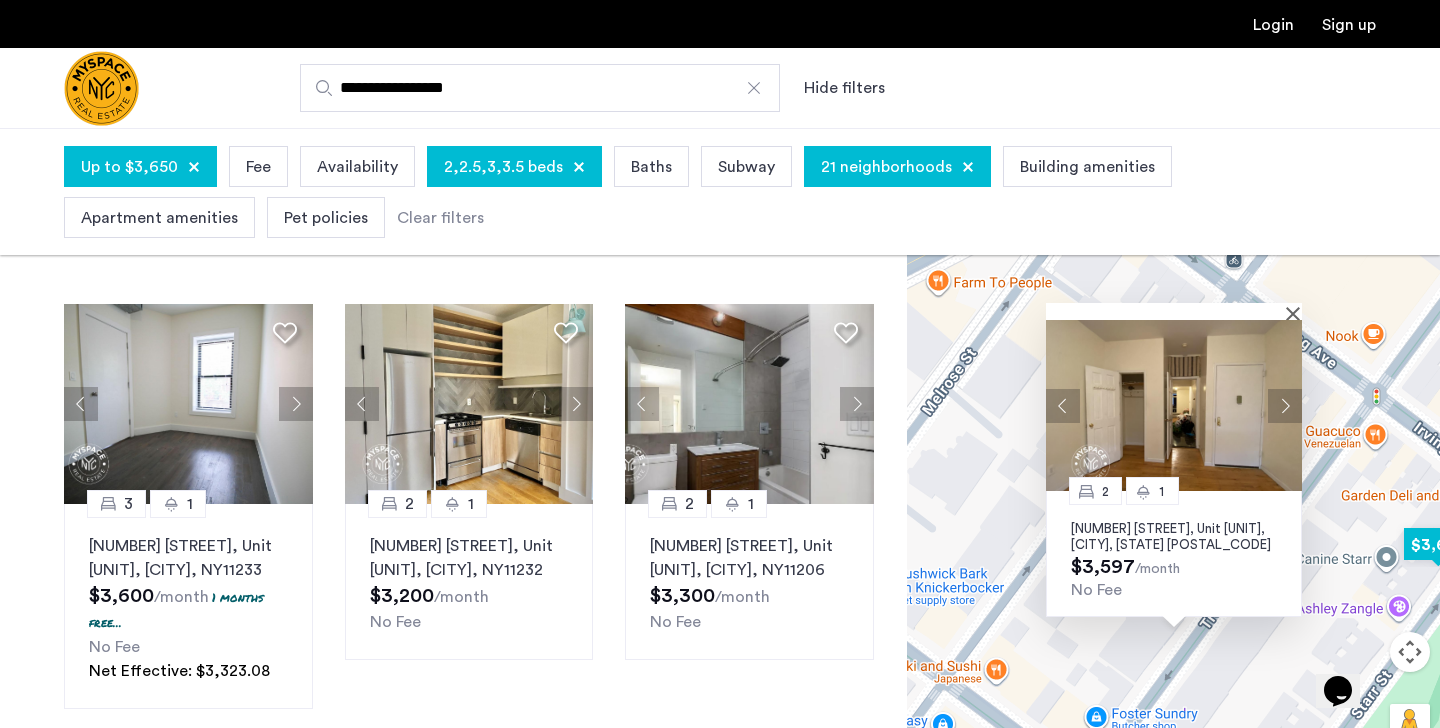 click at bounding box center (1438, 544) 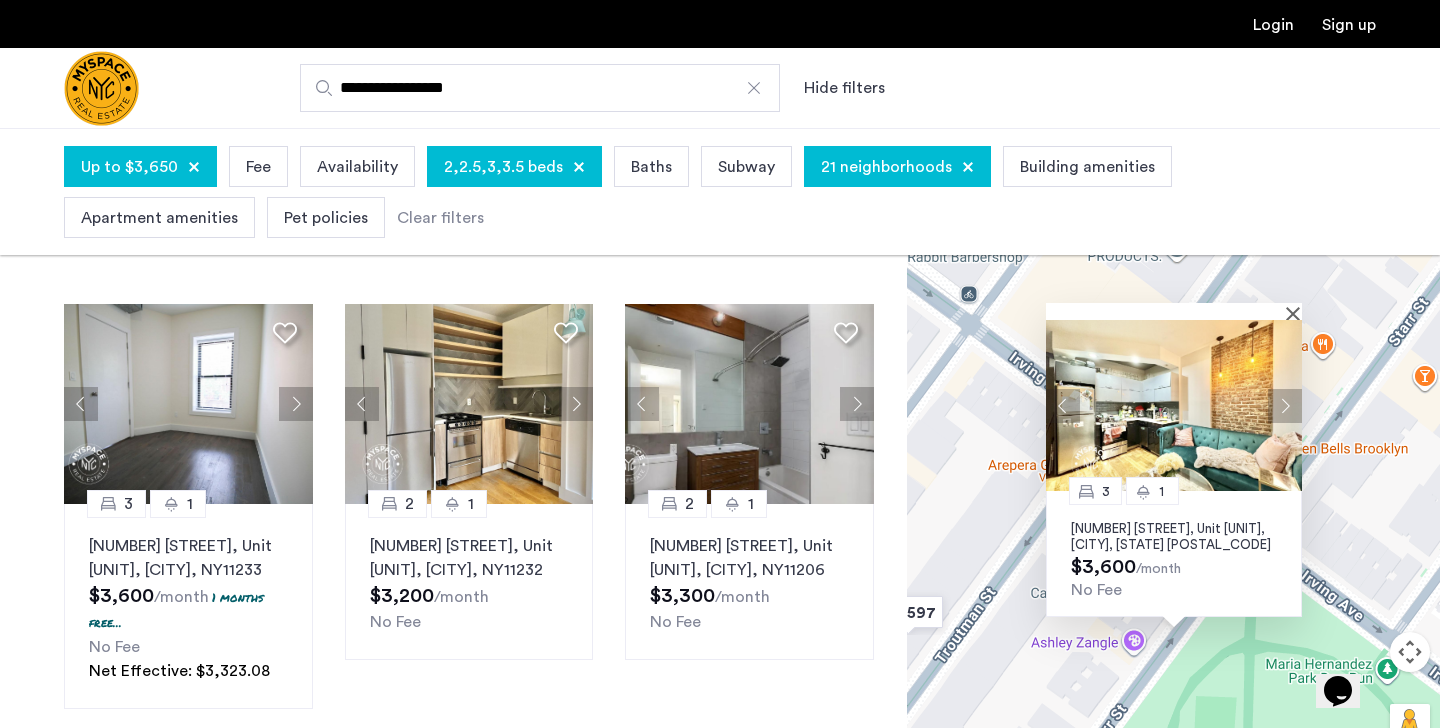click at bounding box center [1285, 406] 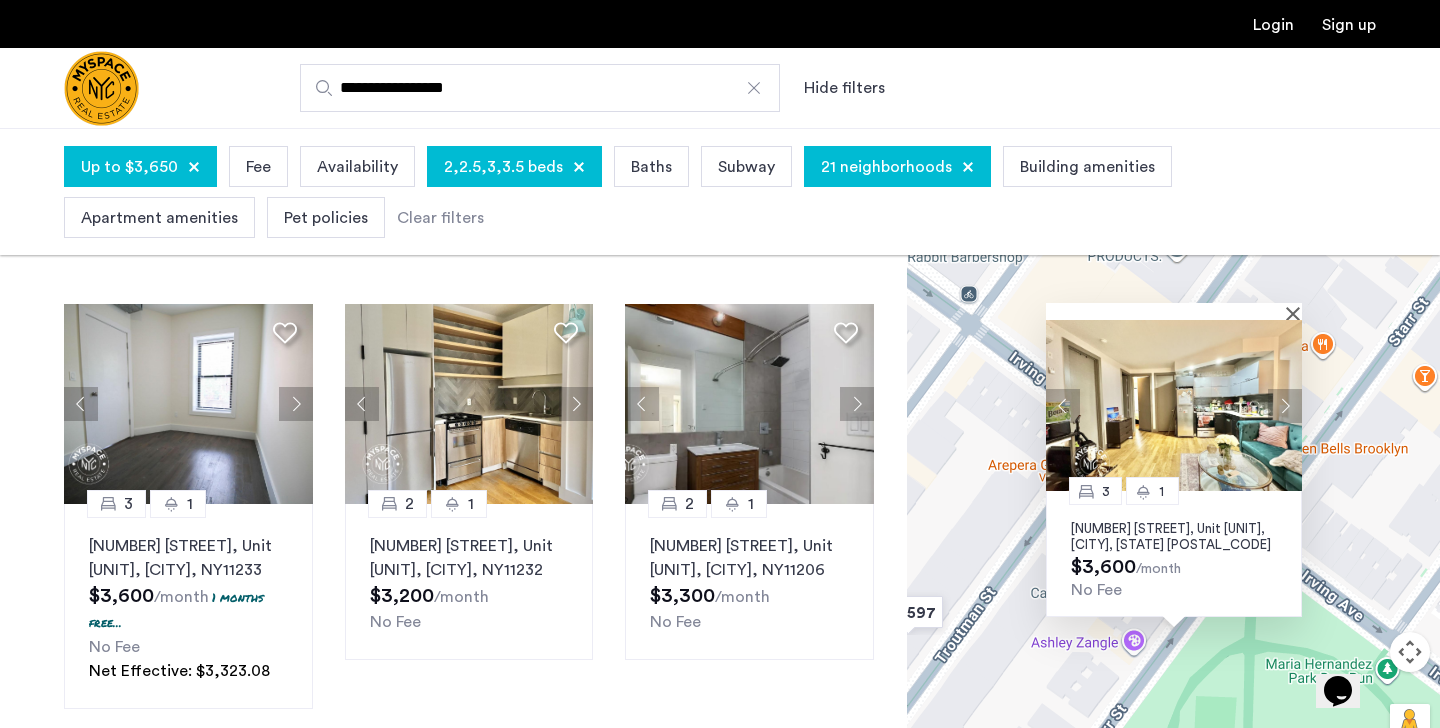 click at bounding box center (1285, 406) 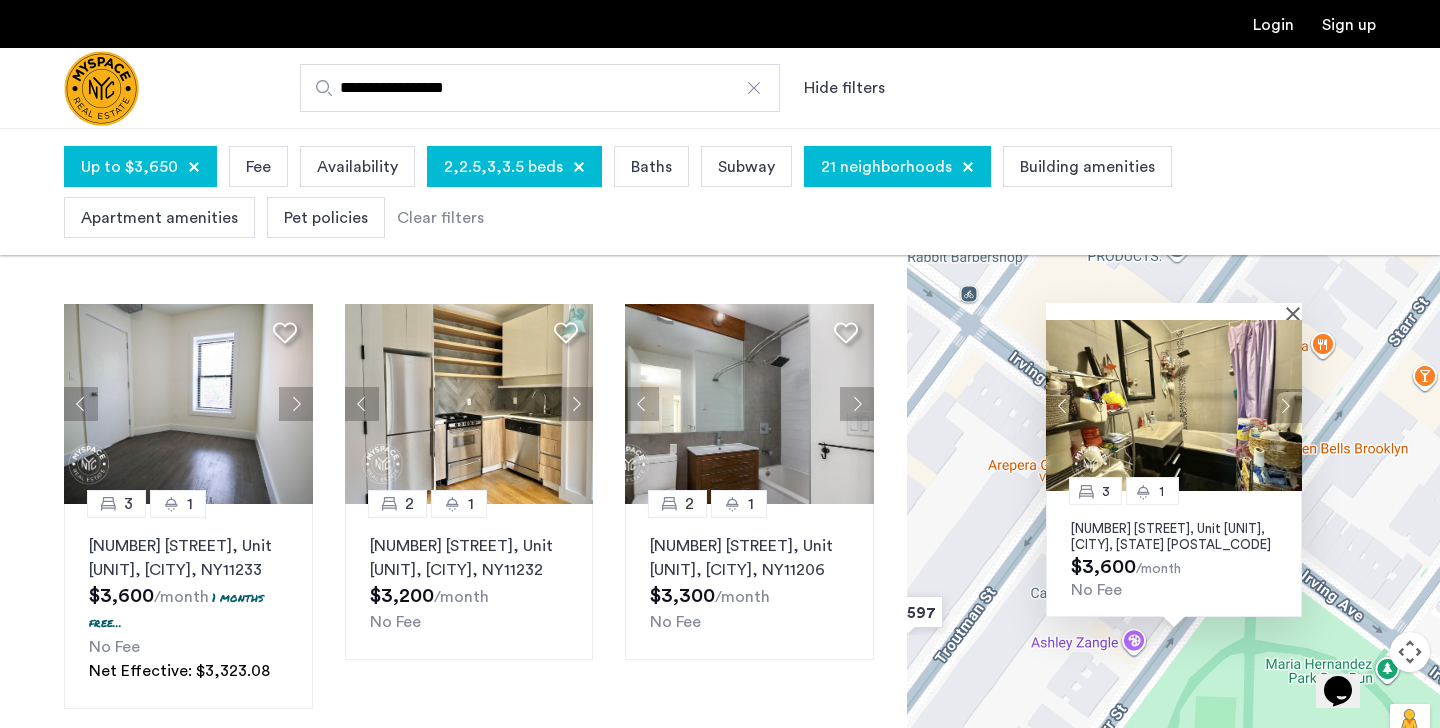 click at bounding box center [1285, 406] 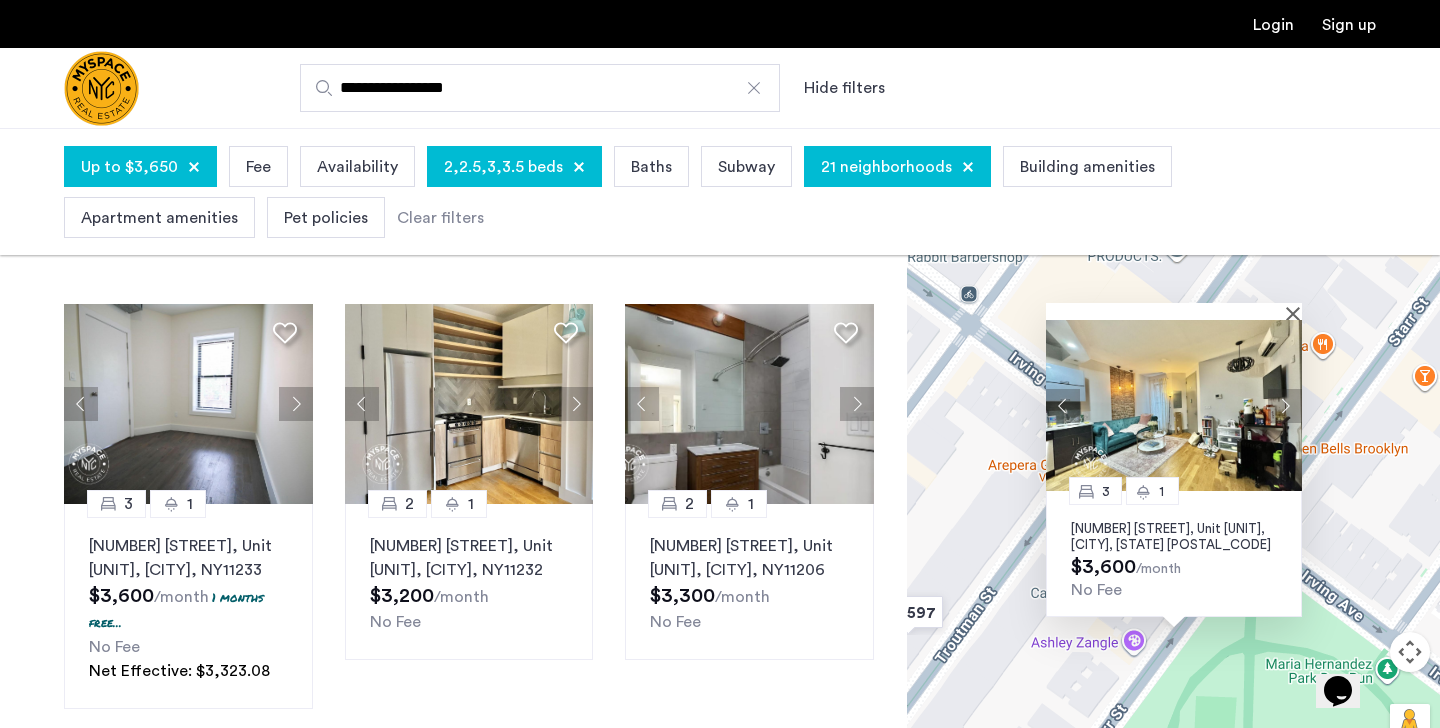click at bounding box center (1285, 406) 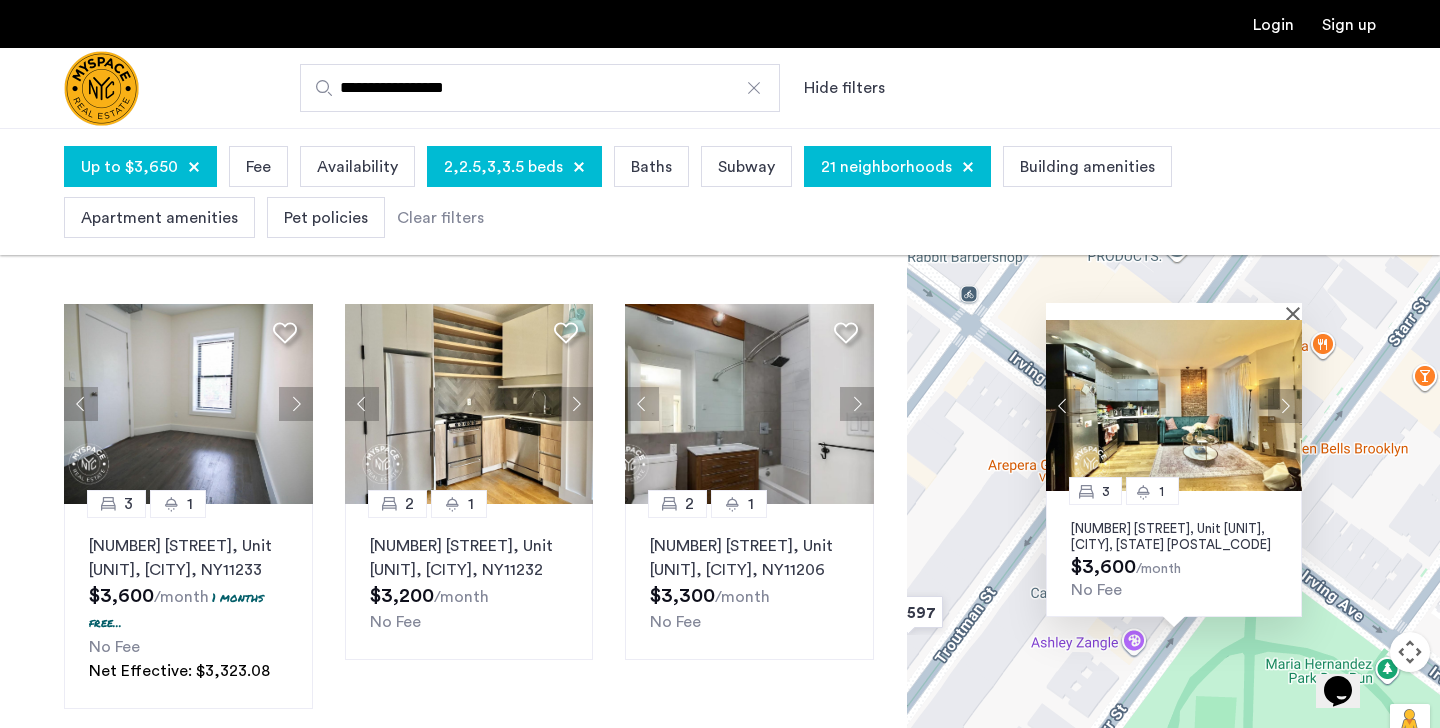 click at bounding box center [1285, 406] 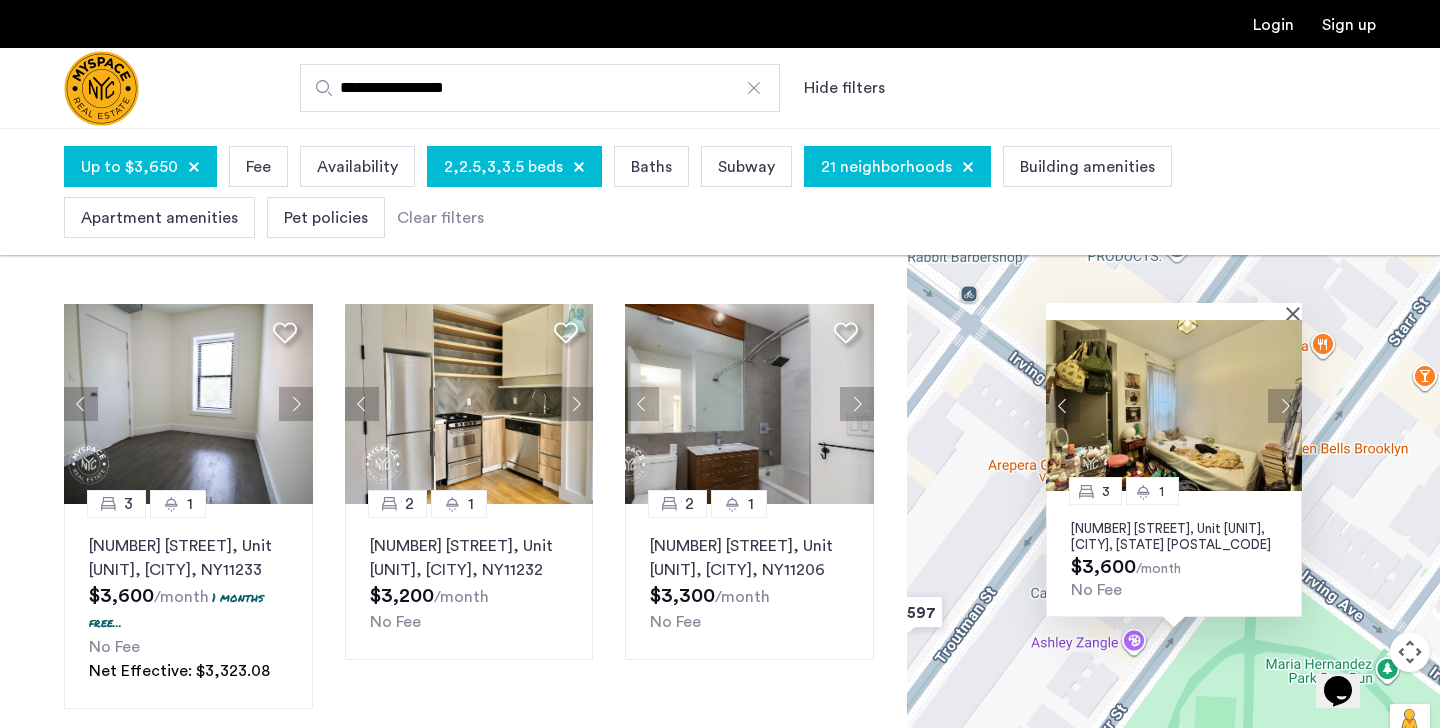 click at bounding box center (1285, 406) 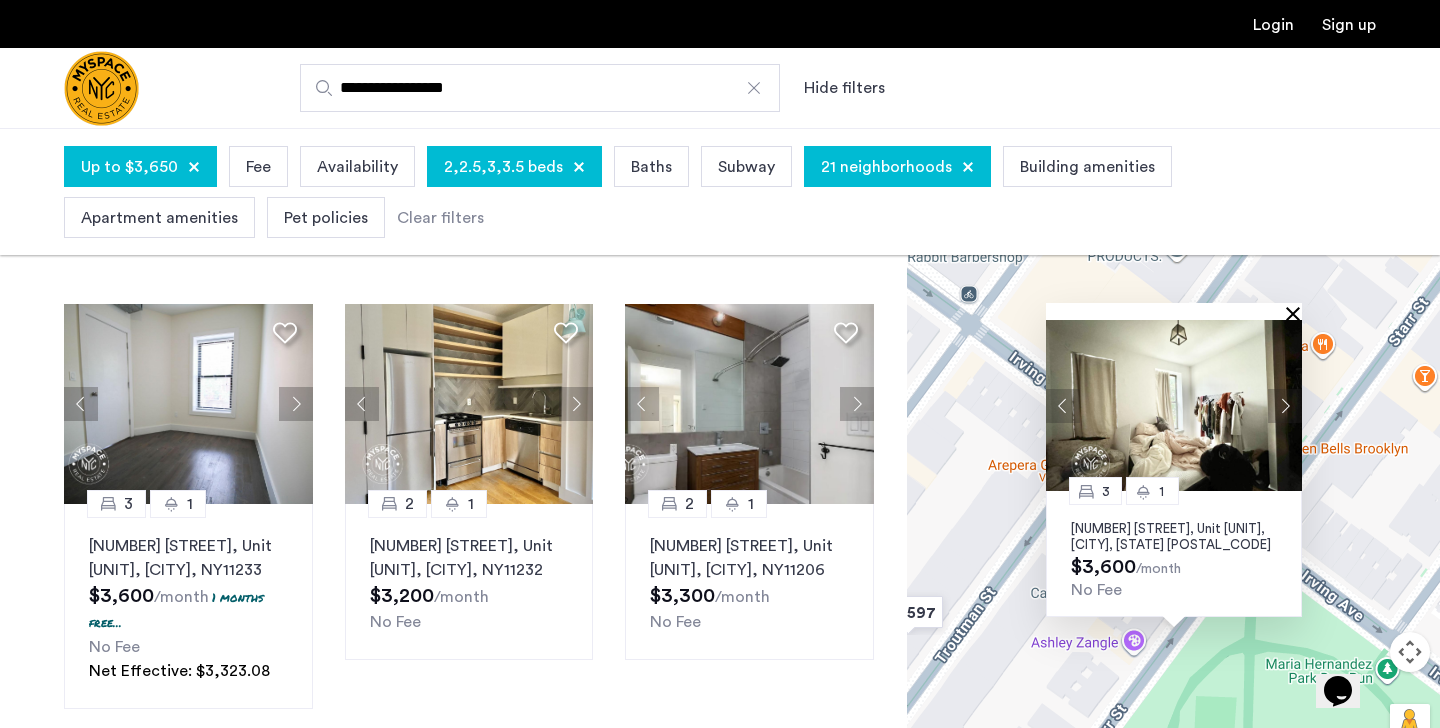 click at bounding box center (1297, 313) 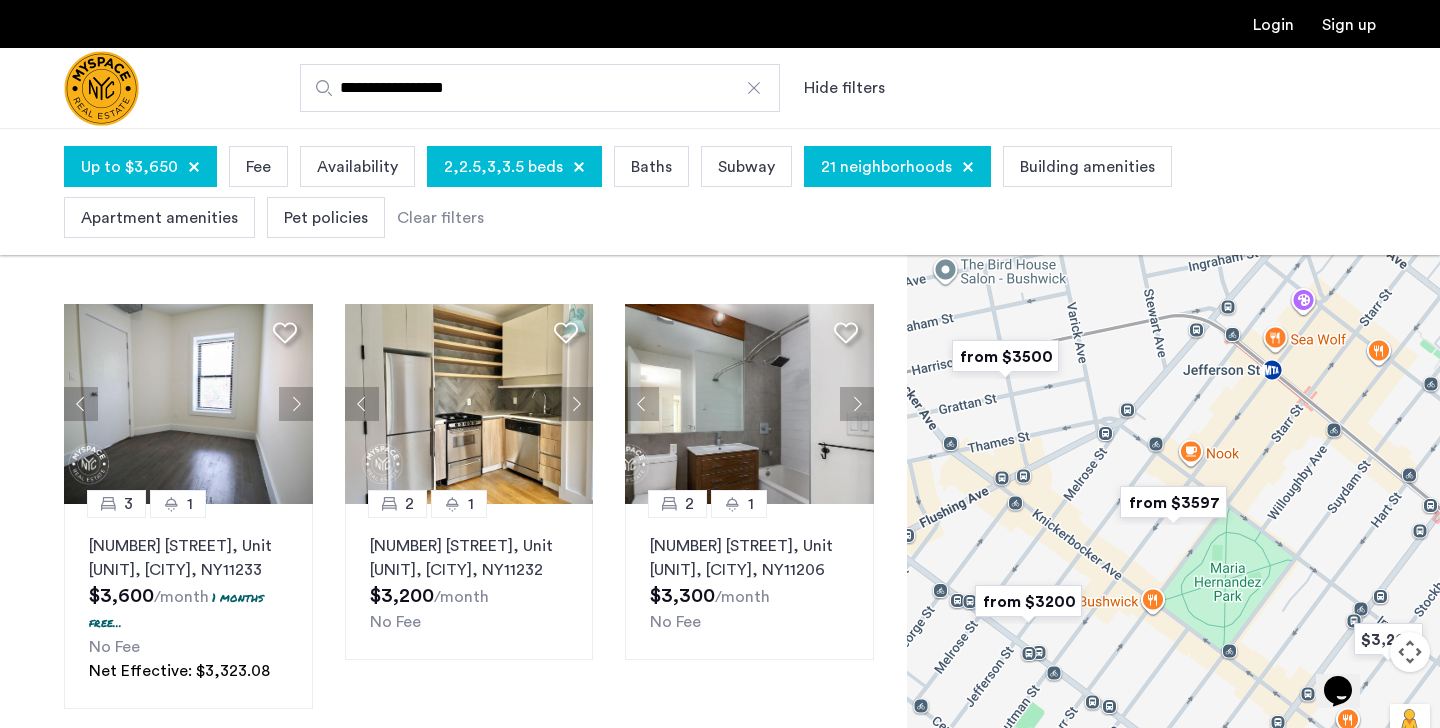 click at bounding box center (1173, 502) 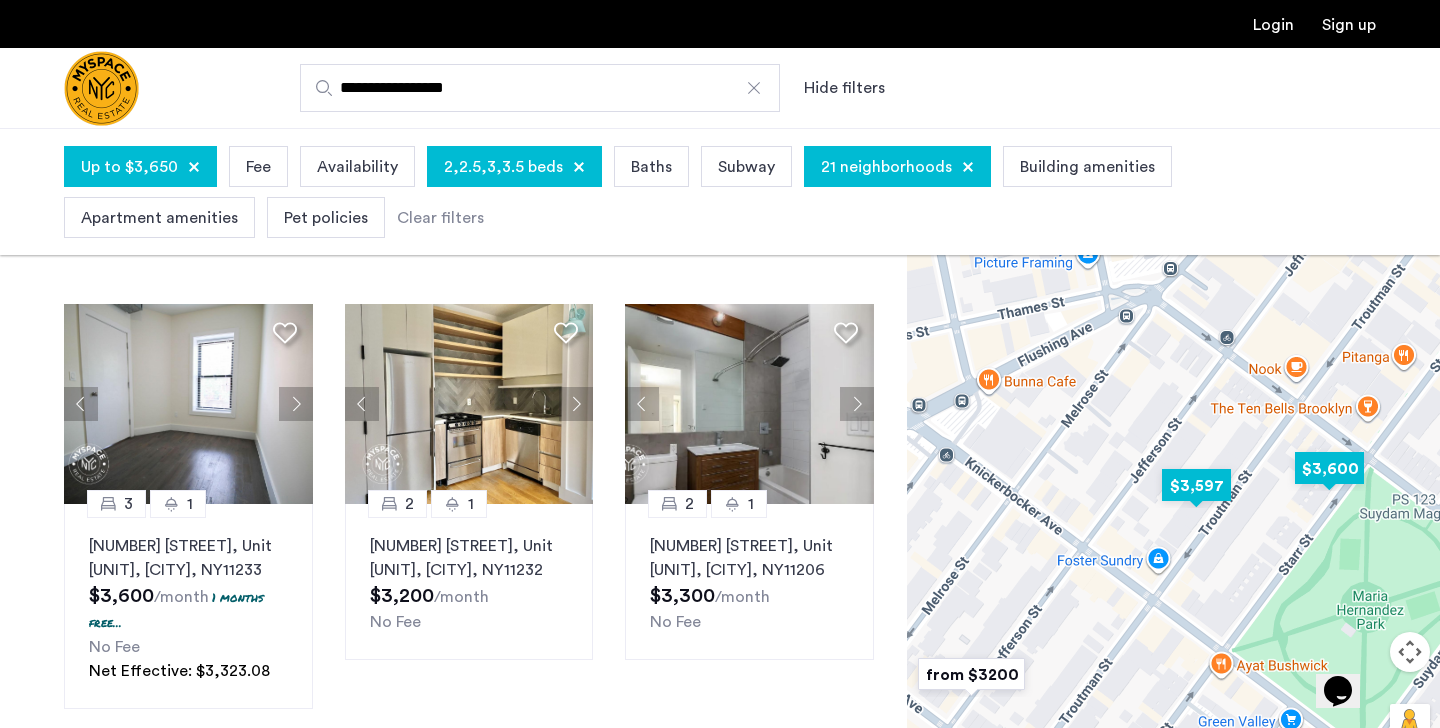 click at bounding box center [1196, 485] 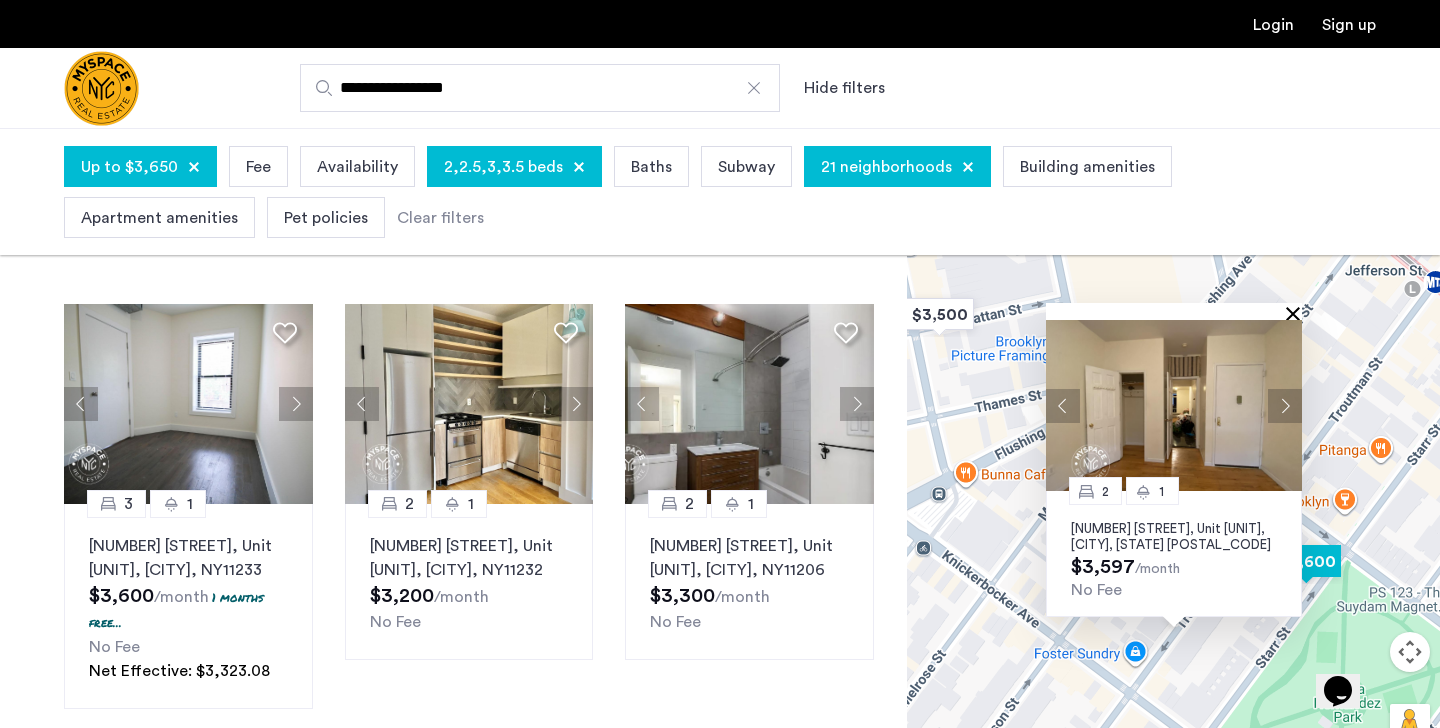 click at bounding box center (1297, 313) 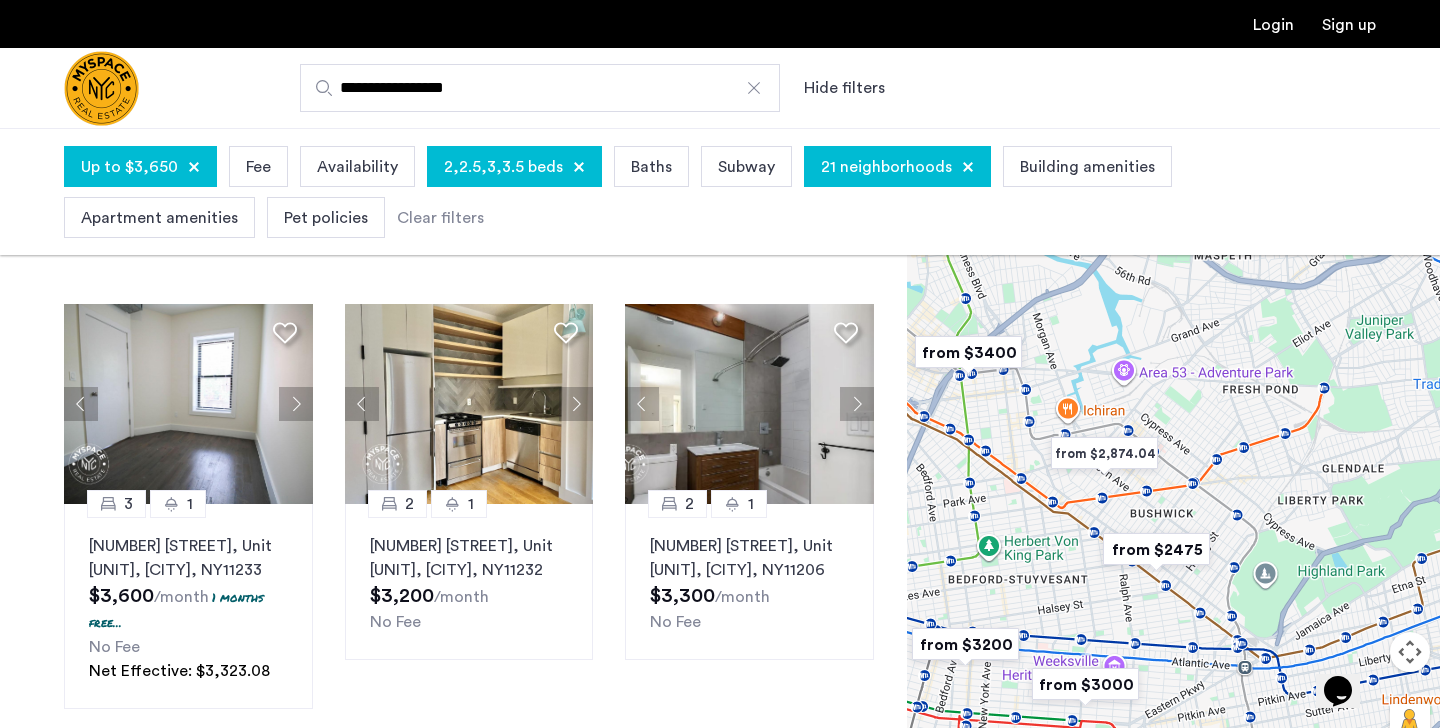 click on "Explore [NUMBER] homes and apartments  Sort by Recommended [NUMBER] [NUMBER] [NUMBER] [STREET], Unit [UNIT], [CITY] , [STATE]  [POSTAL_CODE]  [PRICE]  /month  [NUMBER] months free...  No Fee Net Effective: [PRICE] [NUMBER] [NUMBER] [STREET], Unit [UNIT], [CITY] , [STATE]  [POSTAL_CODE]  [PRICE]  /month No Fee [NUMBER] [NUMBER] [STREET], Unit [UNIT], [CITY] , [STATE]  [POSTAL_CODE]  [PRICE]  /month No Fee This is new, waiting on photos [NUMBER] [NUMBER] [STREET], Unit [UNIT], [CITY] , [STATE]  [POSTAL_CODE]  [PRICE]  /month No Fee [NUMBER] [NUMBER] [STREET], Unit [UNIT], [CITY] , [STATE]  [POSTAL_CODE]  [PRICE]  /month No Fee [NUMBER] [NUMBER] [STREET], Unit [UNIT], [CITY] , [STATE]  [POSTAL_CODE]  [PRICE]  /month No Fee [NUMBER] [NUMBER] [STREET], Unit [UNIT], [CITY] , [STATE]  [POSTAL_CODE]  [PRICE]  /month No Fee [NUMBER] [NUMBER] [STREET], Unit [UNIT], [CITY] , [STATE]  [POSTAL_CODE]  [PRICE]  /month No Fee [NUMBER] [NUMBER] [STREET], Unit [UNIT], [CITY] , [STATE]  [POSTAL_CODE]  [PRICE]  /month No Fee [NUMBER] [NUMBER] [STREET], Unit [UNIT], [CITY] , [STATE]  [POSTAL_CODE]  [PRICE]  /month No Fee [NUMBER] [NUMBER] [STREET], Unit [UNIT], [CITY] , [STATE]  [POSTAL_CODE]  [PRICE]  /month No Fee [NUMBER] [NUMBER] [STREET], Unit [UNIT], [CITY] , [STATE]  [POSTAL_CODE]  [PRICE]  /month No Fee" 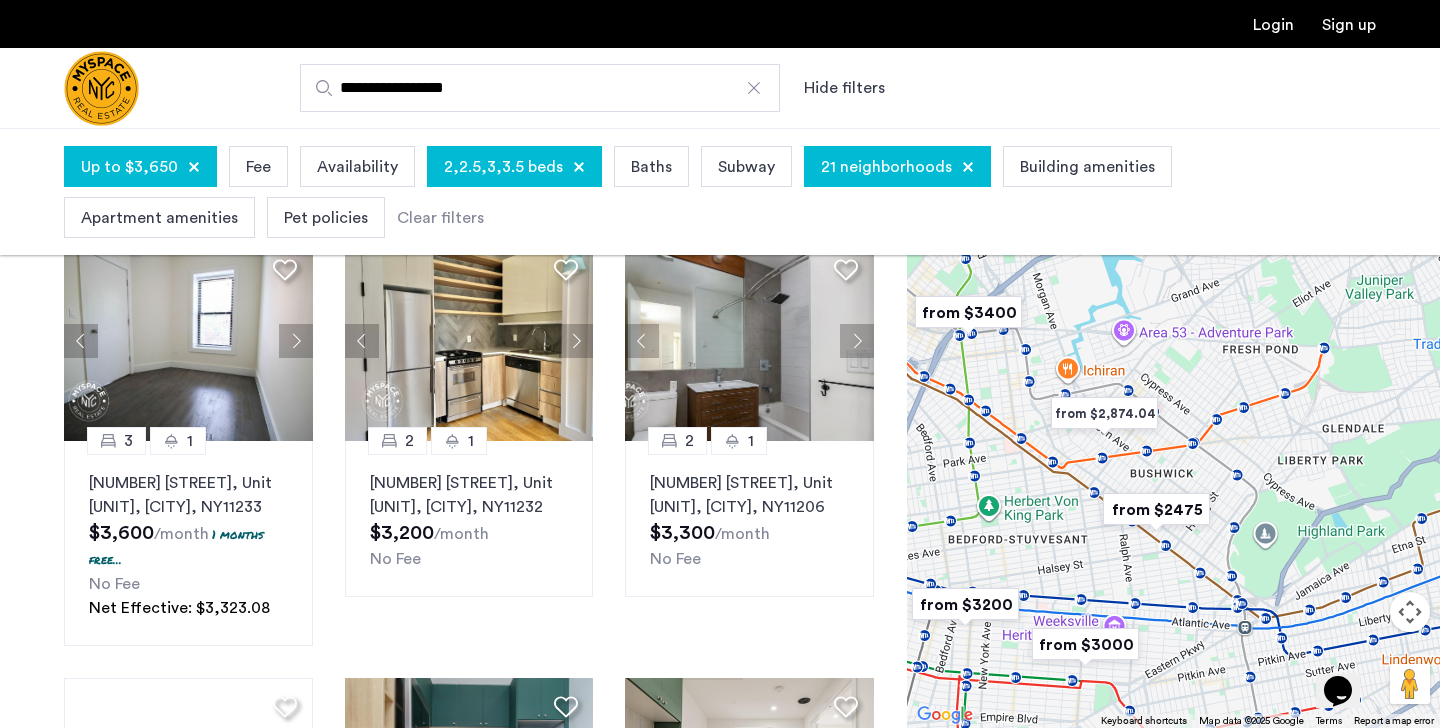scroll, scrollTop: 120, scrollLeft: 0, axis: vertical 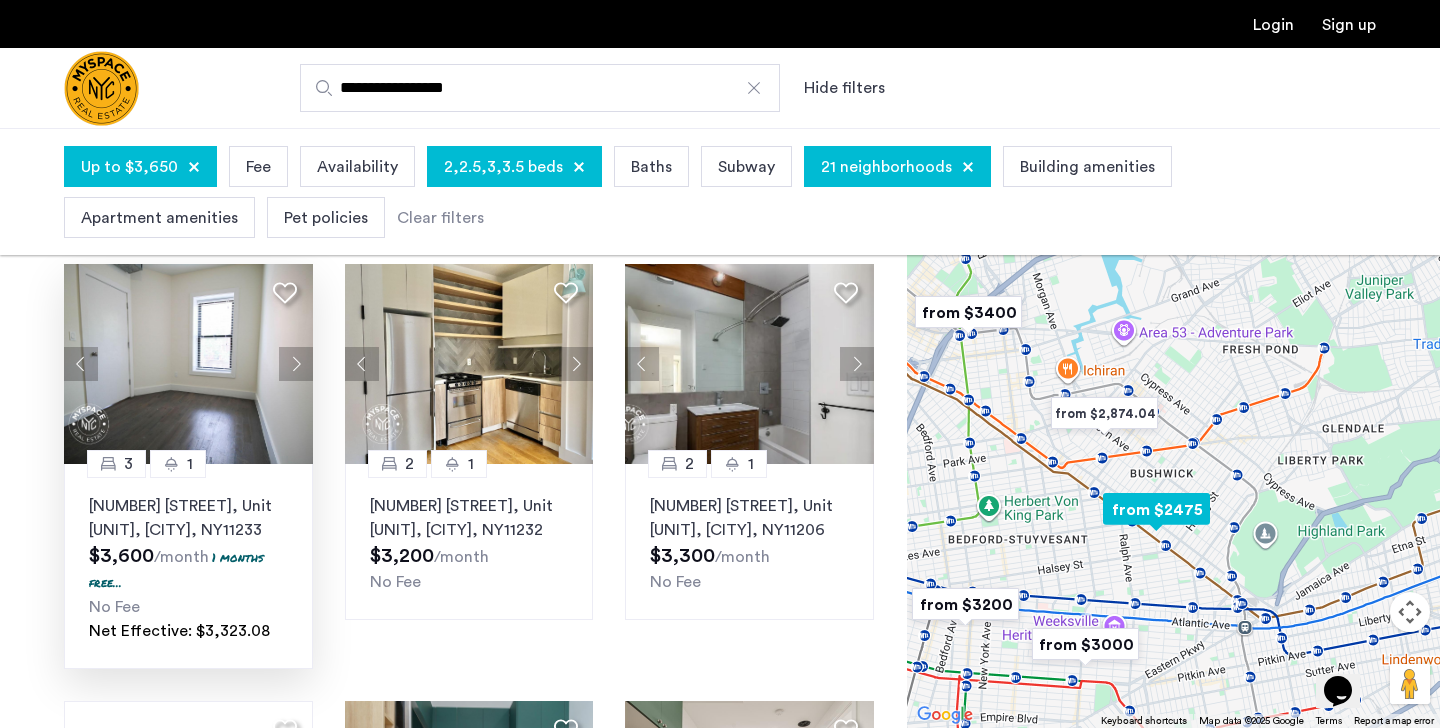 click 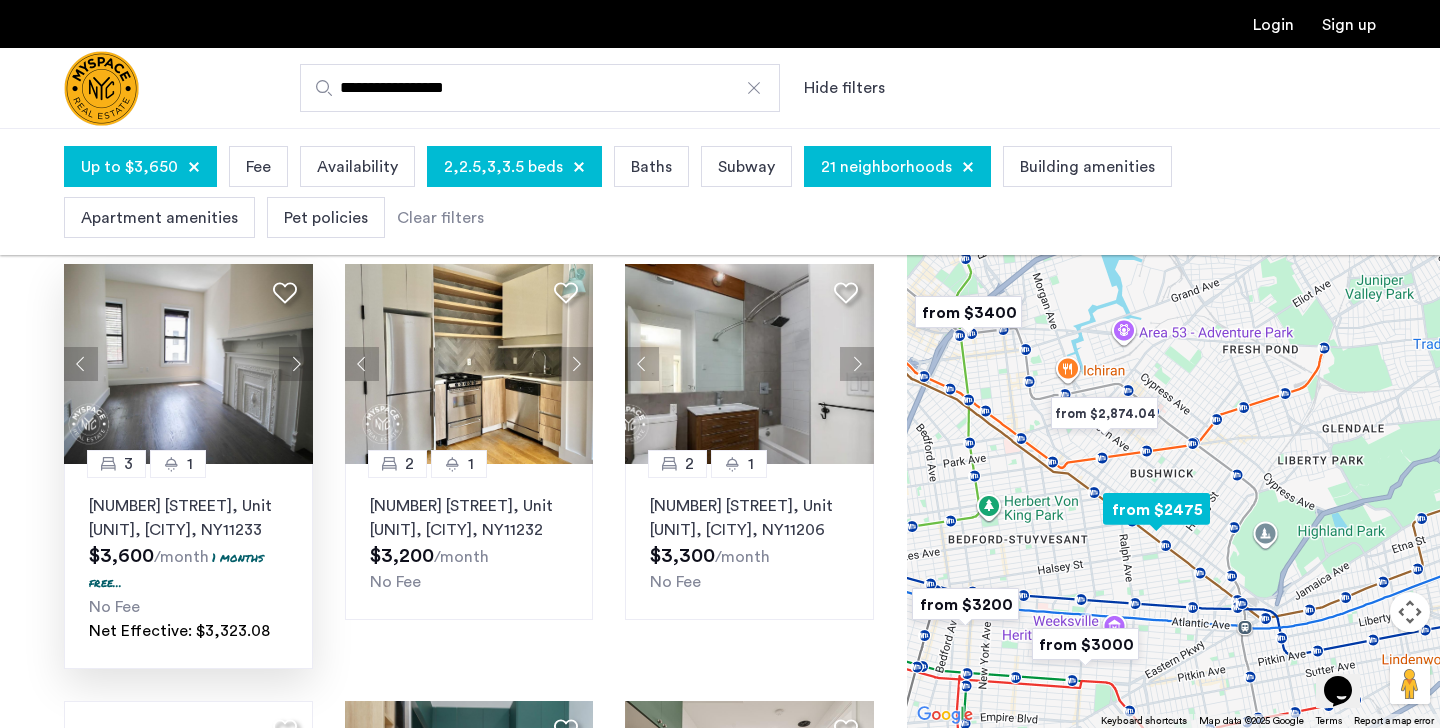 click 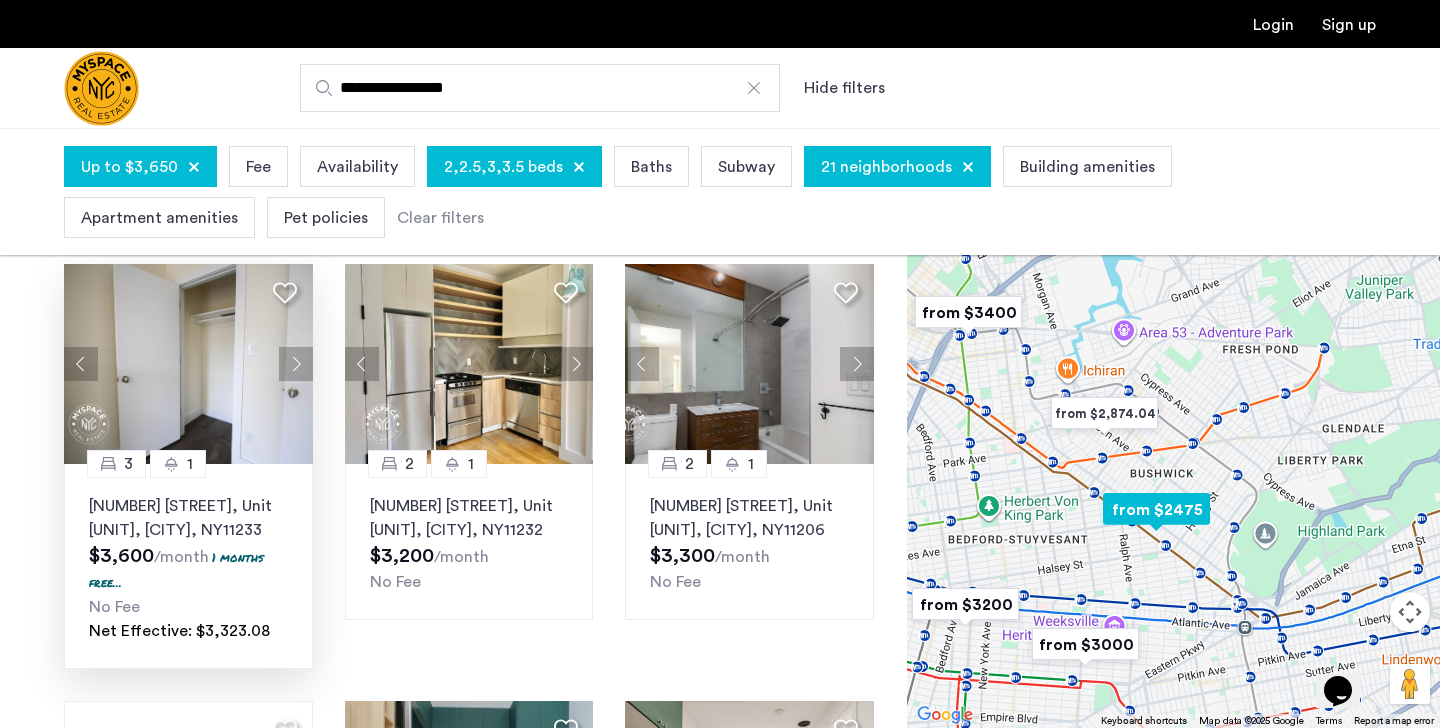 click 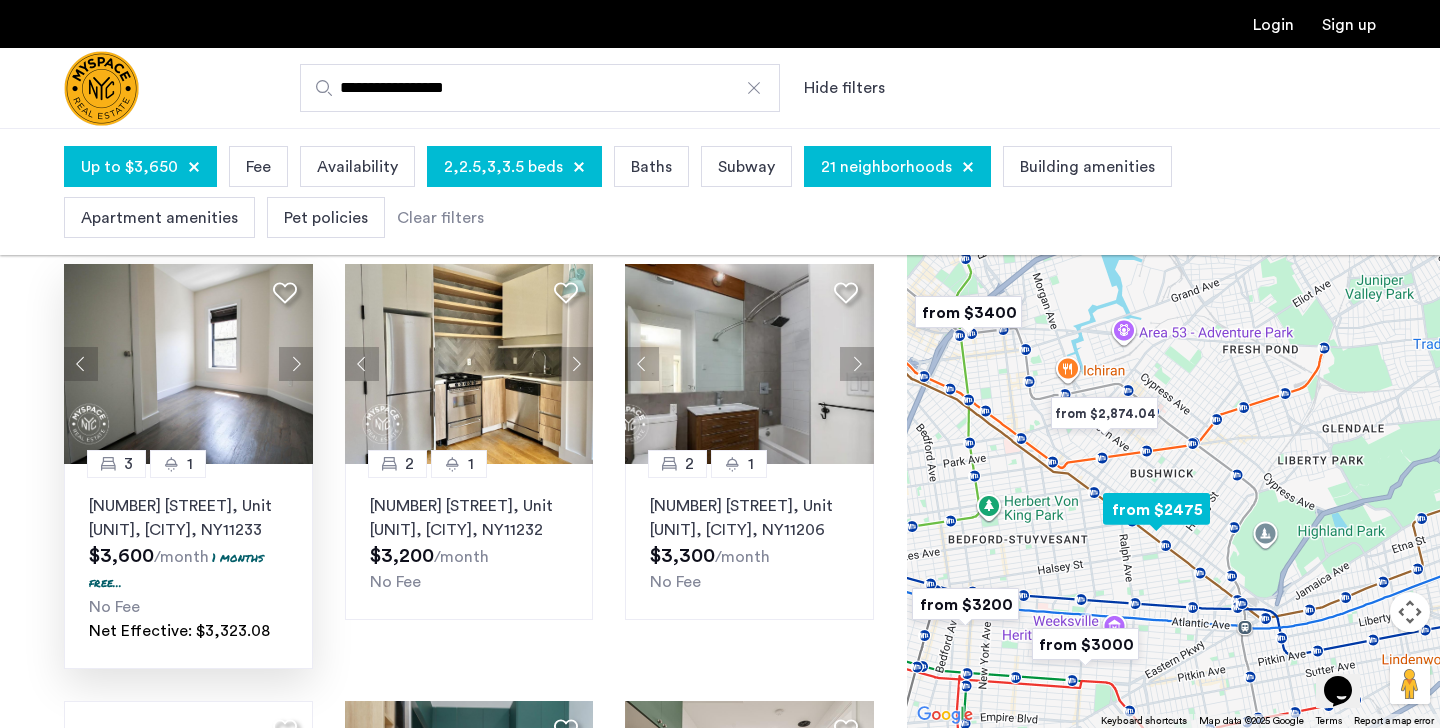 click 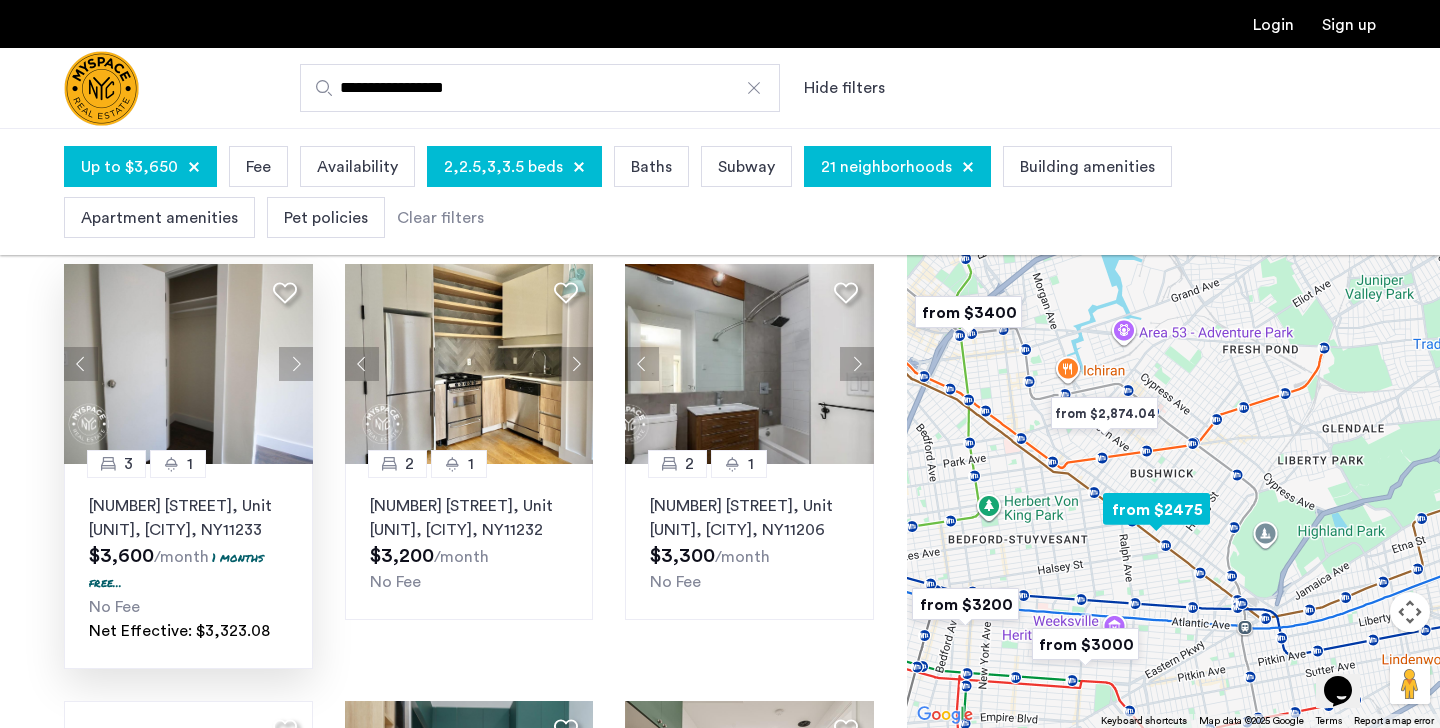 click 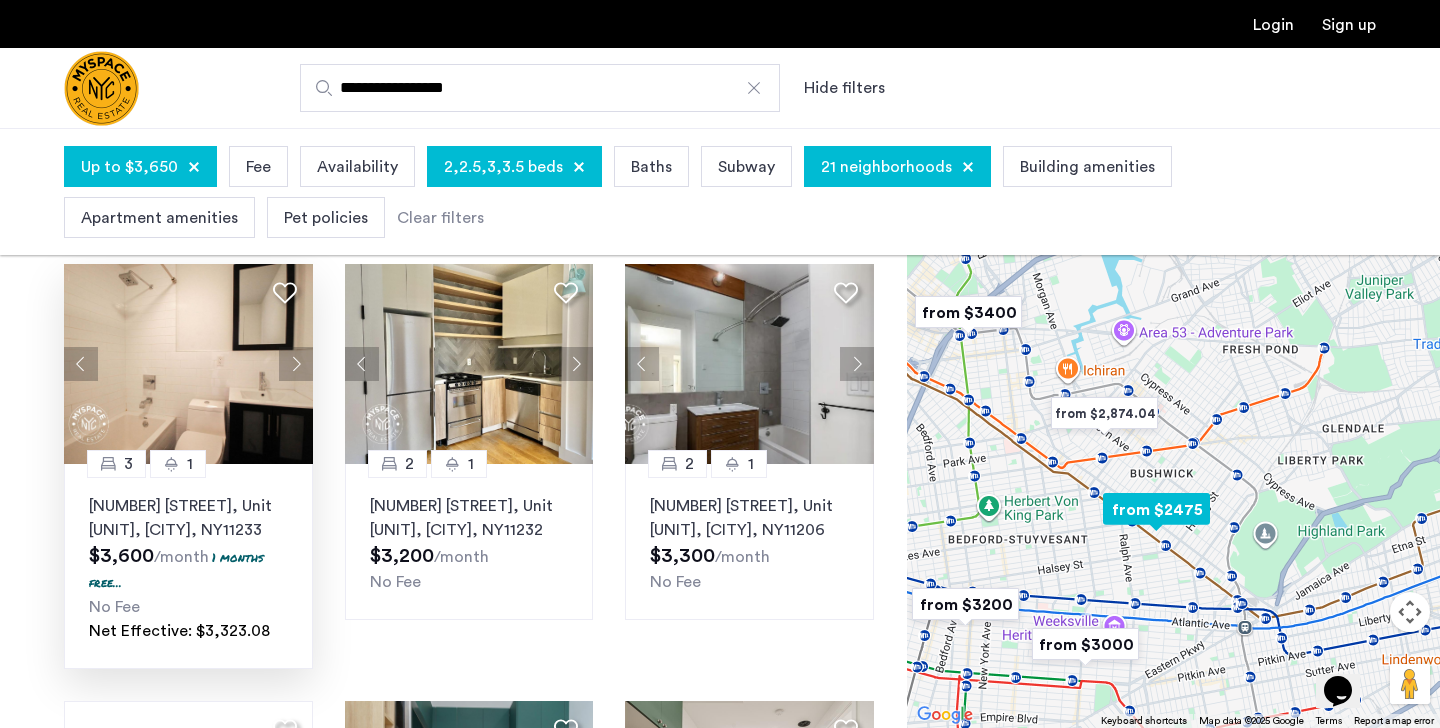 click 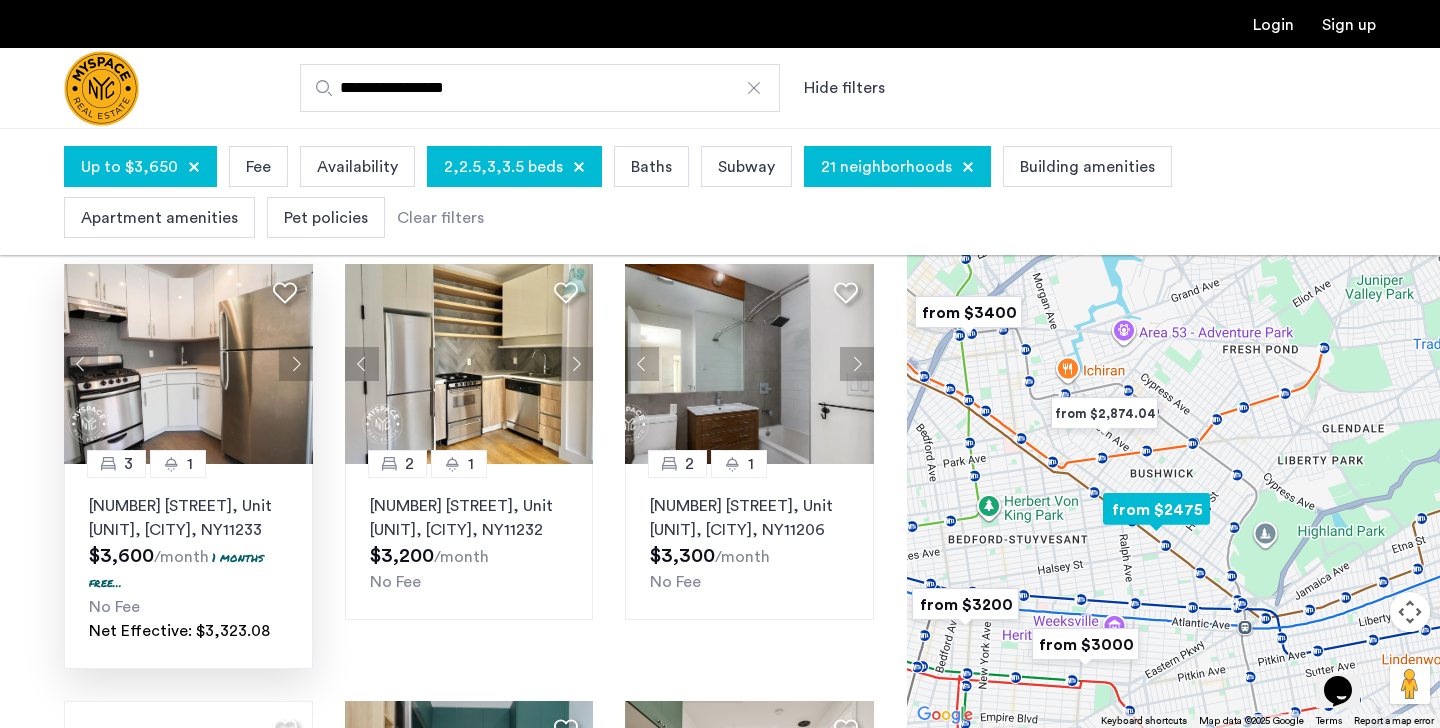 click 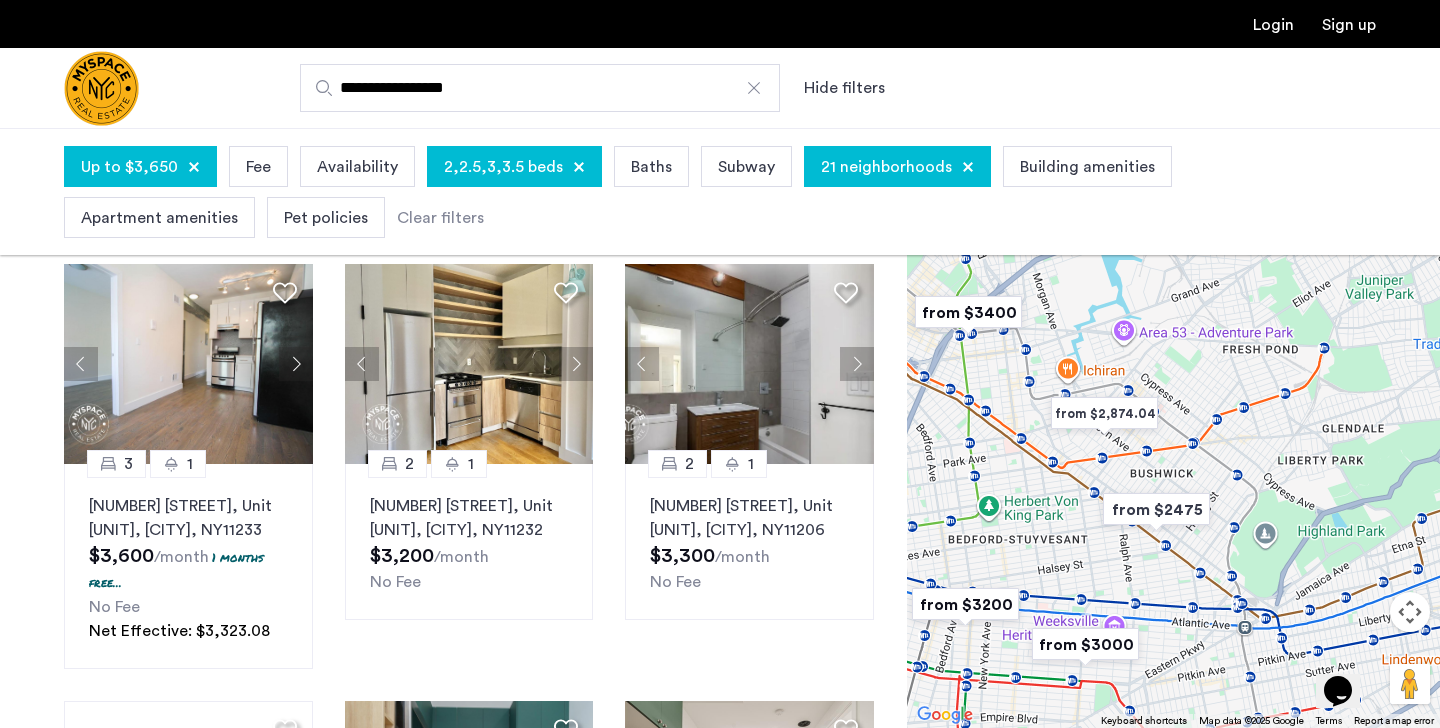 click on "Explore [NUMBER] homes and apartments  Sort by Recommended [NUMBER] [NUMBER] [NUMBER] [STREET], Unit [UNIT], [CITY] , [STATE]  [POSTAL_CODE]  [PRICE]  /month  [NUMBER] months free...  No Fee Net Effective: [PRICE] [NUMBER] [NUMBER] [STREET], Unit [UNIT], [CITY] , [STATE]  [POSTAL_CODE]  [PRICE]  /month No Fee [NUMBER] [NUMBER] [STREET], Unit [UNIT], [CITY] , [STATE]  [POSTAL_CODE]  [PRICE]  /month No Fee This is new, waiting on photos [NUMBER] [NUMBER] [STREET], Unit [UNIT], [CITY] , [STATE]  [POSTAL_CODE]  [PRICE]  /month No Fee [NUMBER] [NUMBER] [STREET], Unit [UNIT], [CITY] , [STATE]  [POSTAL_CODE]  [PRICE]  /month No Fee [NUMBER] [NUMBER] [STREET], Unit [UNIT], [CITY] , [STATE]  [POSTAL_CODE]  [PRICE]  /month No Fee [NUMBER] [NUMBER] [STREET], Unit [UNIT], [CITY] , [STATE]  [POSTAL_CODE]  [PRICE]  /month No Fee [NUMBER] [NUMBER] [STREET], Unit [UNIT], [CITY] , [STATE]  [POSTAL_CODE]  [PRICE]  /month No Fee [NUMBER] [NUMBER] [STREET], Unit [UNIT], [CITY] , [STATE]  [POSTAL_CODE]  [PRICE]  /month No Fee [NUMBER] [NUMBER] [STREET], Unit [UNIT], [CITY] , [STATE]  [POSTAL_CODE]  [PRICE]  /month No Fee [NUMBER] [NUMBER] [STREET], Unit [UNIT], [CITY] , [STATE]  [POSTAL_CODE]  [PRICE]  /month No Fee [NUMBER] [NUMBER] [STREET], Unit [UNIT], [CITY] , [STATE]  [POSTAL_CODE]  [PRICE]  /month No Fee" 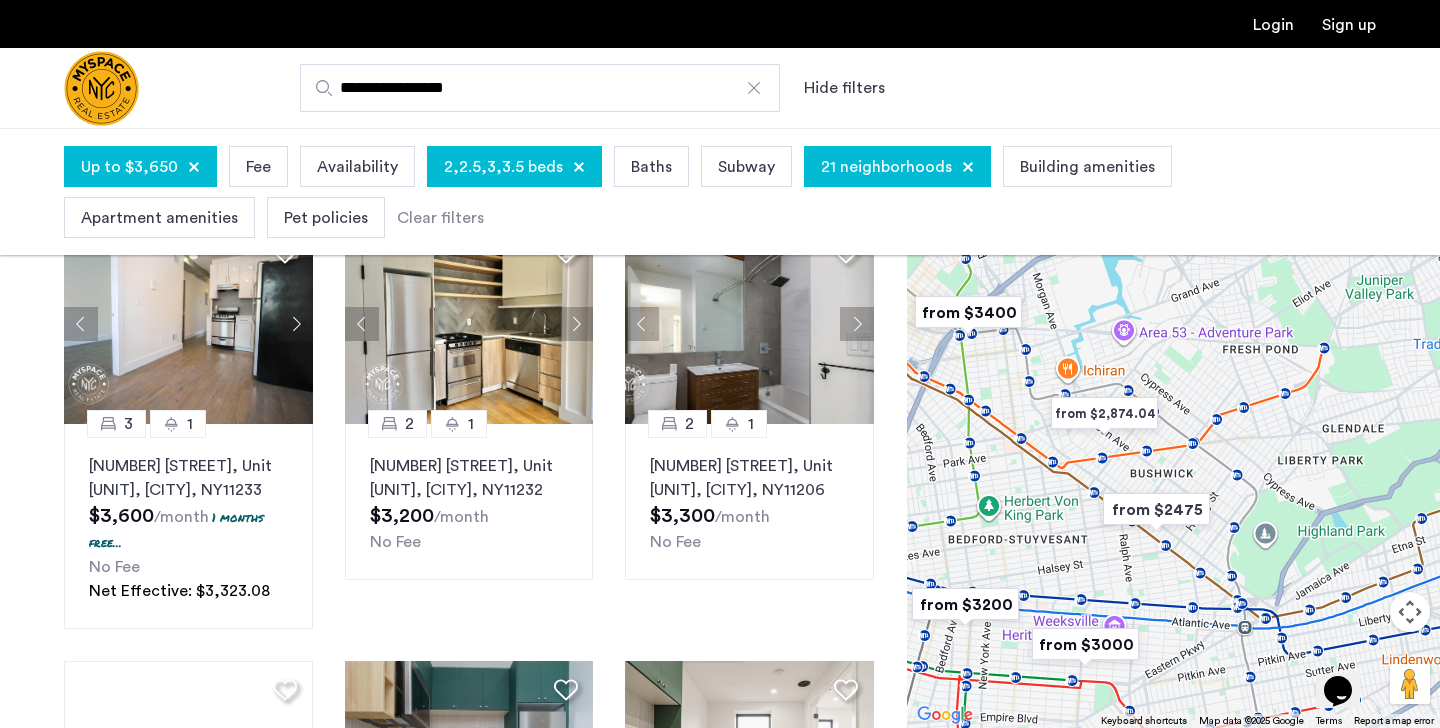 scroll, scrollTop: 120, scrollLeft: 0, axis: vertical 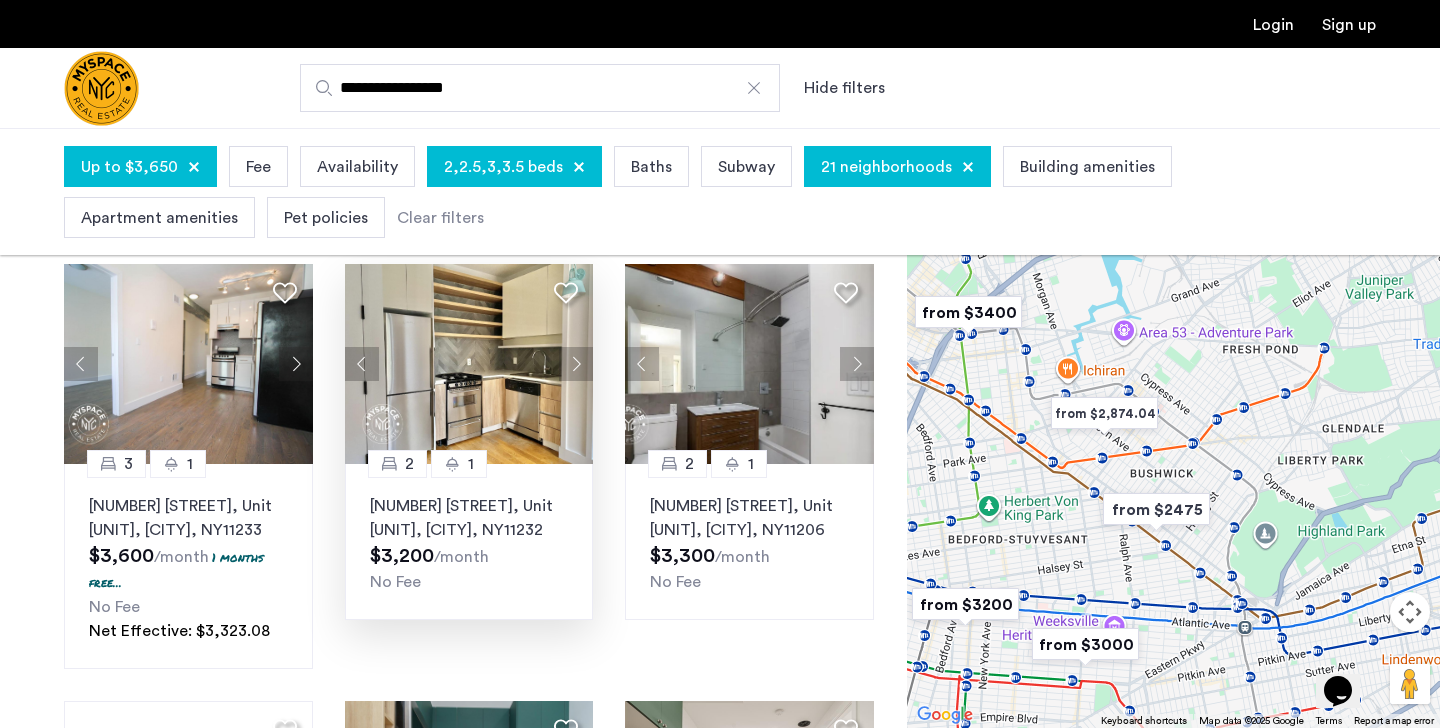 click 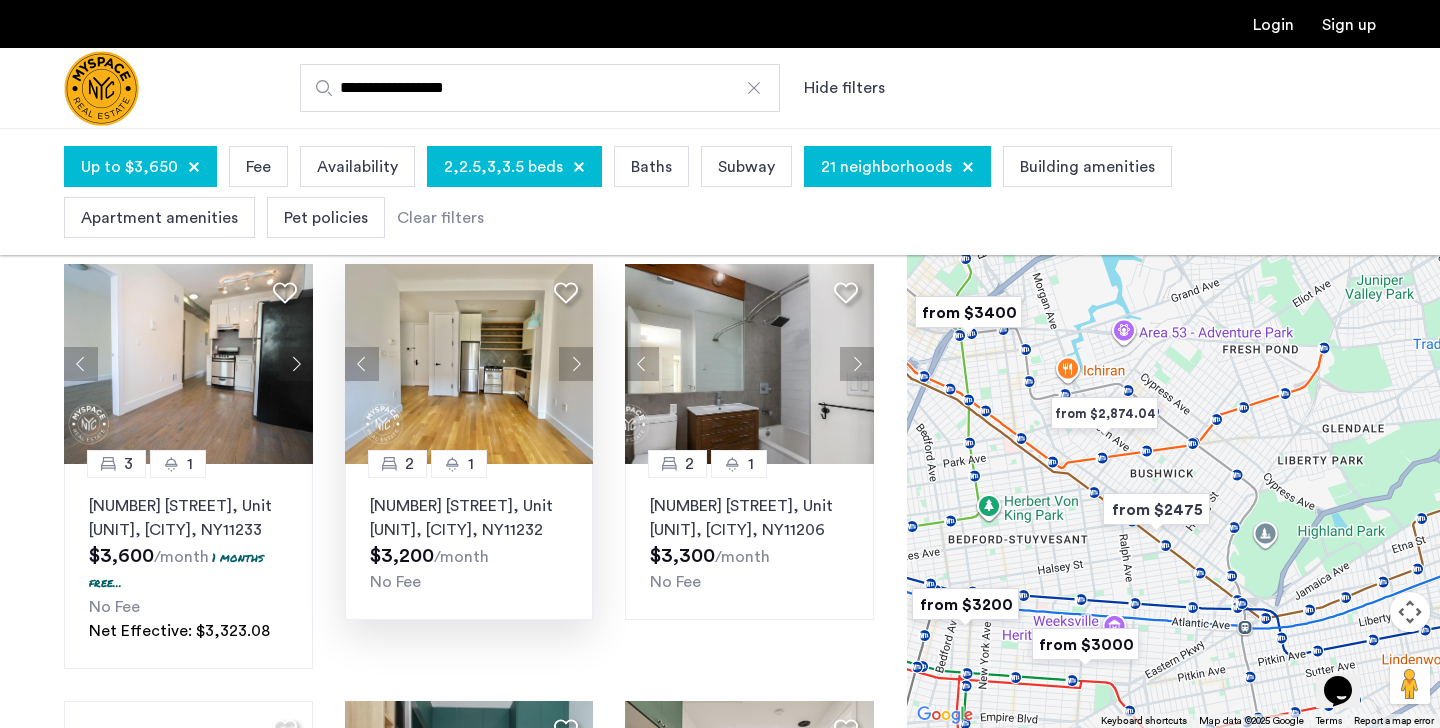 click 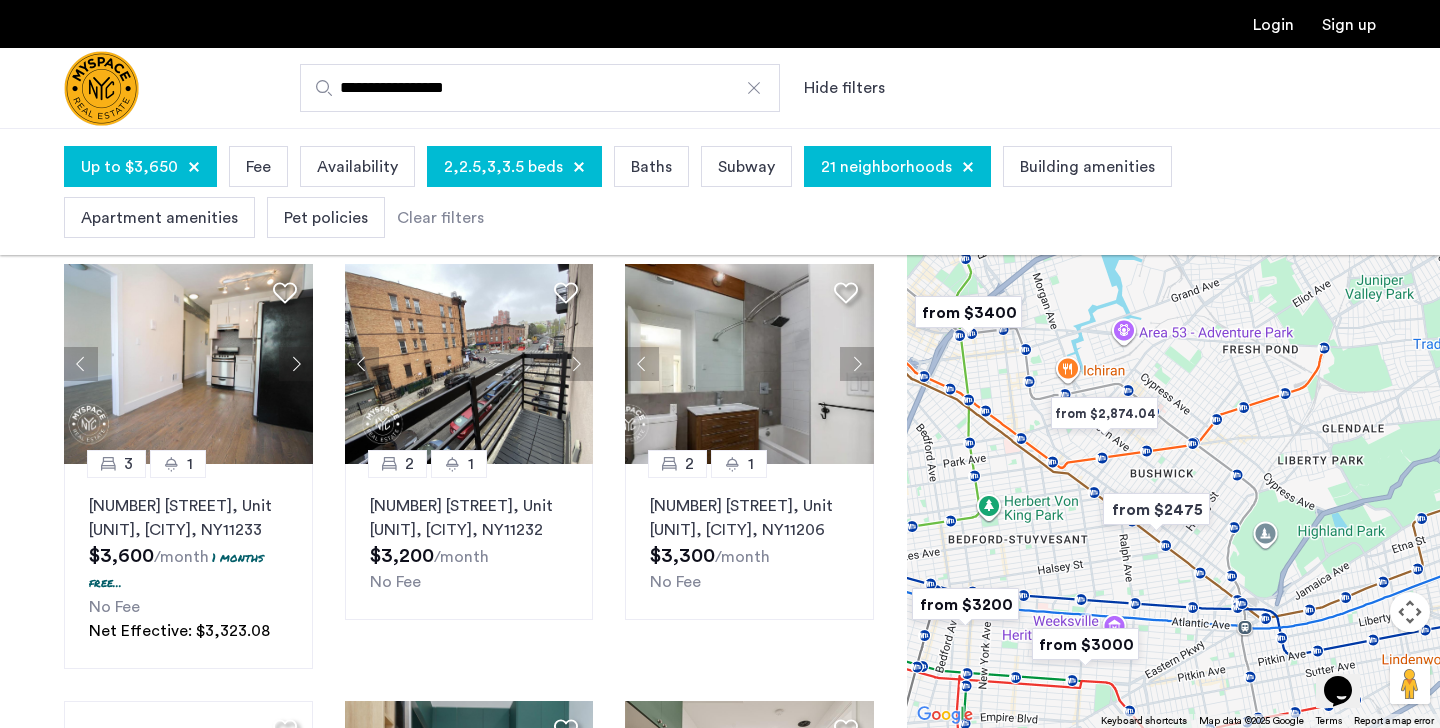 click 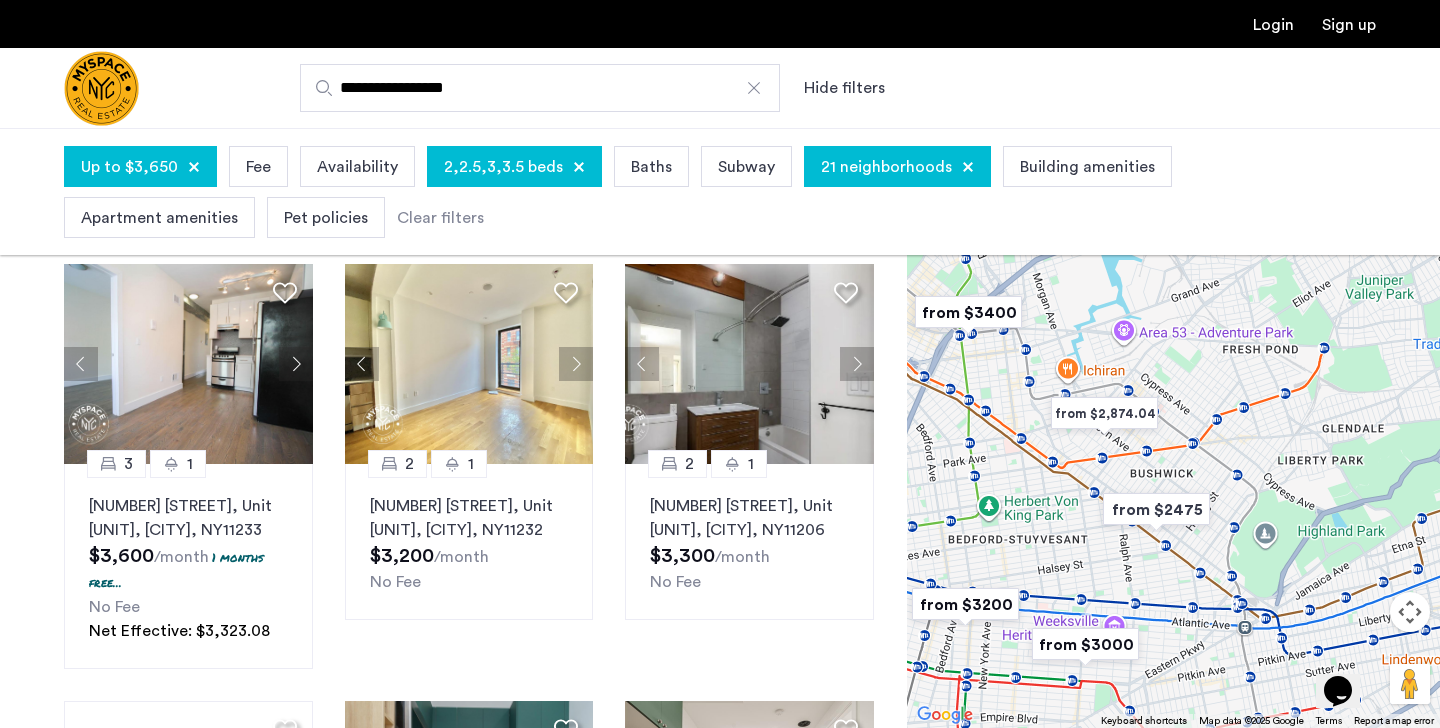 click 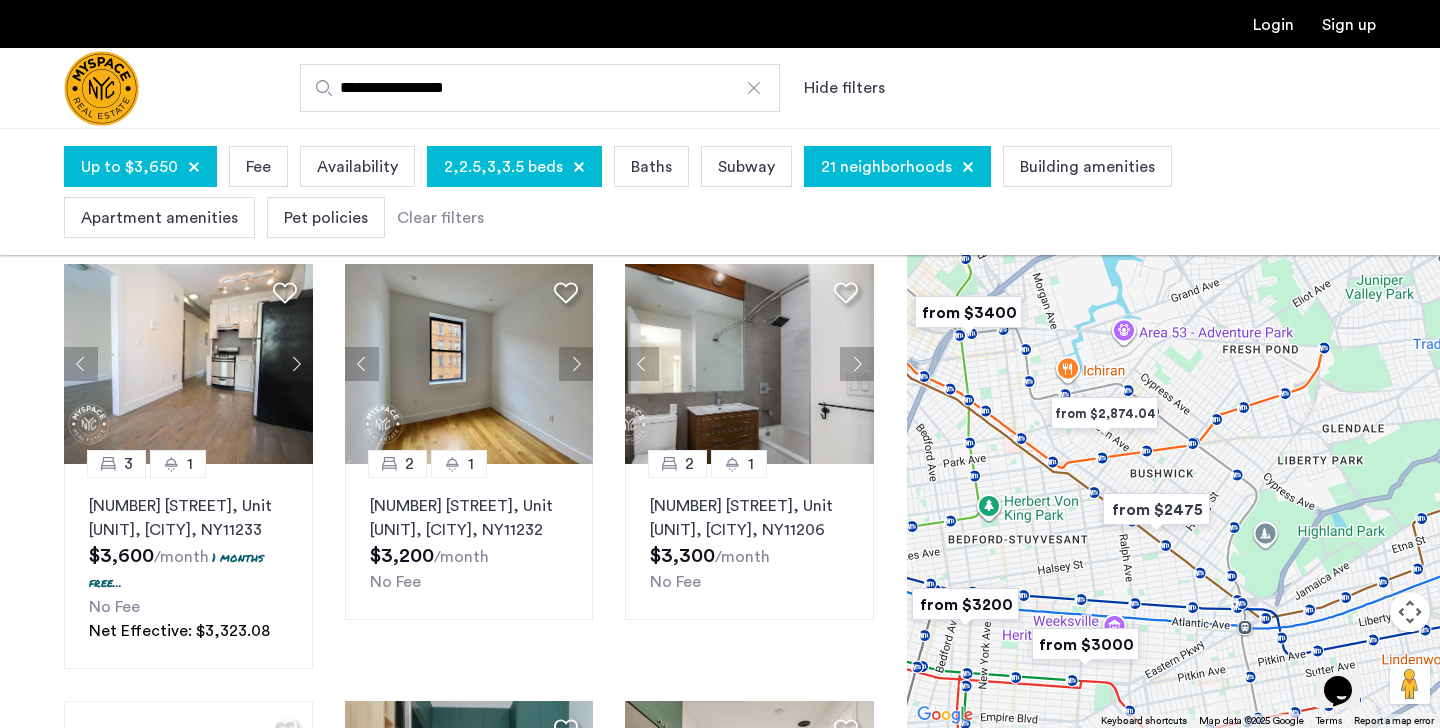 click 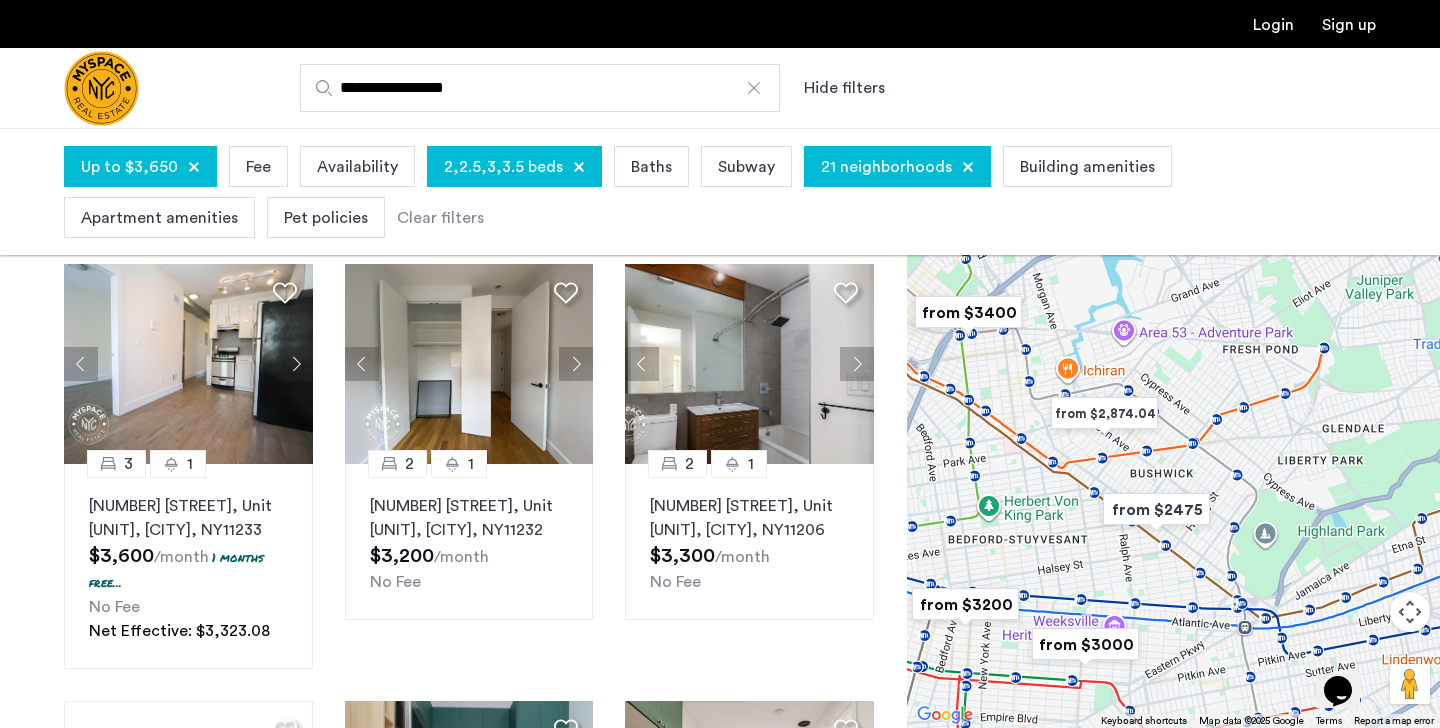 click 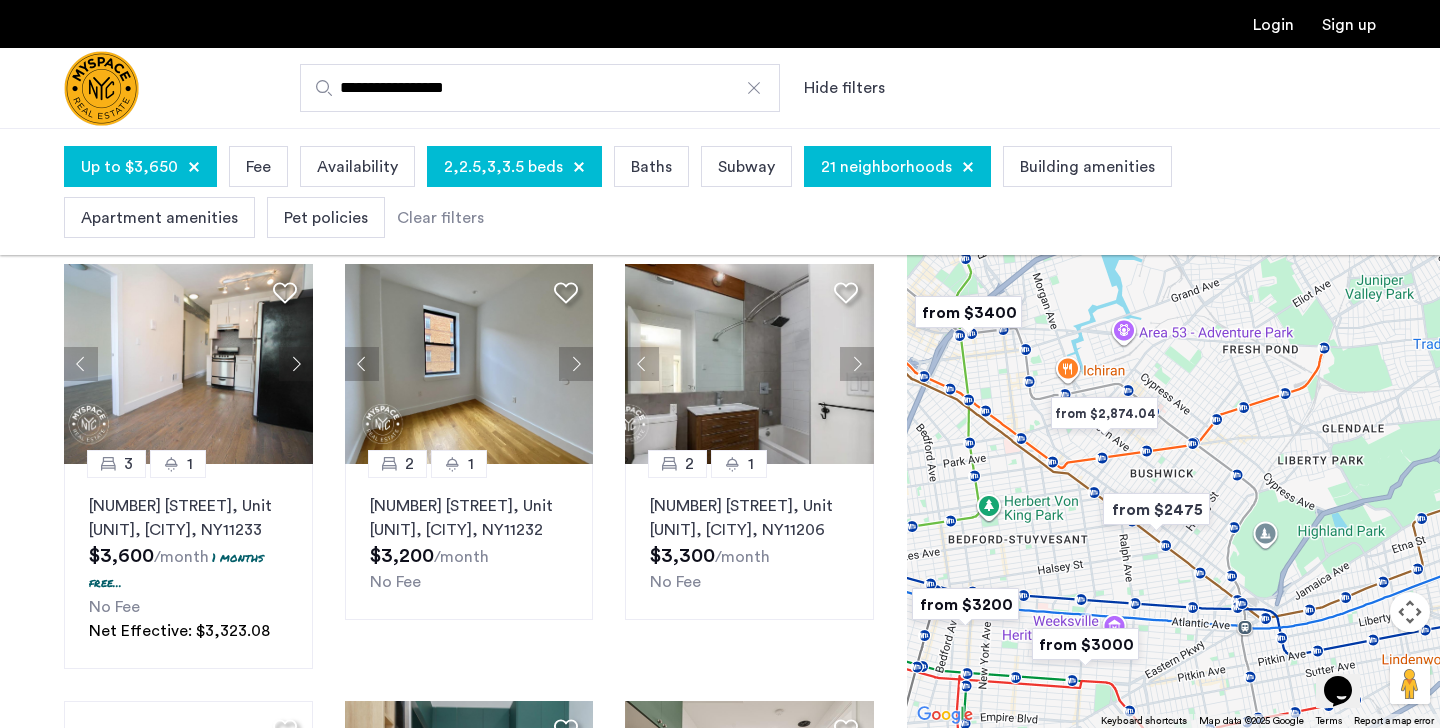 click 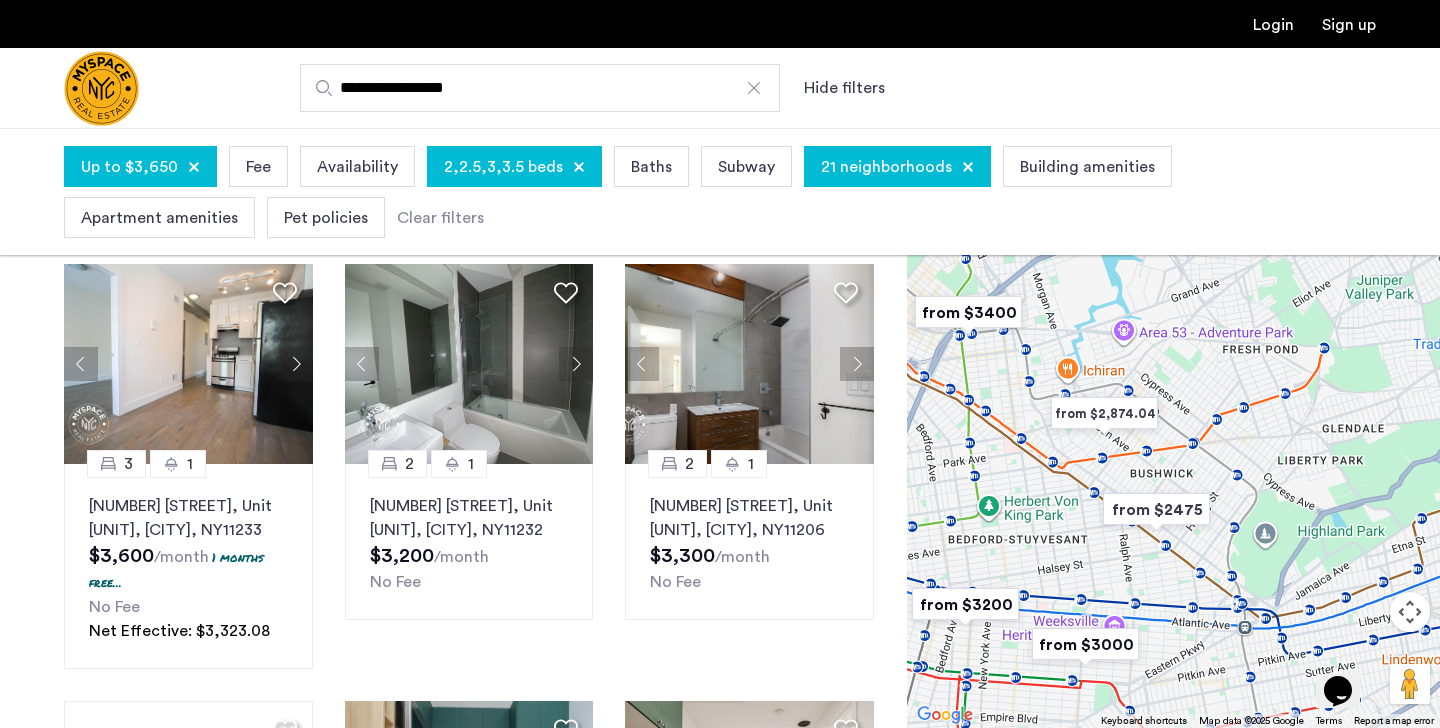 click 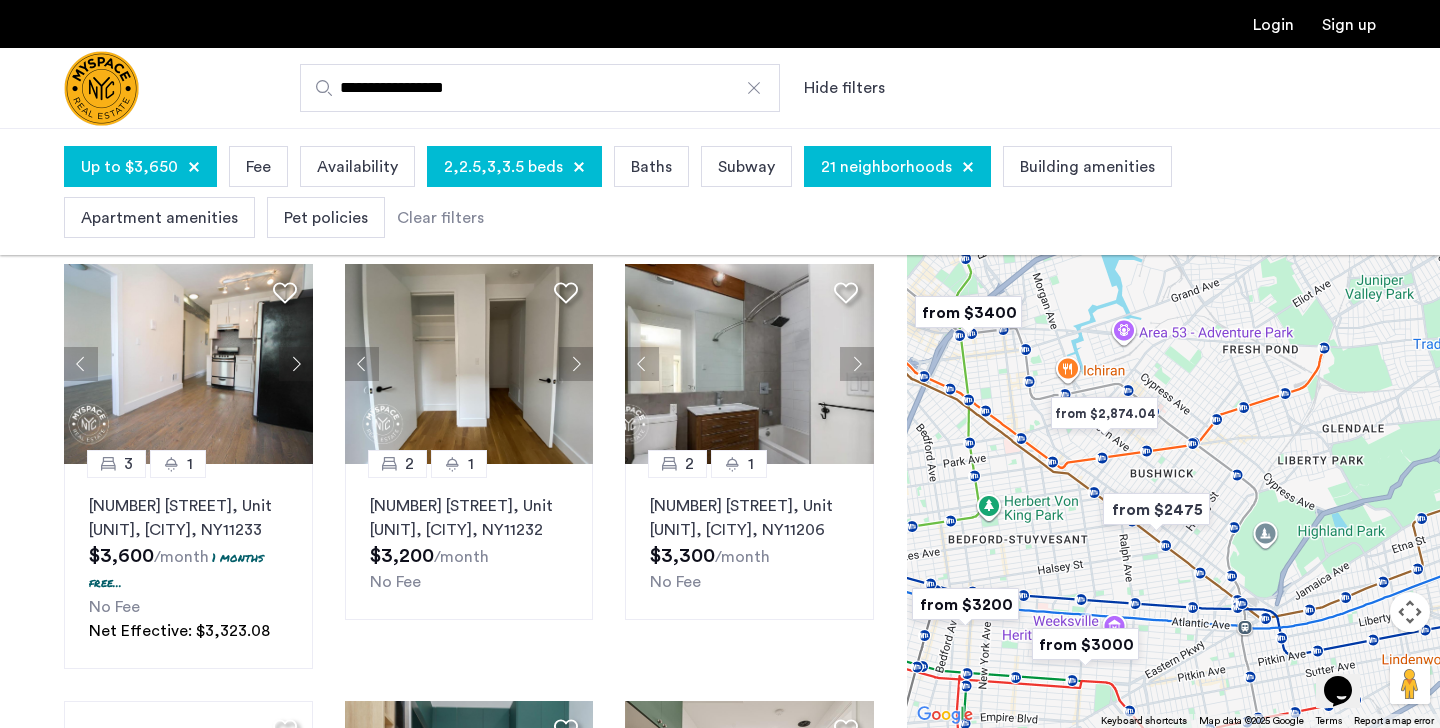 click on "Explore [NUMBER] homes and apartments  Sort by Recommended [NUMBER] [NUMBER] [NUMBER] [STREET], Unit [UNIT], [CITY] , [STATE]  [POSTAL_CODE]  [PRICE]  /month  [NUMBER] months free...  No Fee Net Effective: [PRICE] [NUMBER] [NUMBER] [STREET], Unit [UNIT], [CITY] , [STATE]  [POSTAL_CODE]  [PRICE]  /month No Fee [NUMBER] [NUMBER] [STREET], Unit [UNIT], [CITY] , [STATE]  [POSTAL_CODE]  [PRICE]  /month No Fee This is new, waiting on photos [NUMBER] [NUMBER] [STREET], Unit [UNIT], [CITY] , [STATE]  [POSTAL_CODE]  [PRICE]  /month No Fee [NUMBER] [NUMBER] [STREET], Unit [UNIT], [CITY] , [STATE]  [POSTAL_CODE]  [PRICE]  /month No Fee [NUMBER] [NUMBER] [STREET], Unit [UNIT], [CITY] , [STATE]  [POSTAL_CODE]  [PRICE]  /month No Fee [NUMBER] [NUMBER] [STREET], Unit [UNIT], [CITY] , [STATE]  [POSTAL_CODE]  [PRICE]  /month No Fee [NUMBER] [NUMBER] [STREET], Unit [UNIT], [CITY] , [STATE]  [POSTAL_CODE]  [PRICE]  /month No Fee [NUMBER] [NUMBER] [STREET], Unit [UNIT], [CITY] , [STATE]  [POSTAL_CODE]  [PRICE]  /month No Fee [NUMBER] [NUMBER] [STREET], Unit [UNIT], [CITY] , [STATE]  [POSTAL_CODE]  [PRICE]  /month No Fee [NUMBER] [NUMBER] [STREET], Unit [UNIT], [CITY] , [STATE]  [POSTAL_CODE]  [PRICE]  /month No Fee [NUMBER] [NUMBER] [STREET], Unit [UNIT], [CITY] , [STATE]  [POSTAL_CODE]  [PRICE]  /month No Fee" 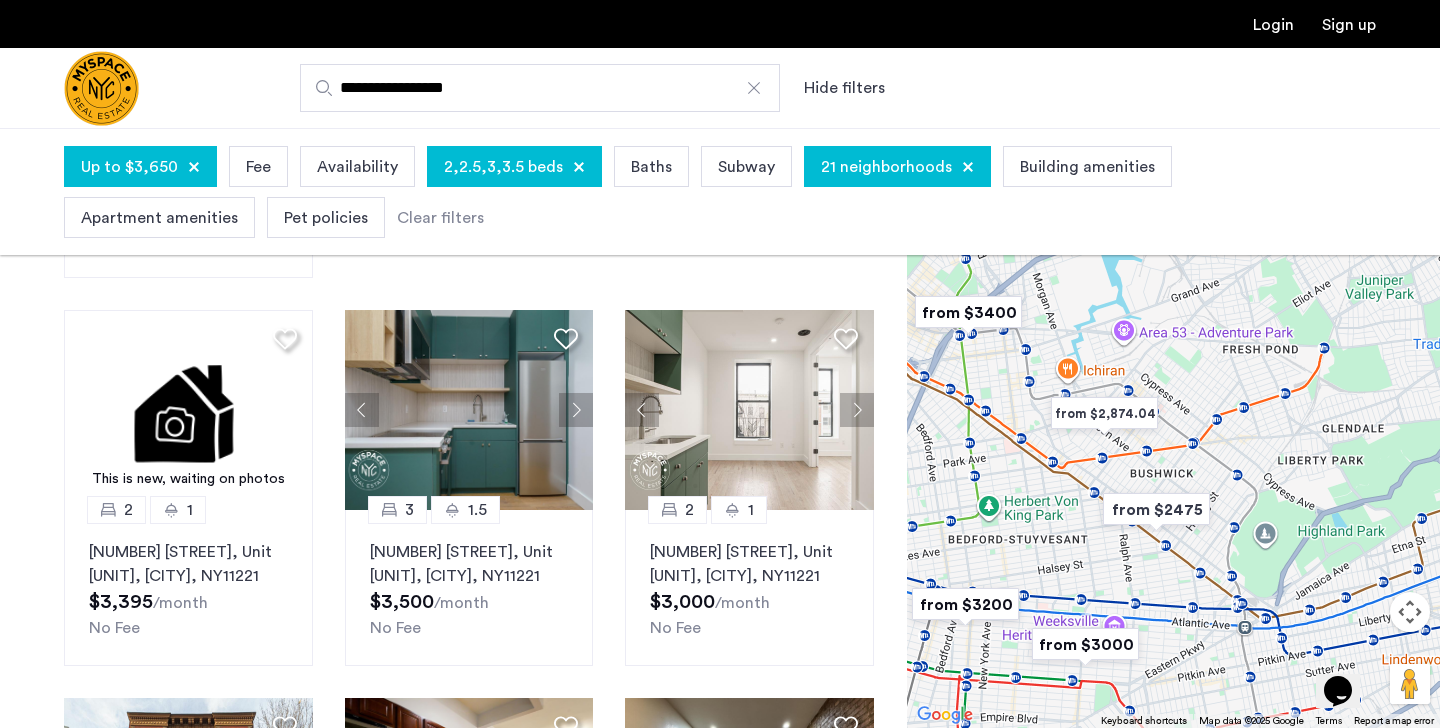 scroll, scrollTop: 520, scrollLeft: 0, axis: vertical 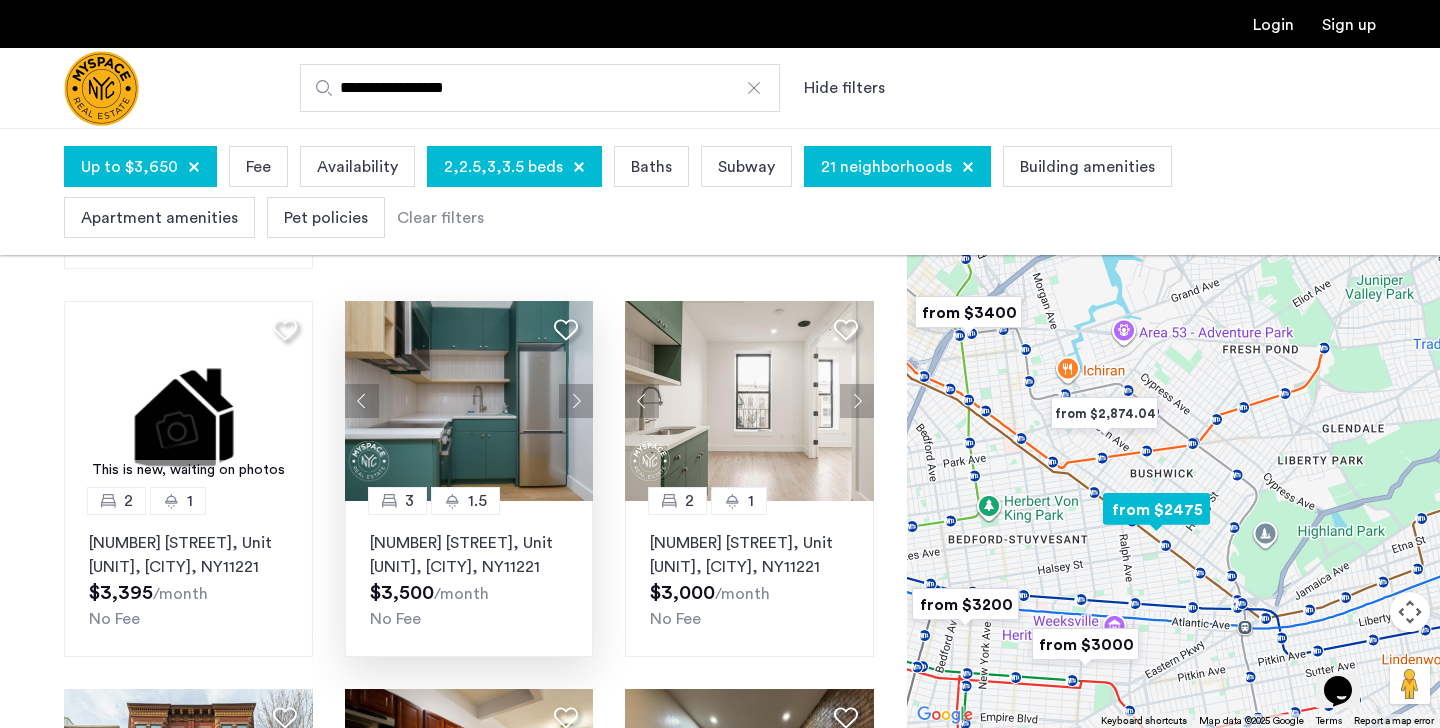 click 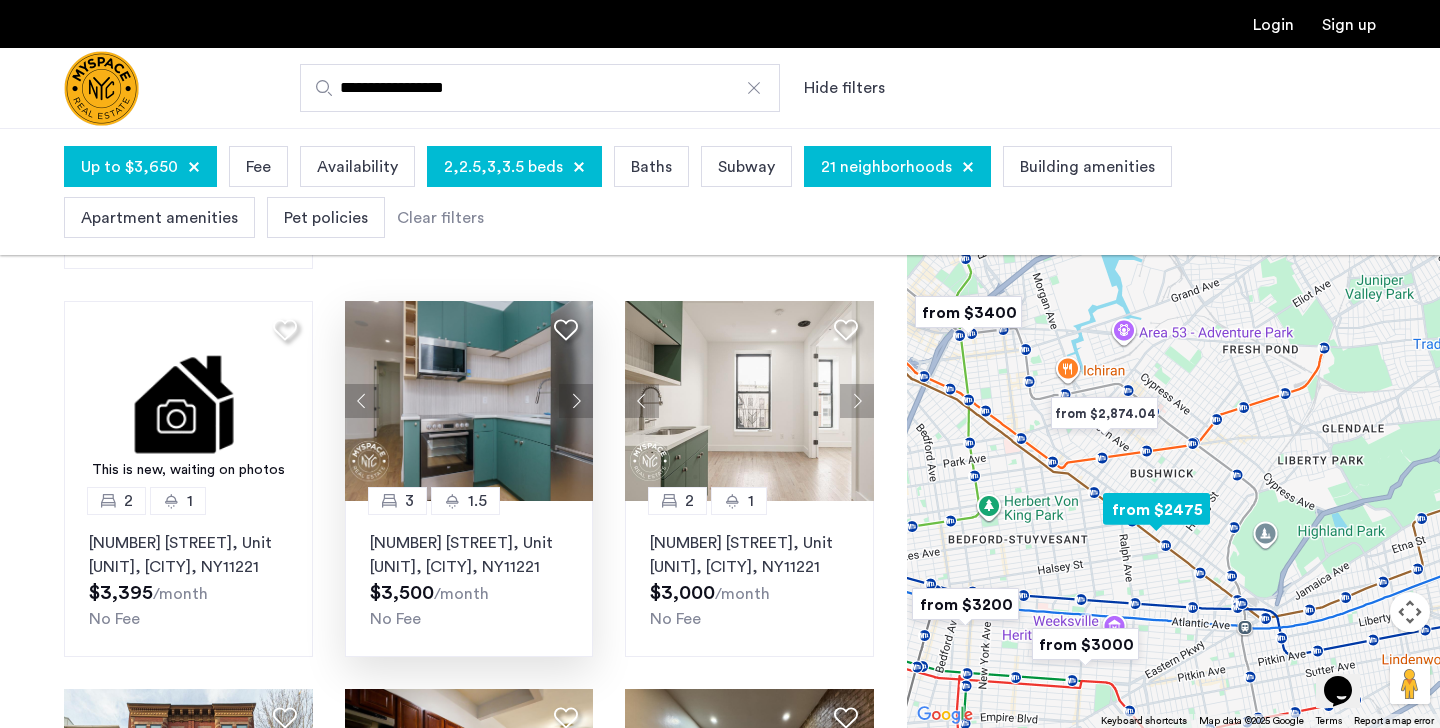 click 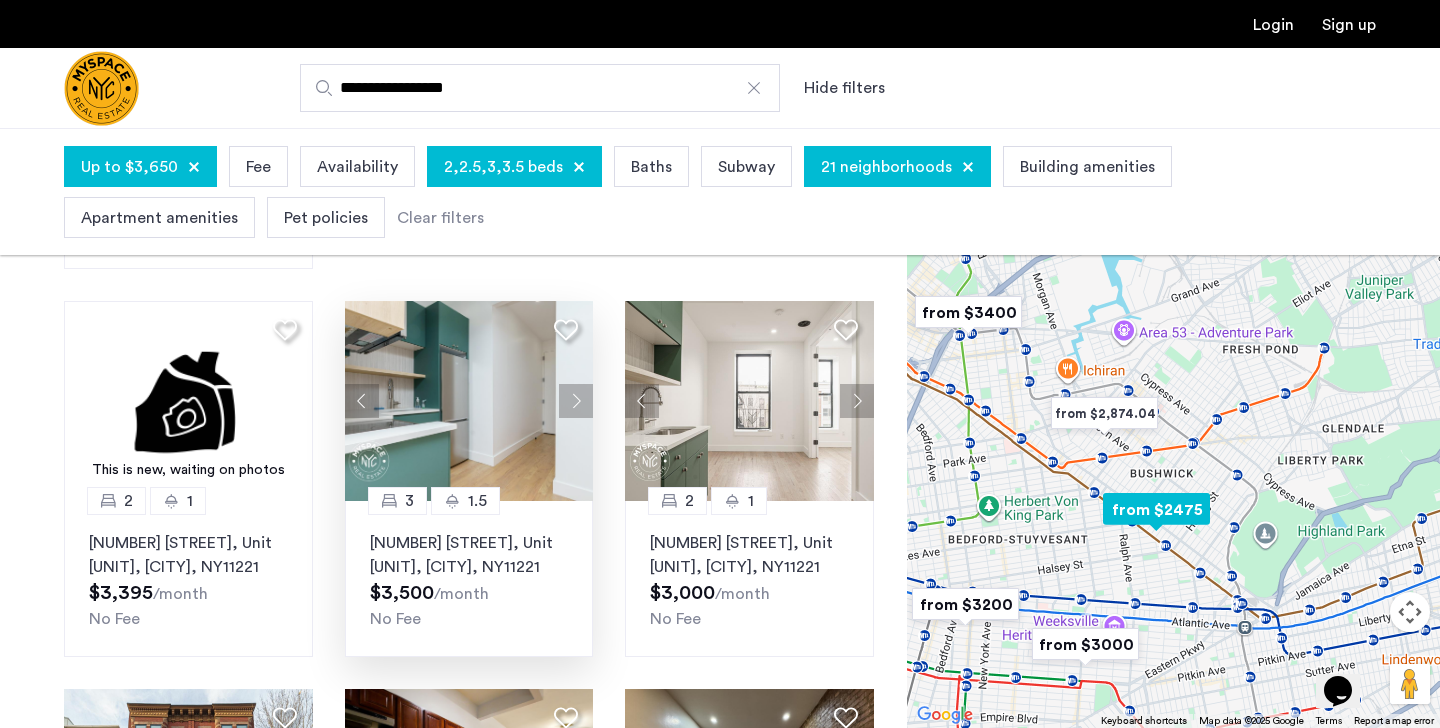 click 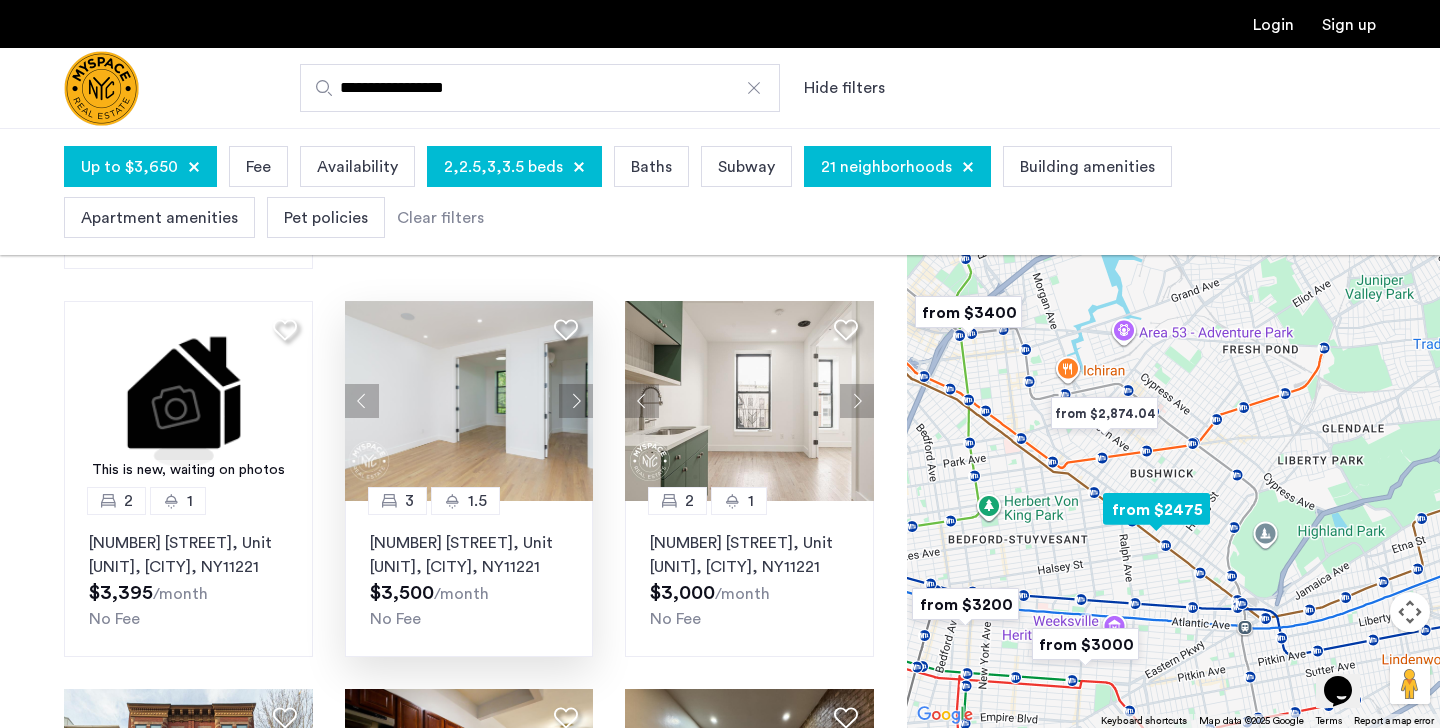 click 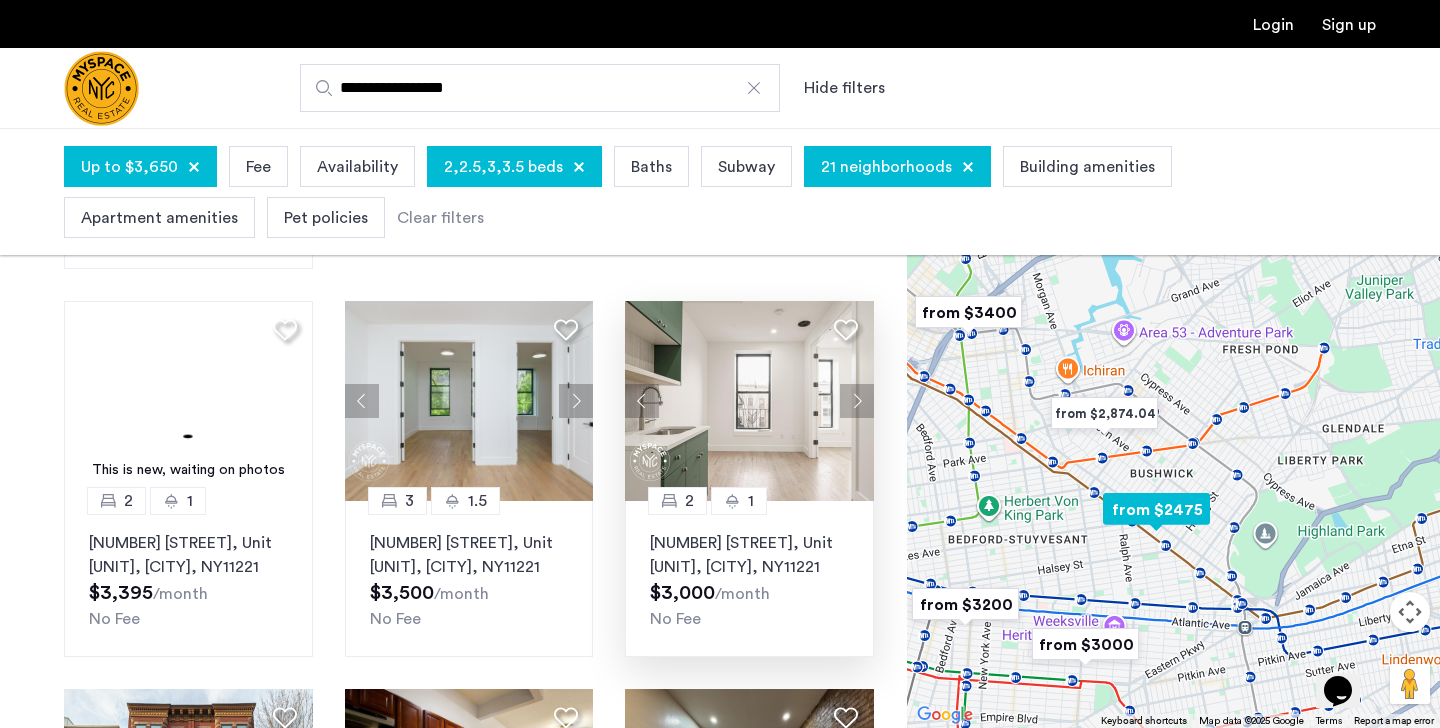 click 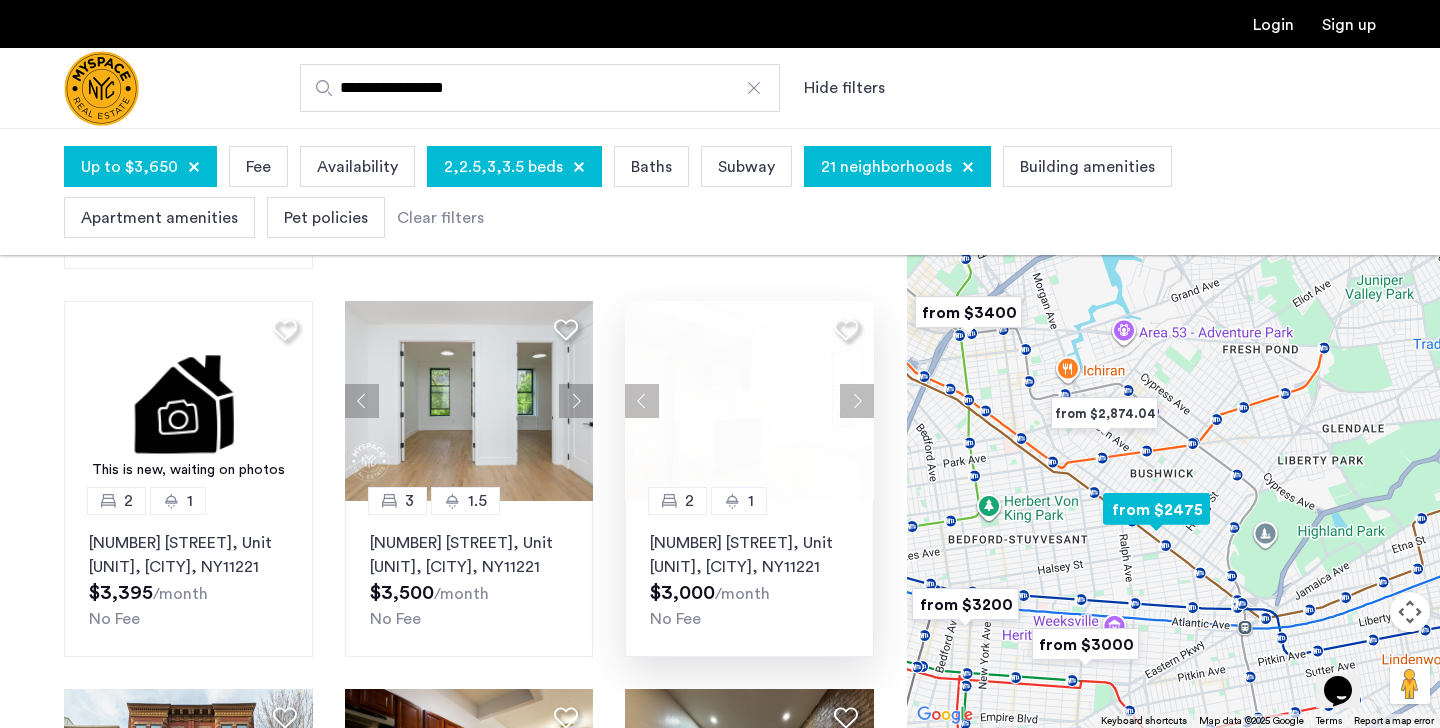 click 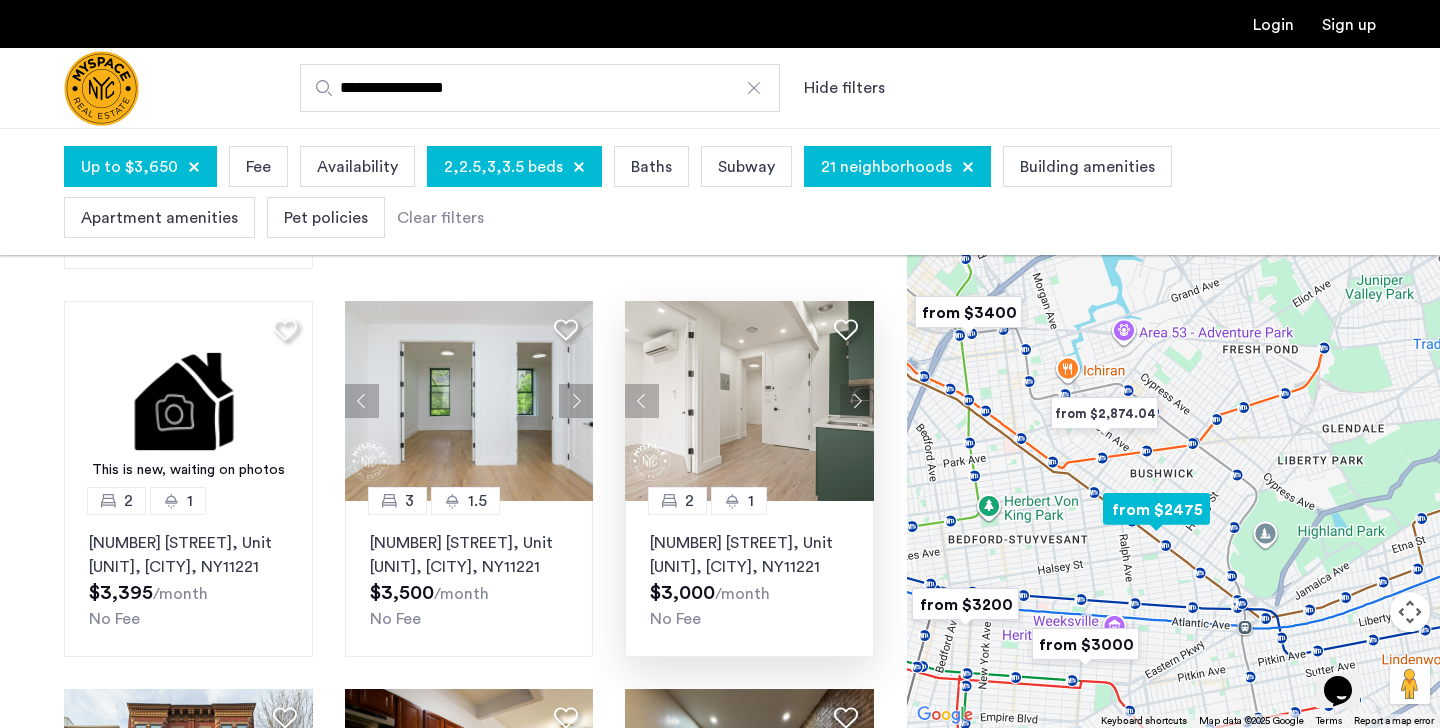 click 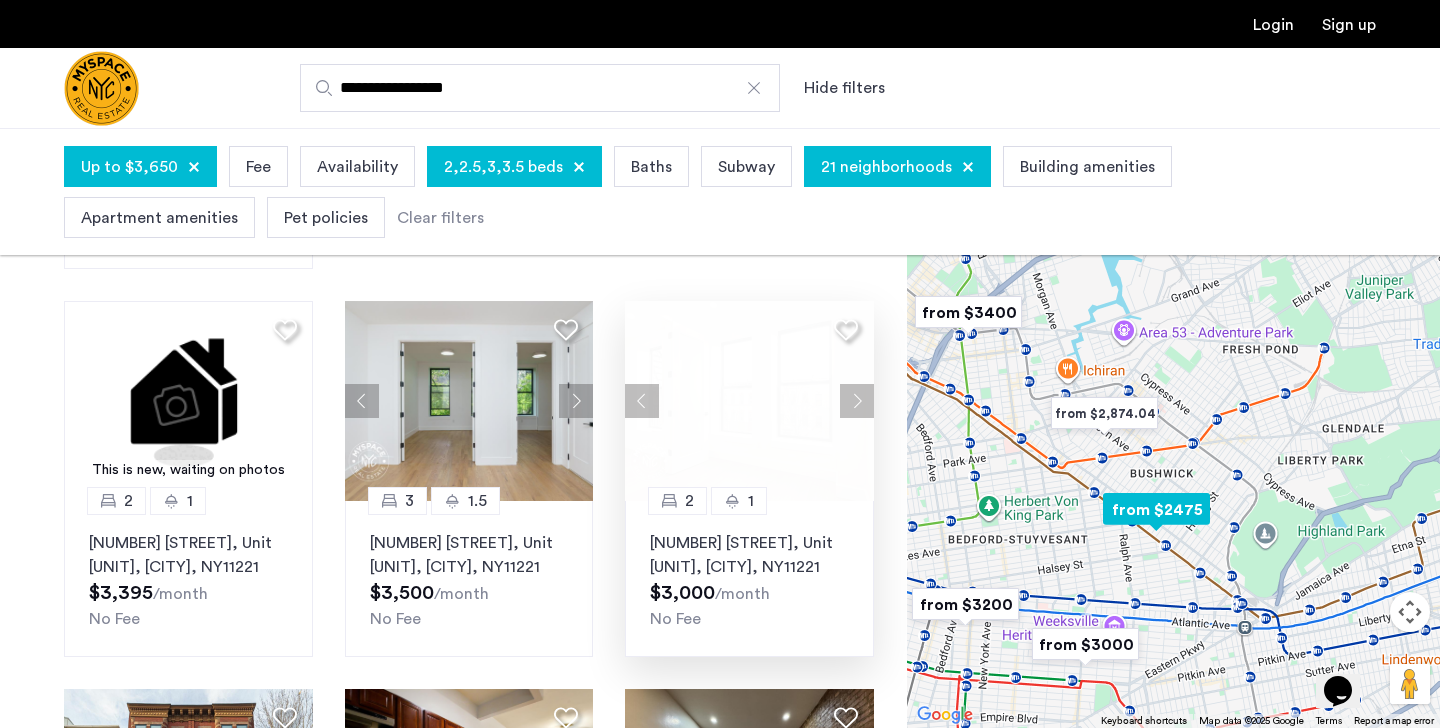type 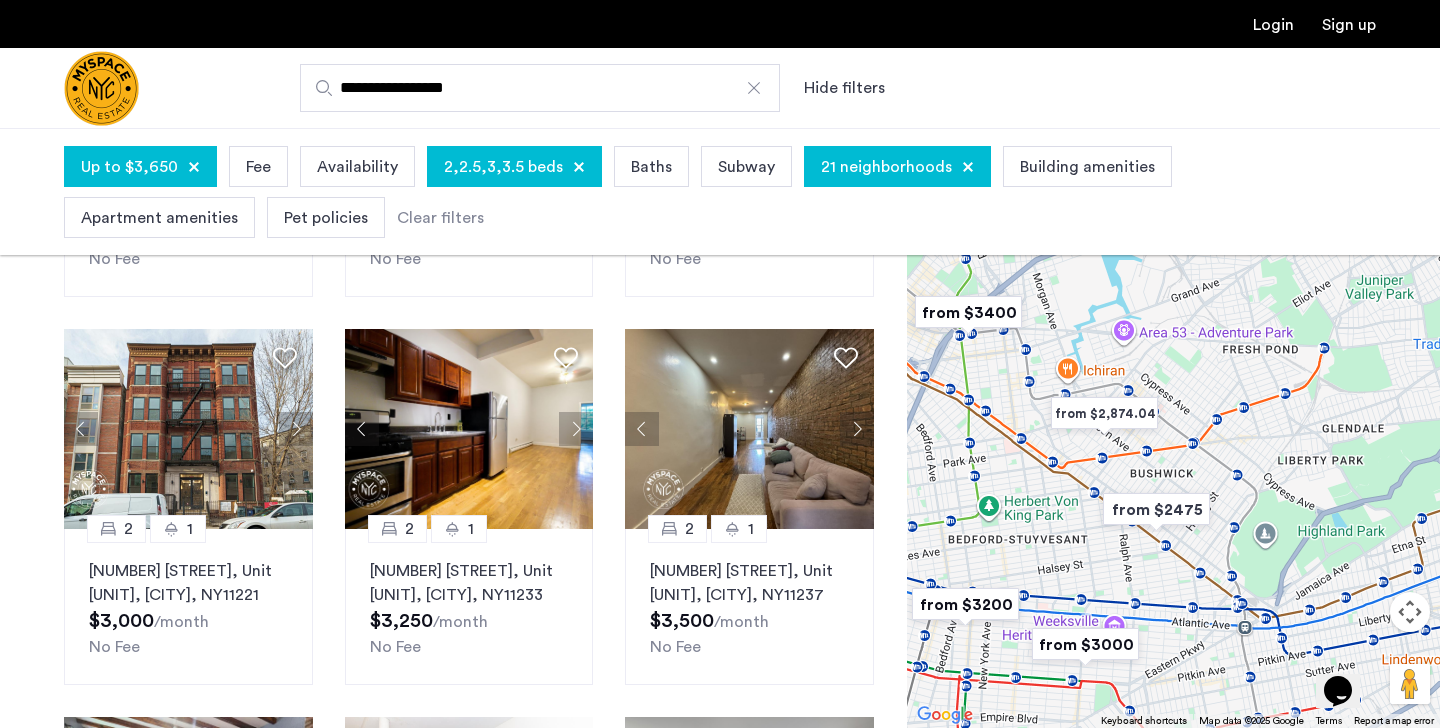 scroll, scrollTop: 920, scrollLeft: 0, axis: vertical 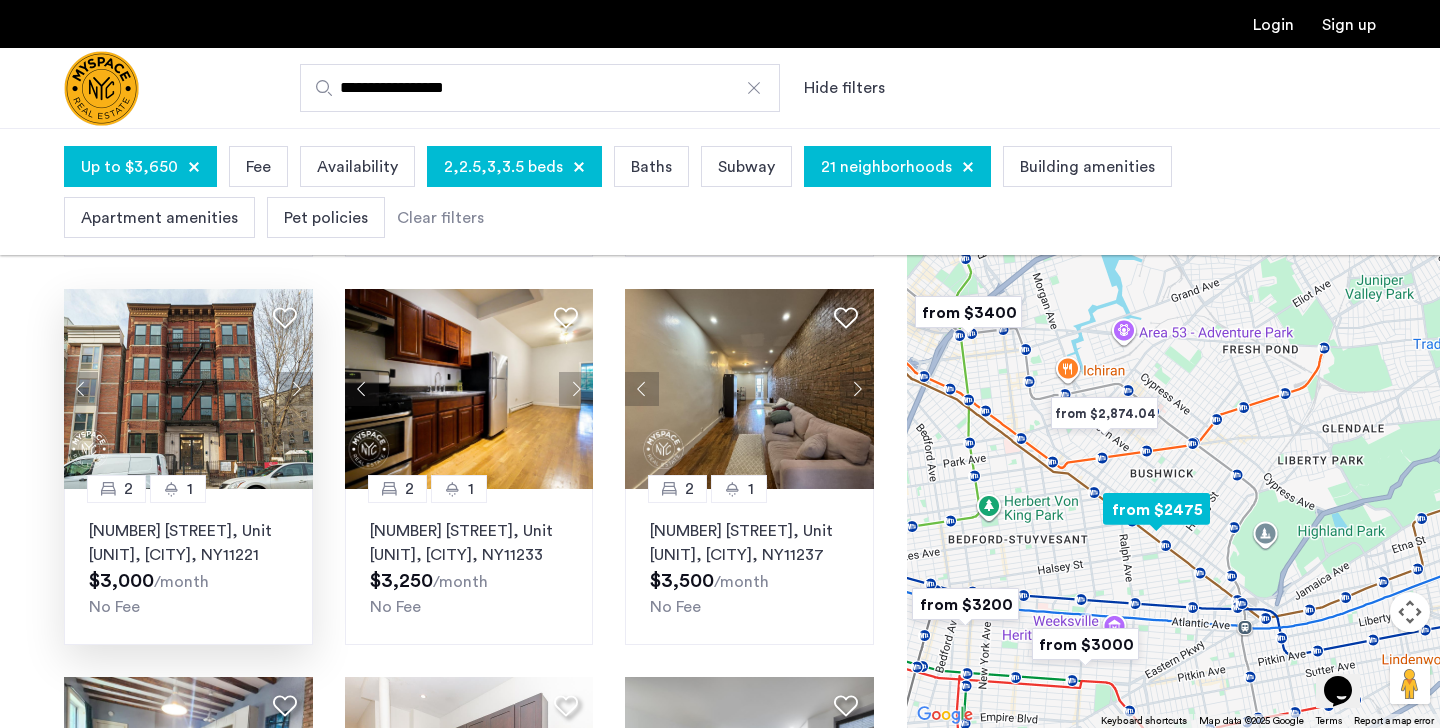 click 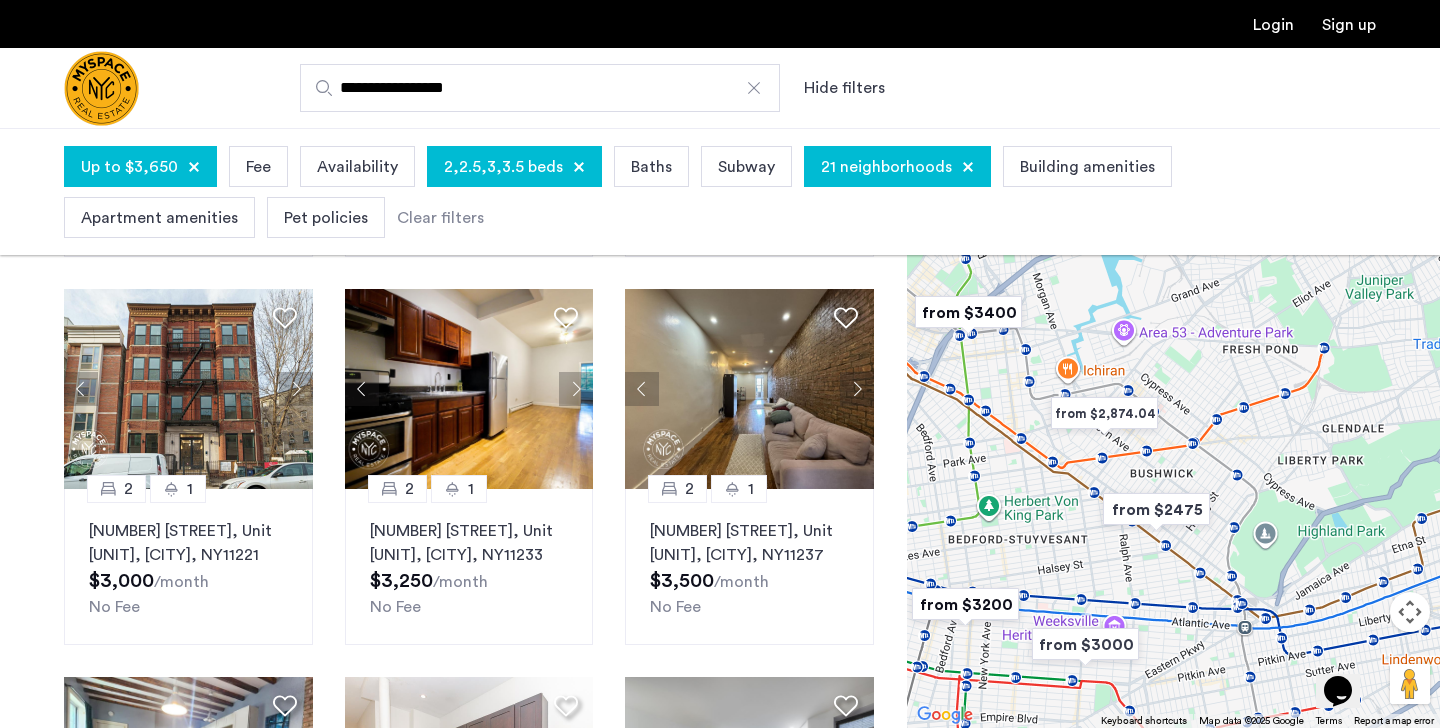 click on "Explore [NUMBER] homes and apartments  Sort by Recommended [NUMBER] [NUMBER] [NUMBER] [STREET], Unit [UNIT], [CITY] , [STATE]  [POSTAL_CODE]  [PRICE]  /month  [NUMBER] months free...  No Fee Net Effective: [PRICE] [NUMBER] [NUMBER] [STREET], Unit [UNIT], [CITY] , [STATE]  [POSTAL_CODE]  [PRICE]  /month No Fee [NUMBER] [NUMBER] [STREET], Unit [UNIT], [CITY] , [STATE]  [POSTAL_CODE]  [PRICE]  /month No Fee This is new, waiting on photos [NUMBER] [NUMBER] [STREET], Unit [UNIT], [CITY] , [STATE]  [POSTAL_CODE]  [PRICE]  /month No Fee [NUMBER] [NUMBER] [STREET], Unit [UNIT], [CITY] , [STATE]  [POSTAL_CODE]  [PRICE]  /month No Fee [NUMBER] [NUMBER] [STREET], Unit [UNIT], [CITY] , [STATE]  [POSTAL_CODE]  [PRICE]  /month No Fee [NUMBER] [NUMBER] [STREET], Unit [UNIT], [CITY] , [STATE]  [POSTAL_CODE]  [PRICE]  /month No Fee [NUMBER] [NUMBER] [STREET], Unit [UNIT], [CITY] , [STATE]  [POSTAL_CODE]  [PRICE]  /month No Fee [NUMBER] [NUMBER] [STREET], Unit [UNIT], [CITY] , [STATE]  [POSTAL_CODE]  [PRICE]  /month No Fee [NUMBER] [NUMBER] [STREET], Unit [UNIT], [CITY] , [STATE]  [POSTAL_CODE]  [PRICE]  /month No Fee [NUMBER] [NUMBER] [STREET], Unit [UNIT], [CITY] , [STATE]  [POSTAL_CODE]  [PRICE]  /month No Fee [NUMBER] [NUMBER] [STREET], Unit [UNIT], [CITY] , [STATE]  [POSTAL_CODE]  [PRICE]  /month No Fee" 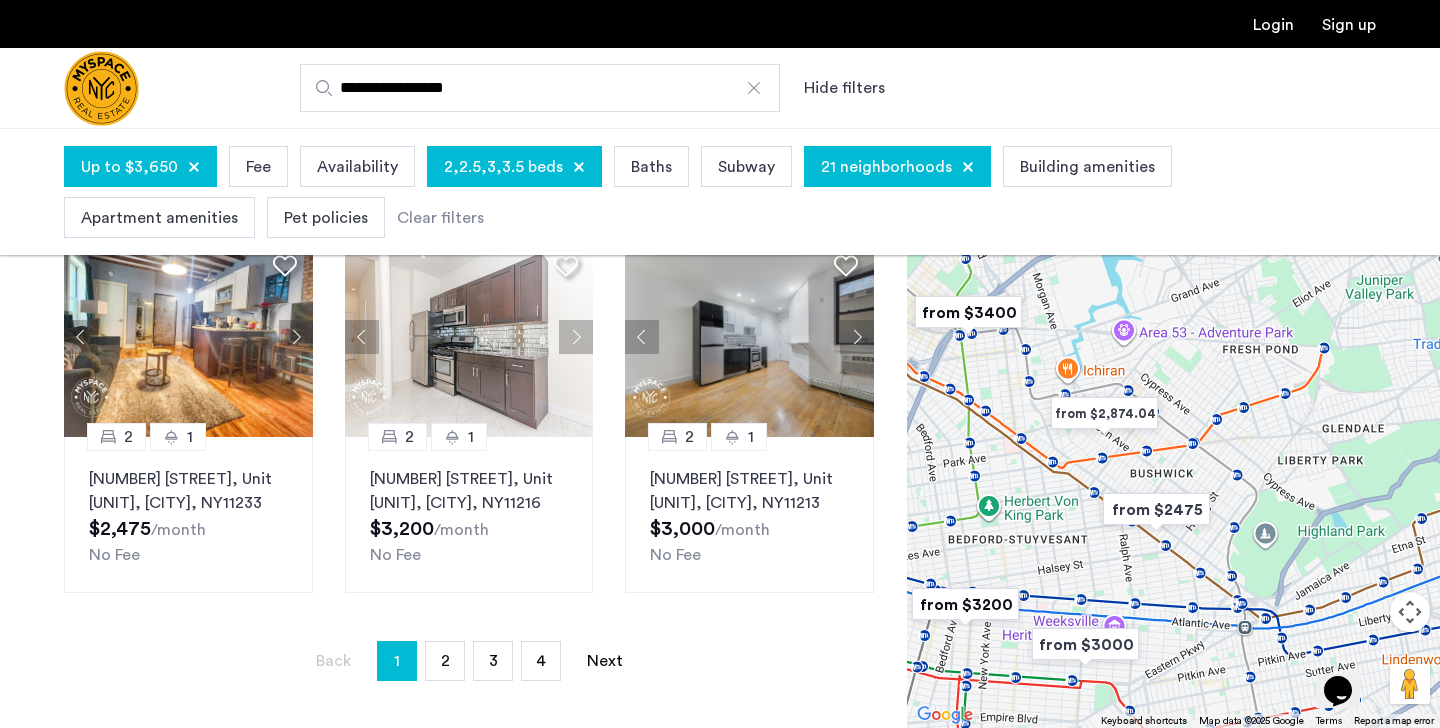 scroll, scrollTop: 1400, scrollLeft: 0, axis: vertical 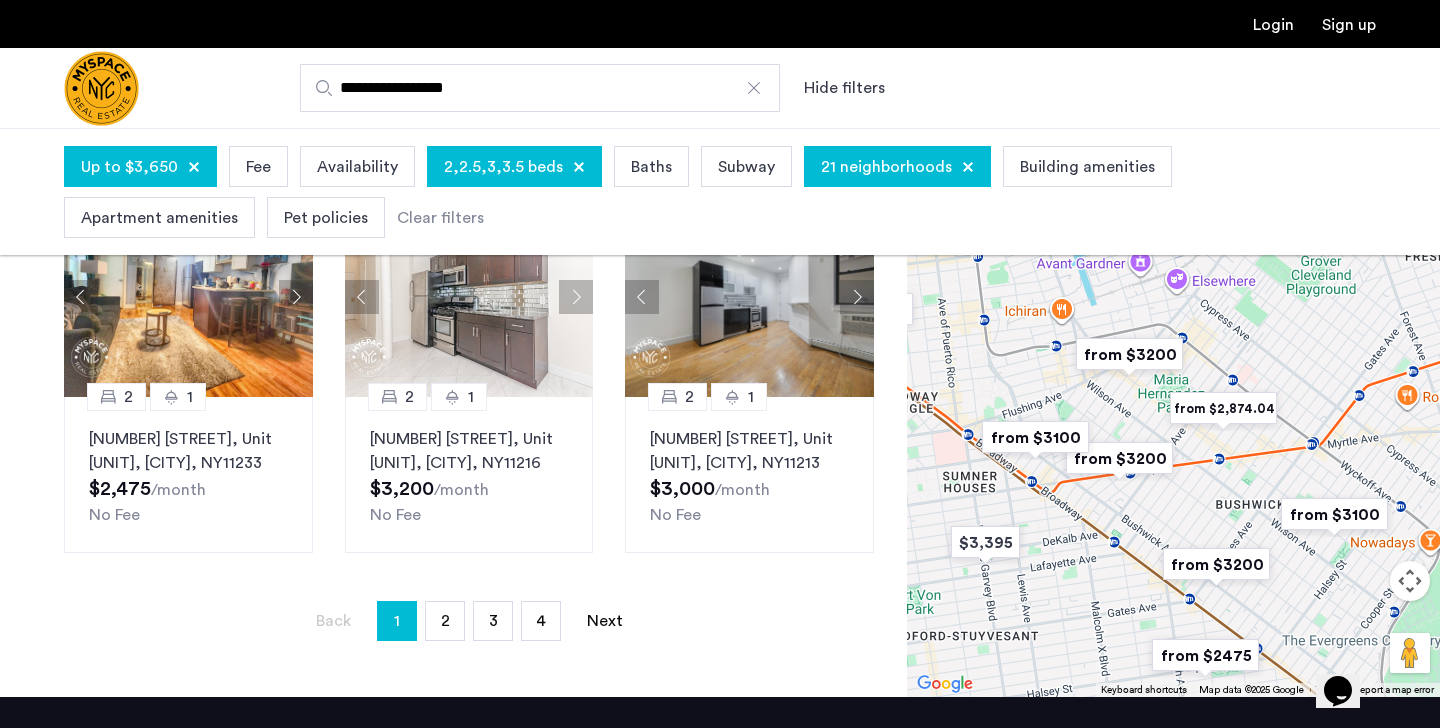 click at bounding box center [1035, 437] 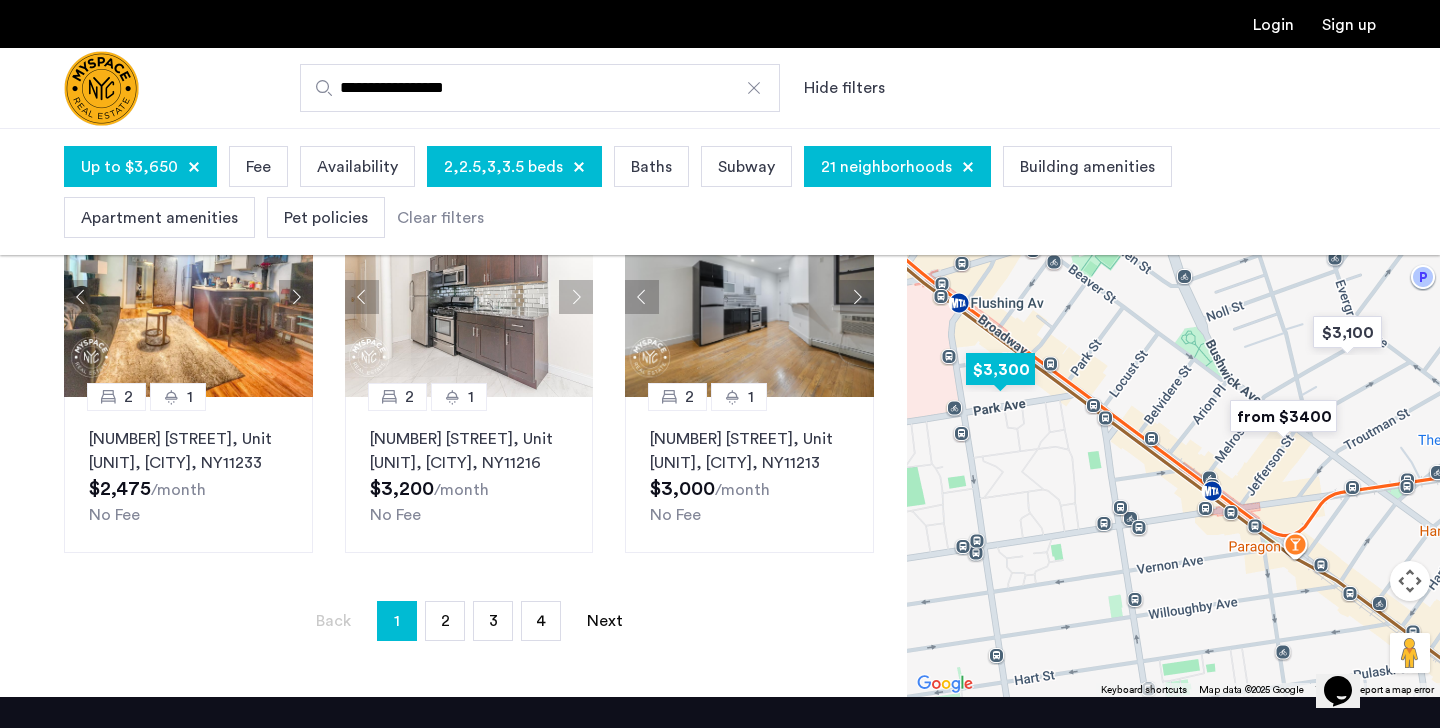 click at bounding box center (1000, 369) 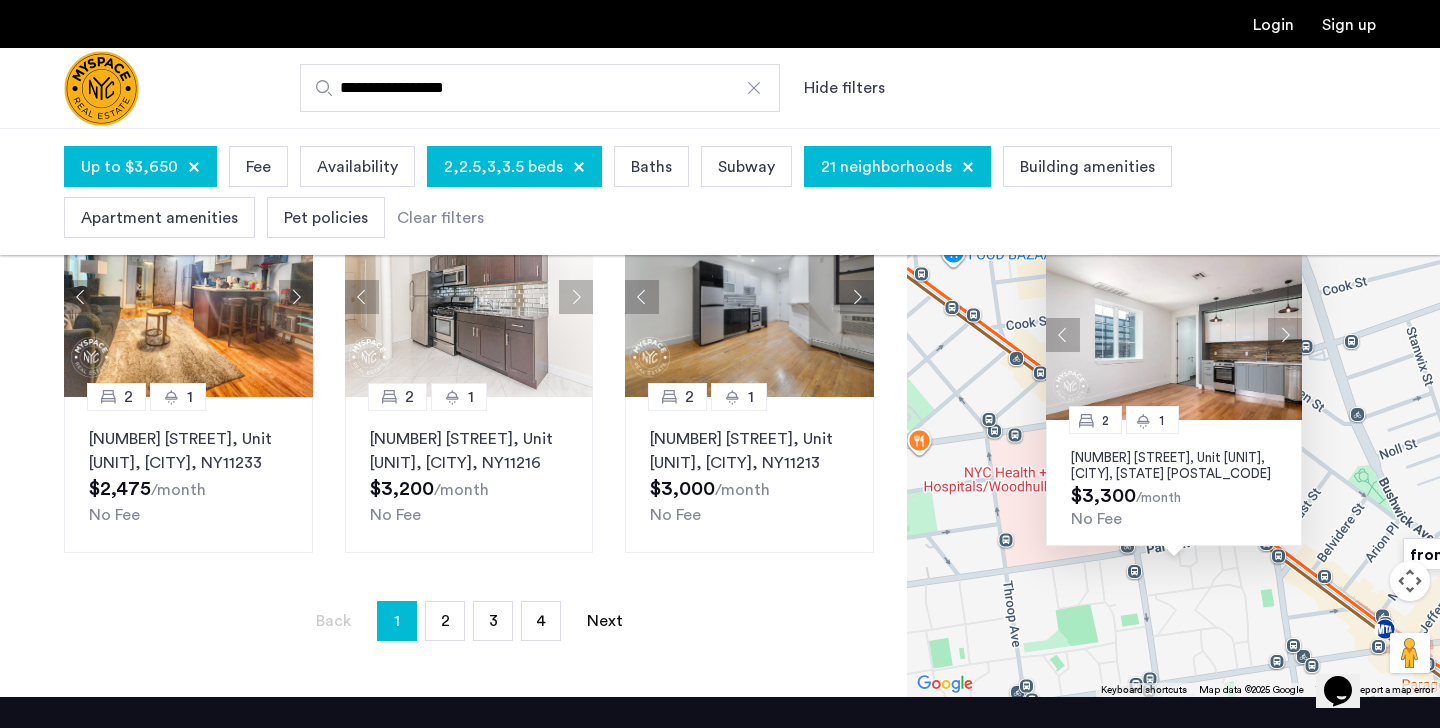click at bounding box center (1285, 335) 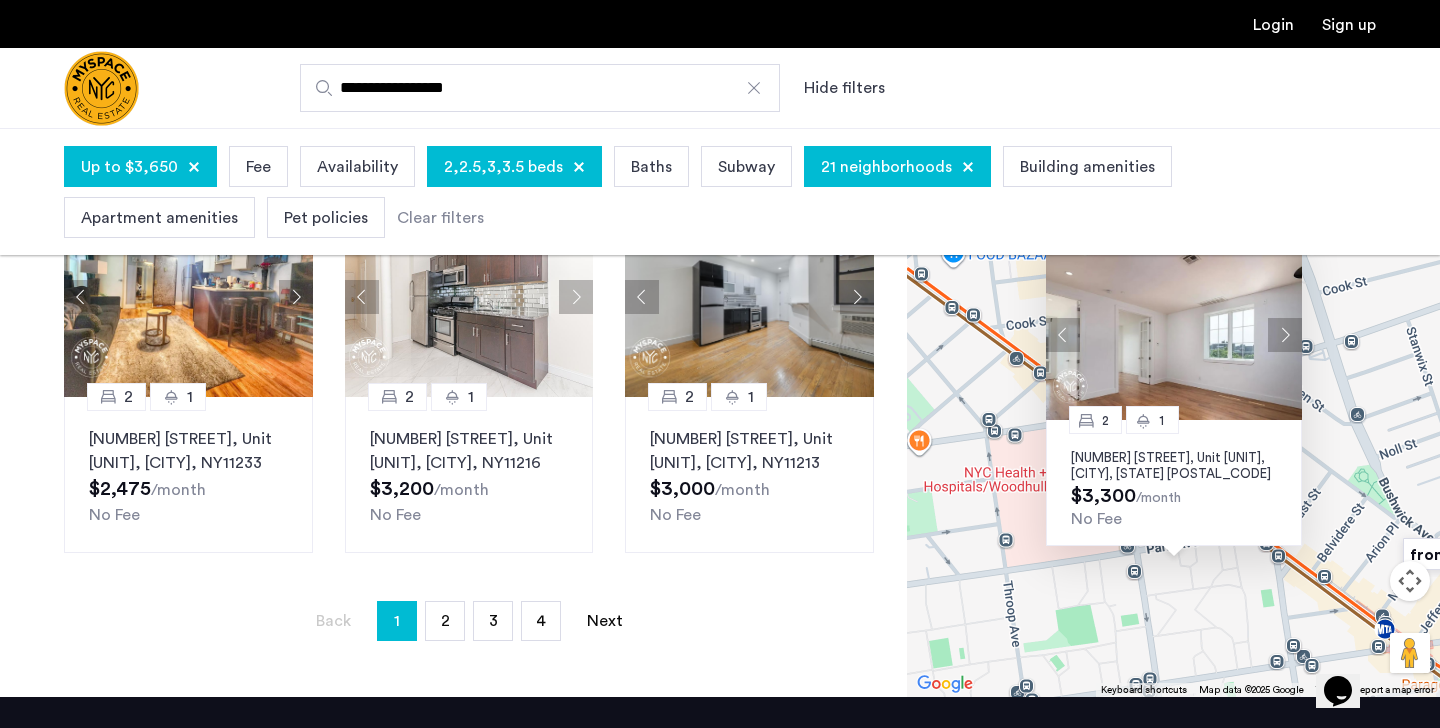click at bounding box center (1285, 335) 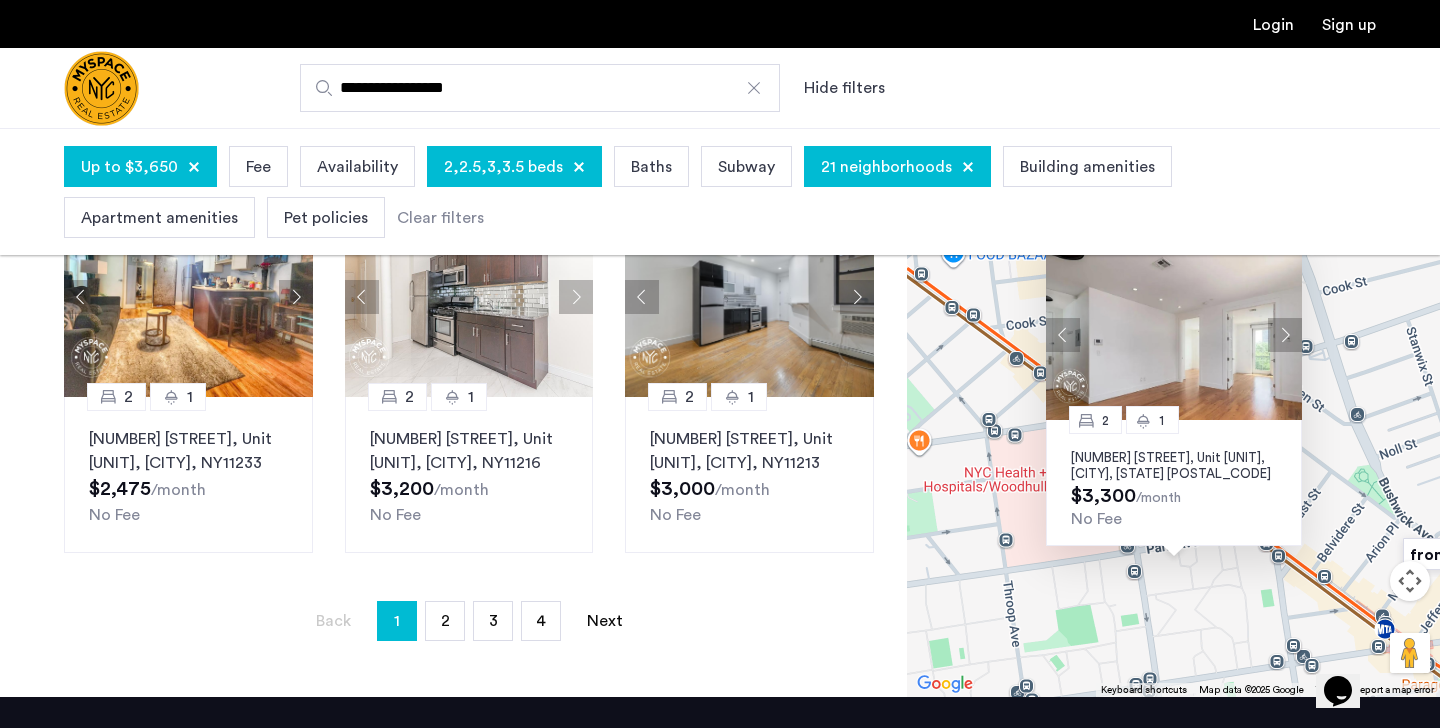 click at bounding box center [1285, 335] 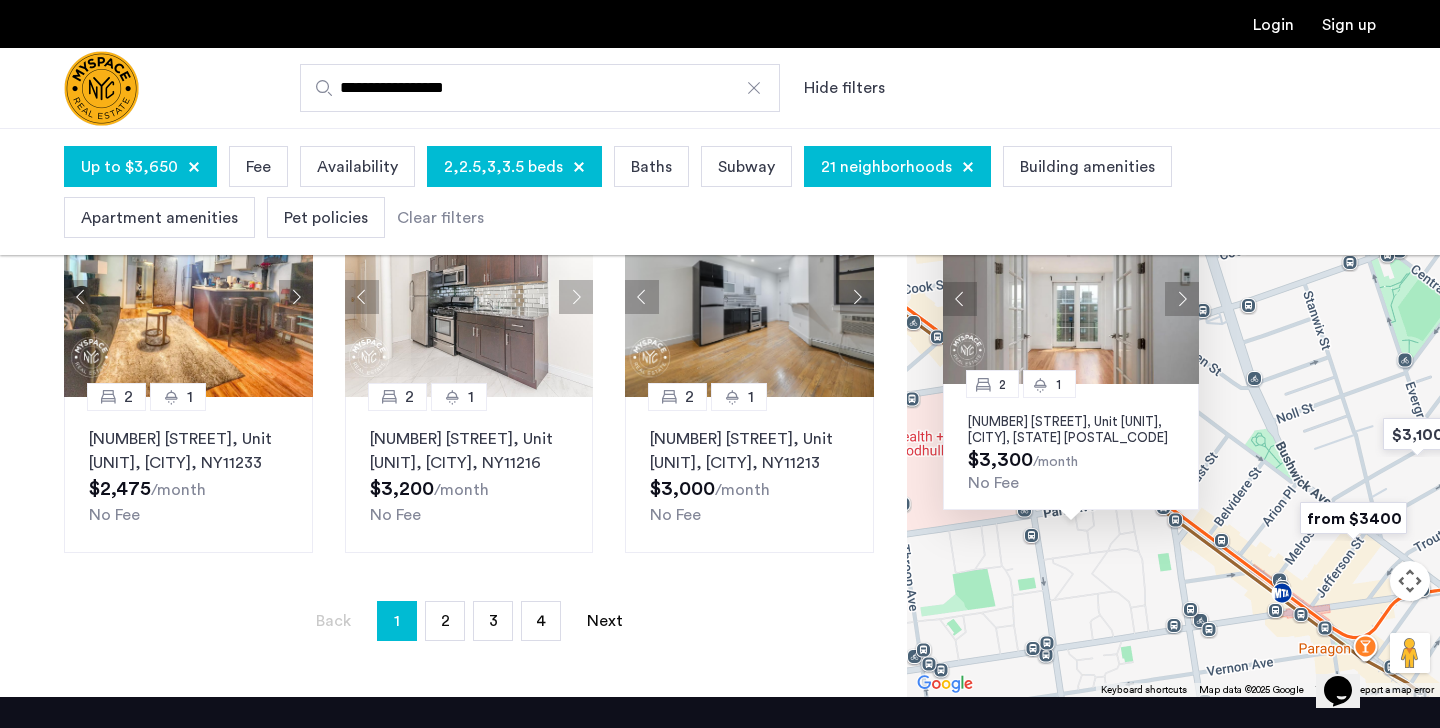 drag, startPoint x: 1348, startPoint y: 401, endPoint x: 1216, endPoint y: 360, distance: 138.22084 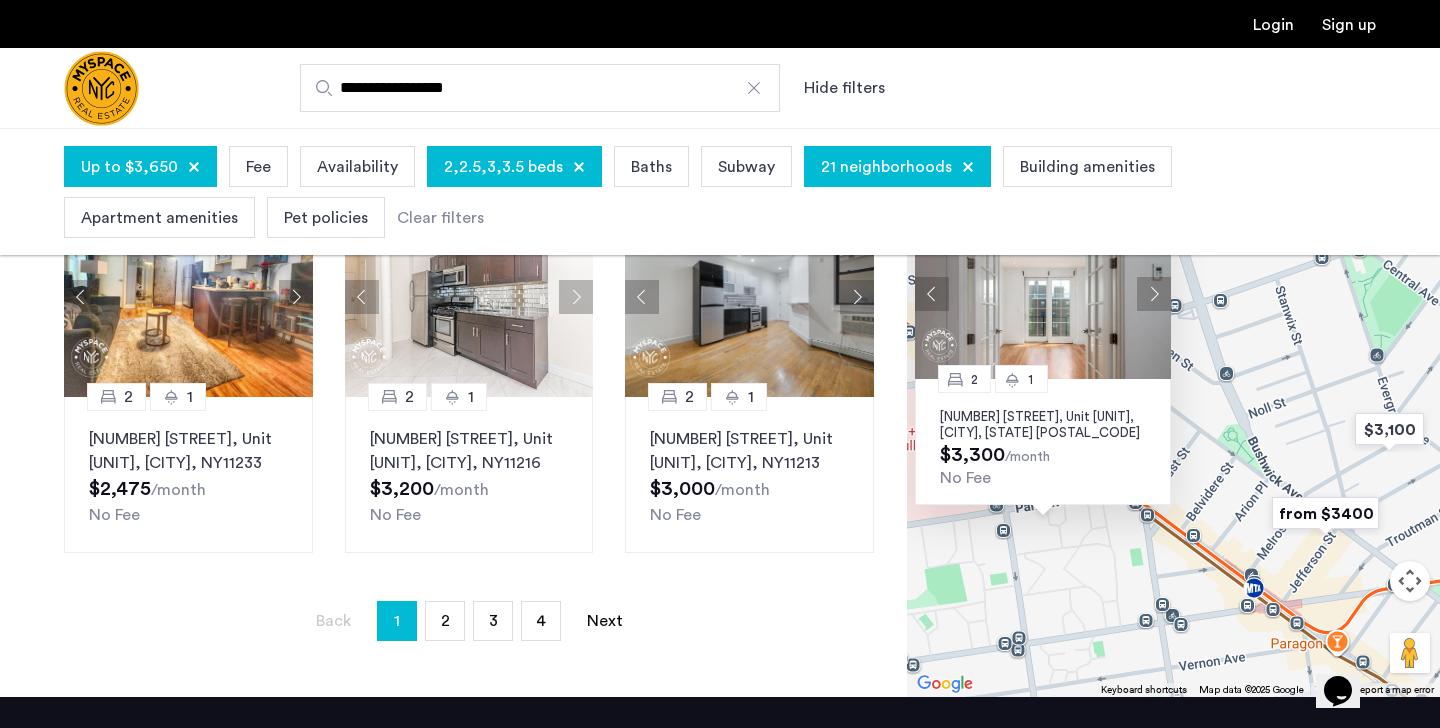 click at bounding box center (1325, 513) 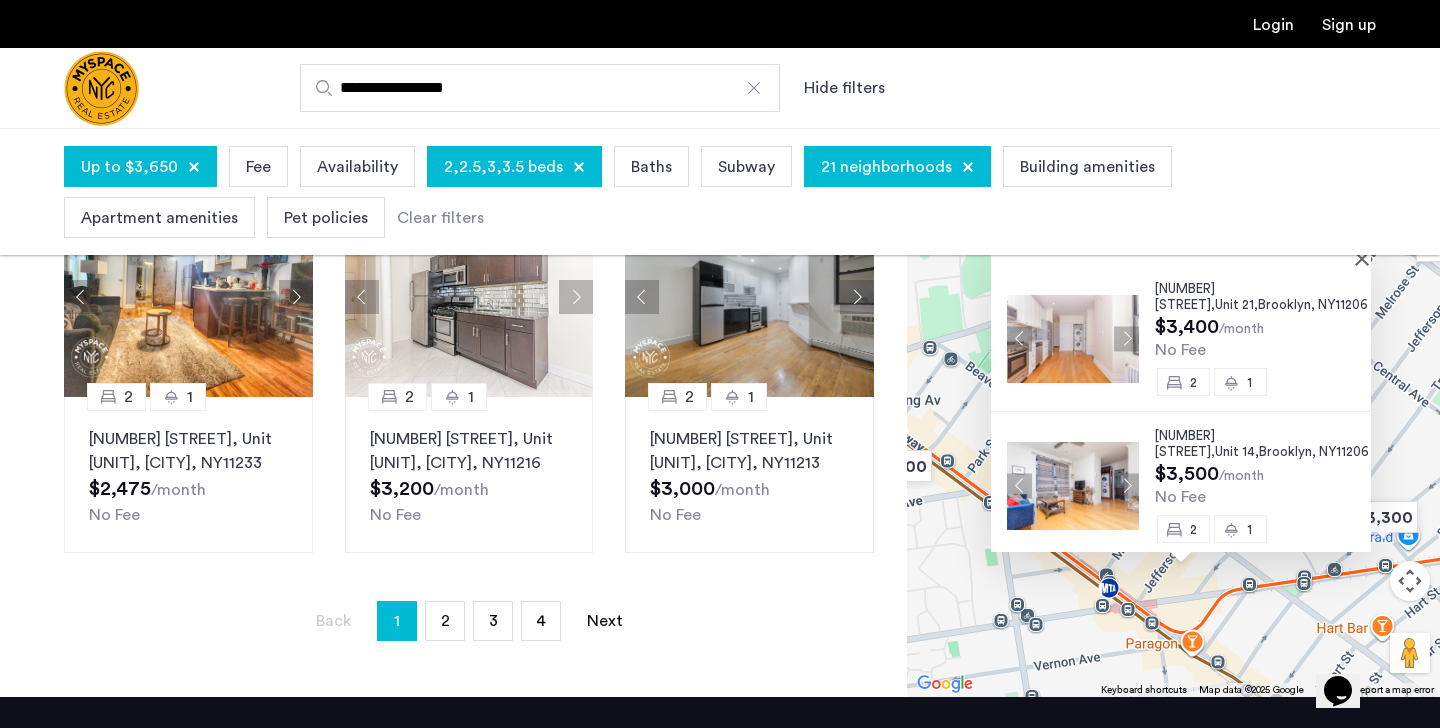 click at bounding box center (1126, 338) 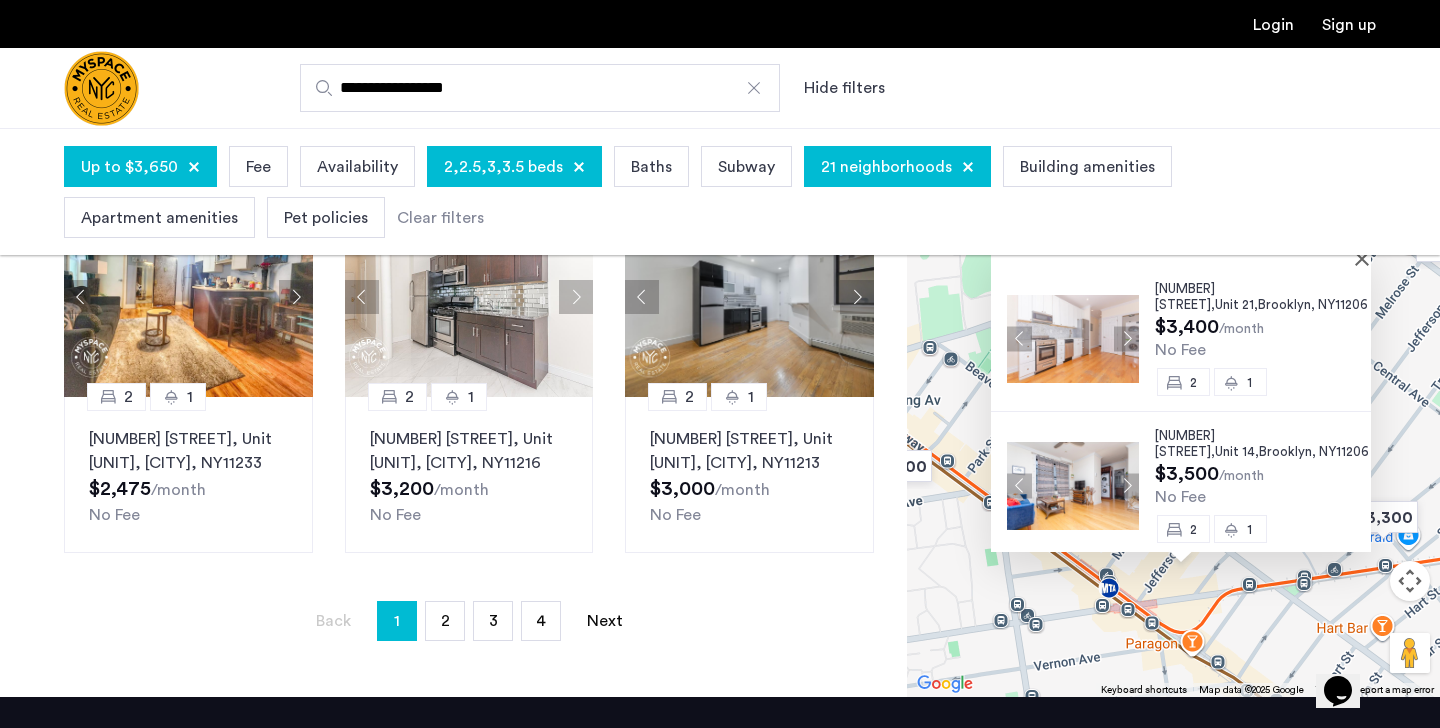 click at bounding box center [1181, 256] 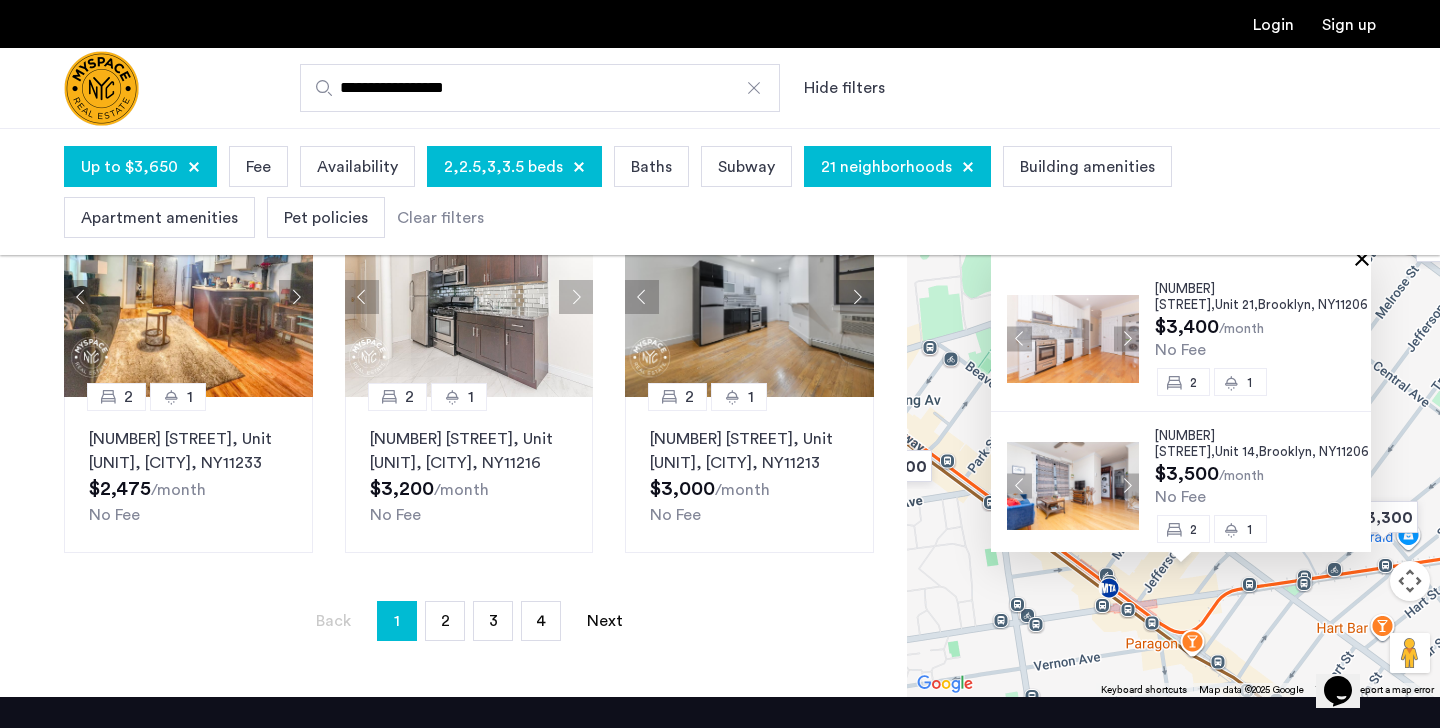 click at bounding box center (1366, 258) 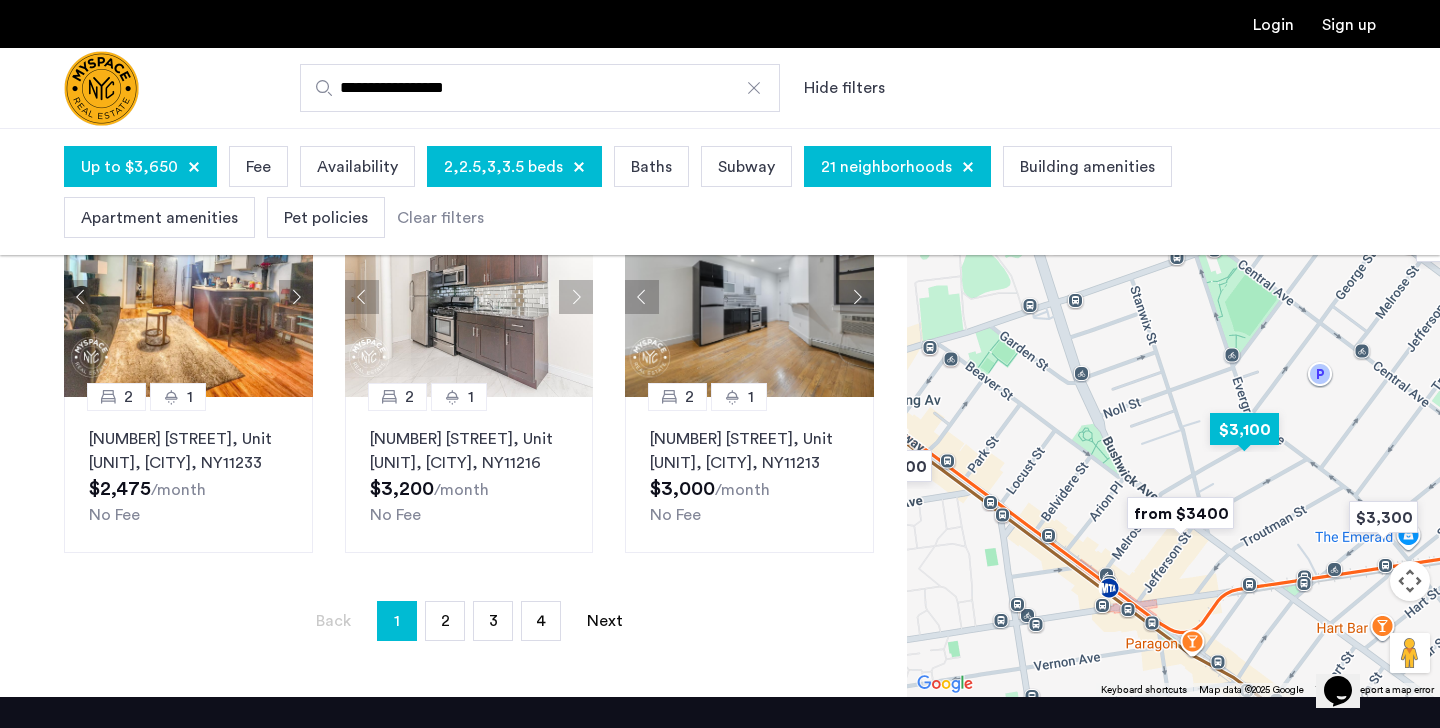 click at bounding box center (1244, 429) 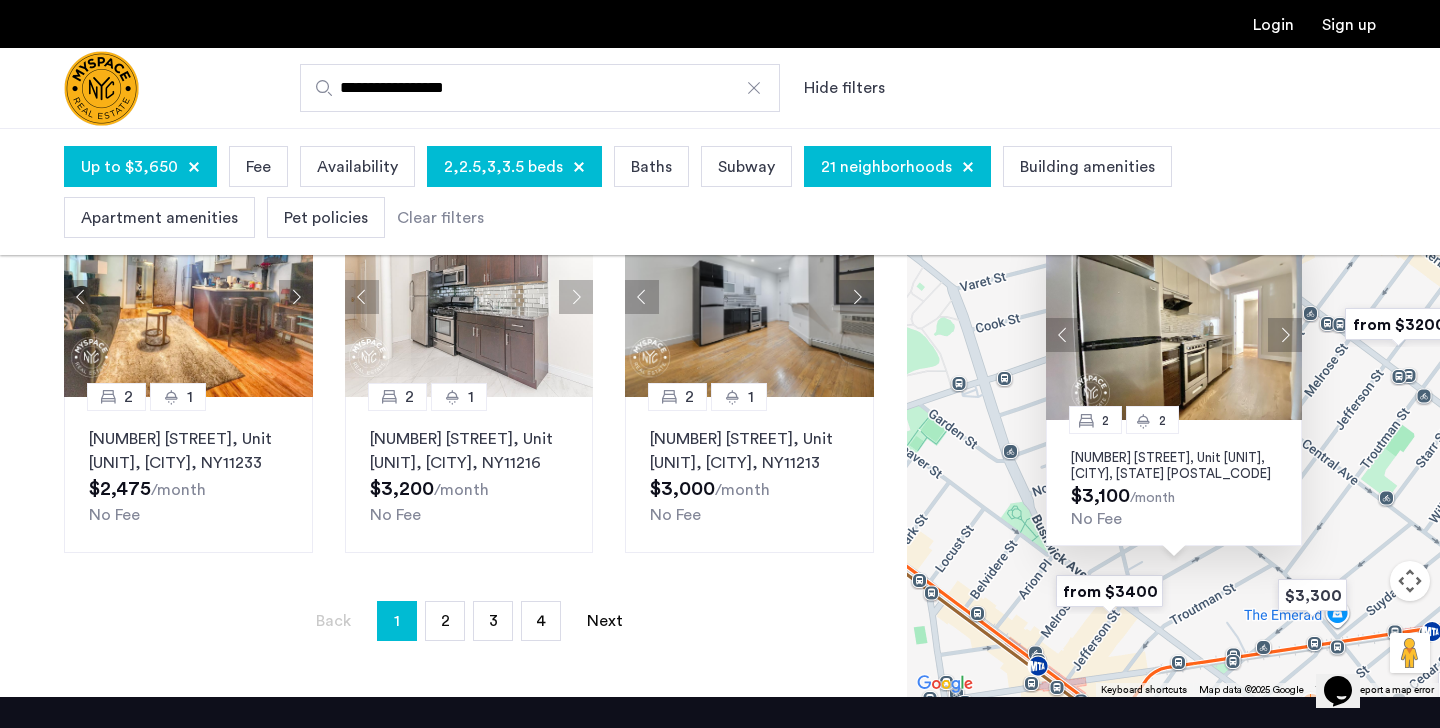 click at bounding box center (1285, 335) 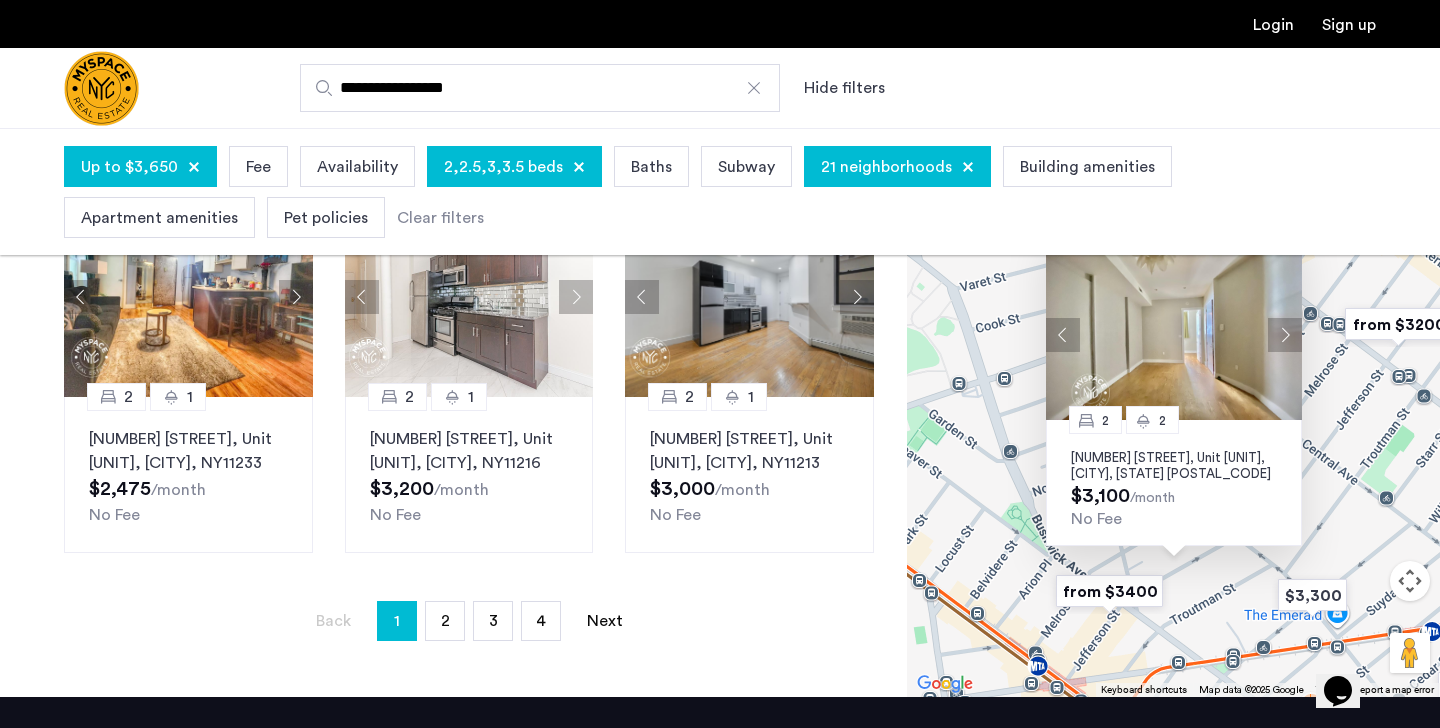 click at bounding box center [1285, 335] 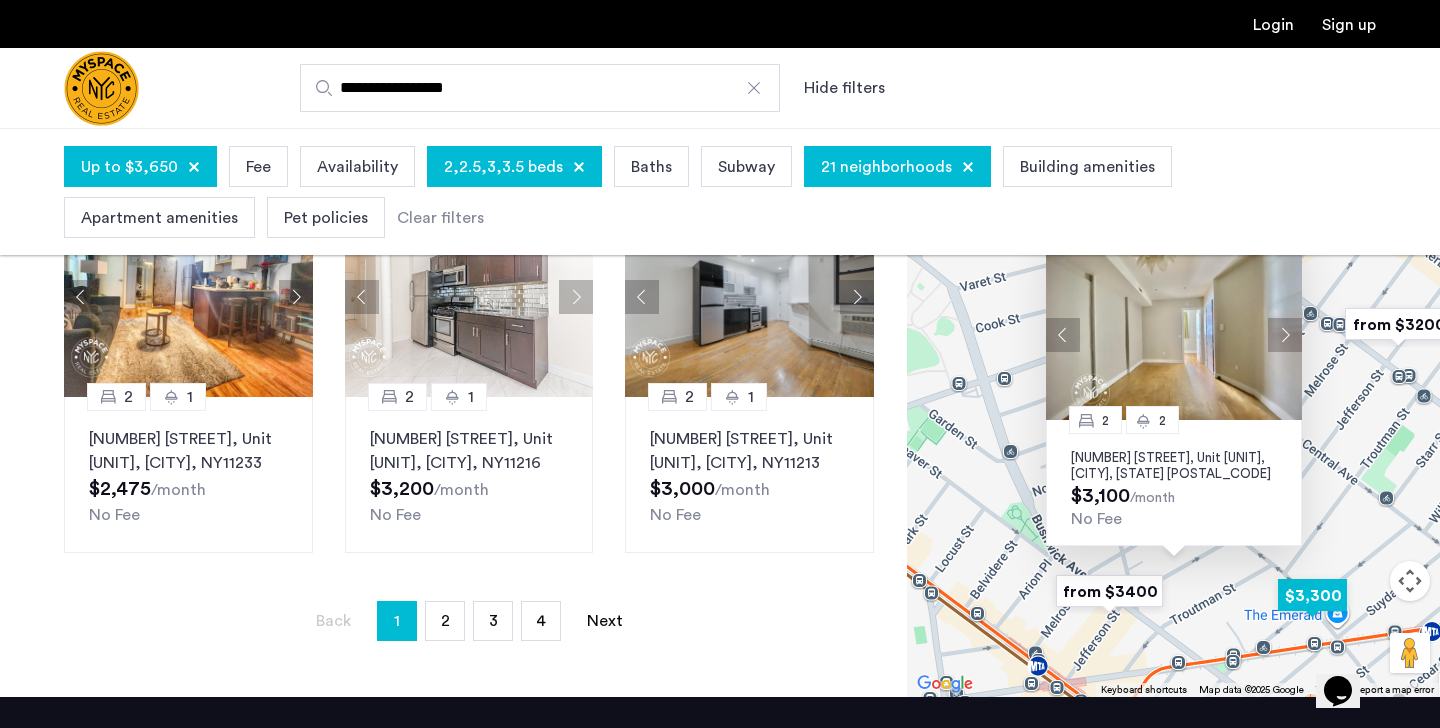 click at bounding box center (1312, 595) 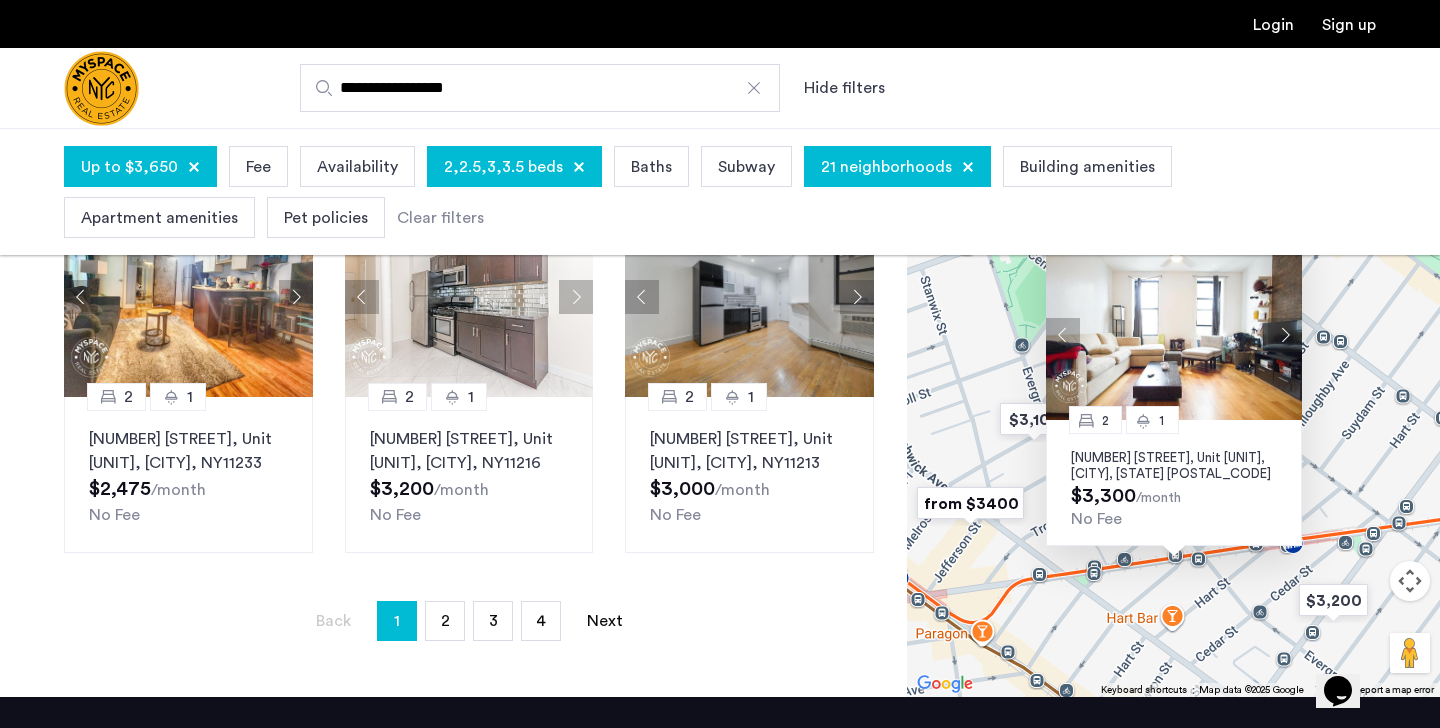 click at bounding box center (1285, 335) 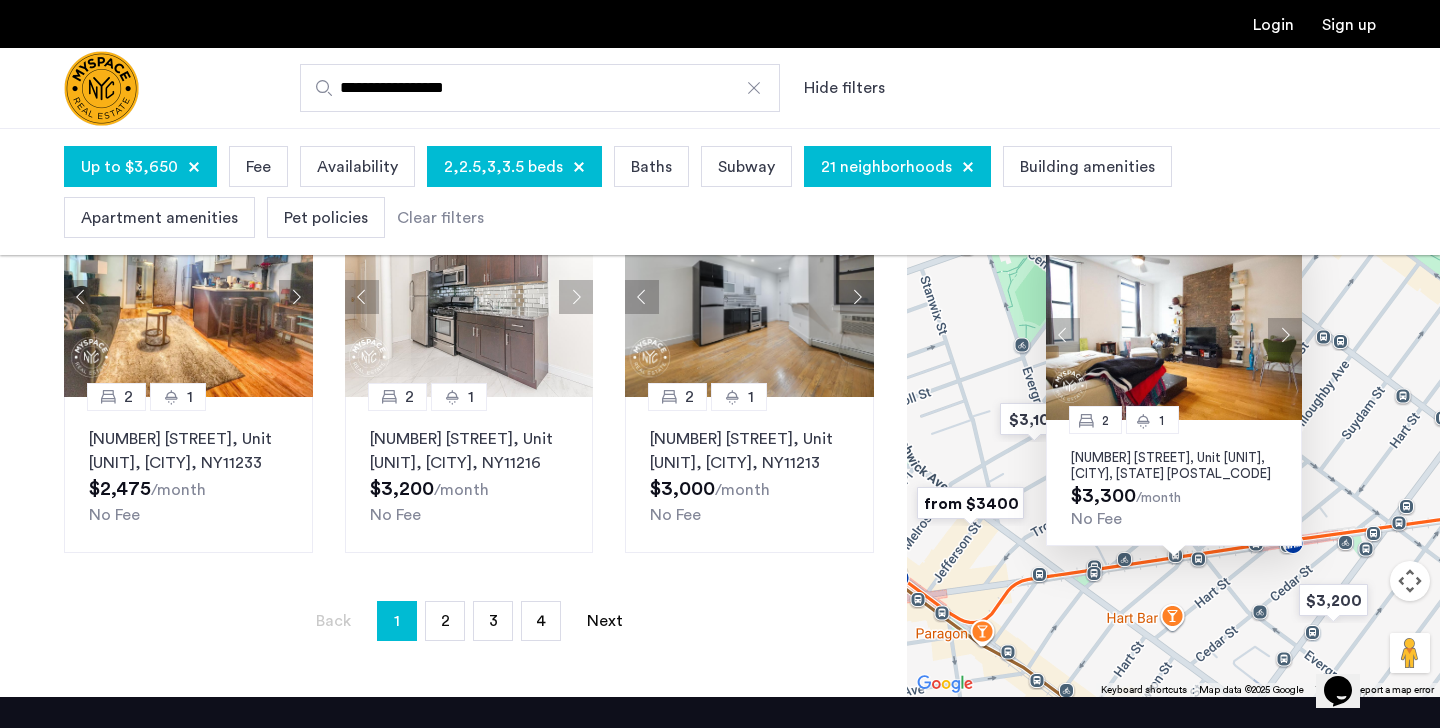 click at bounding box center [1285, 335] 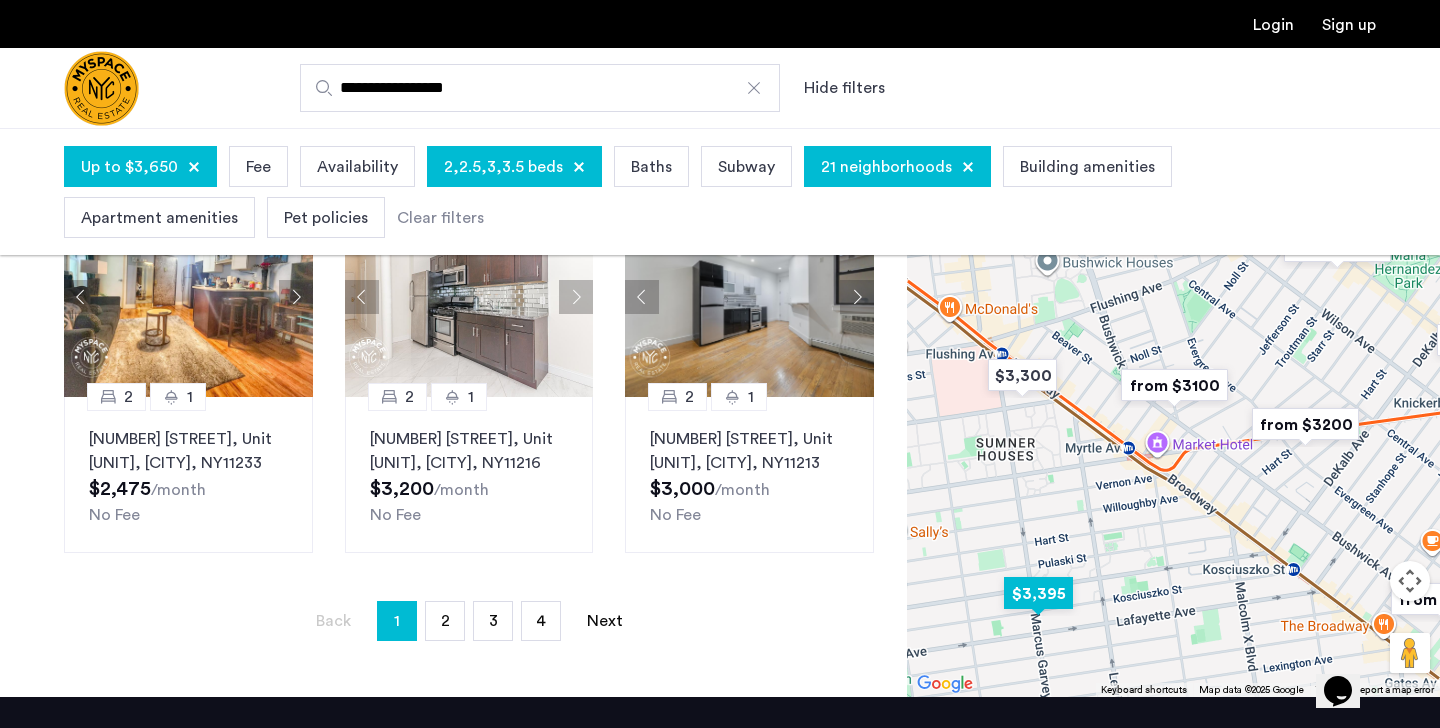 click at bounding box center [1038, 593] 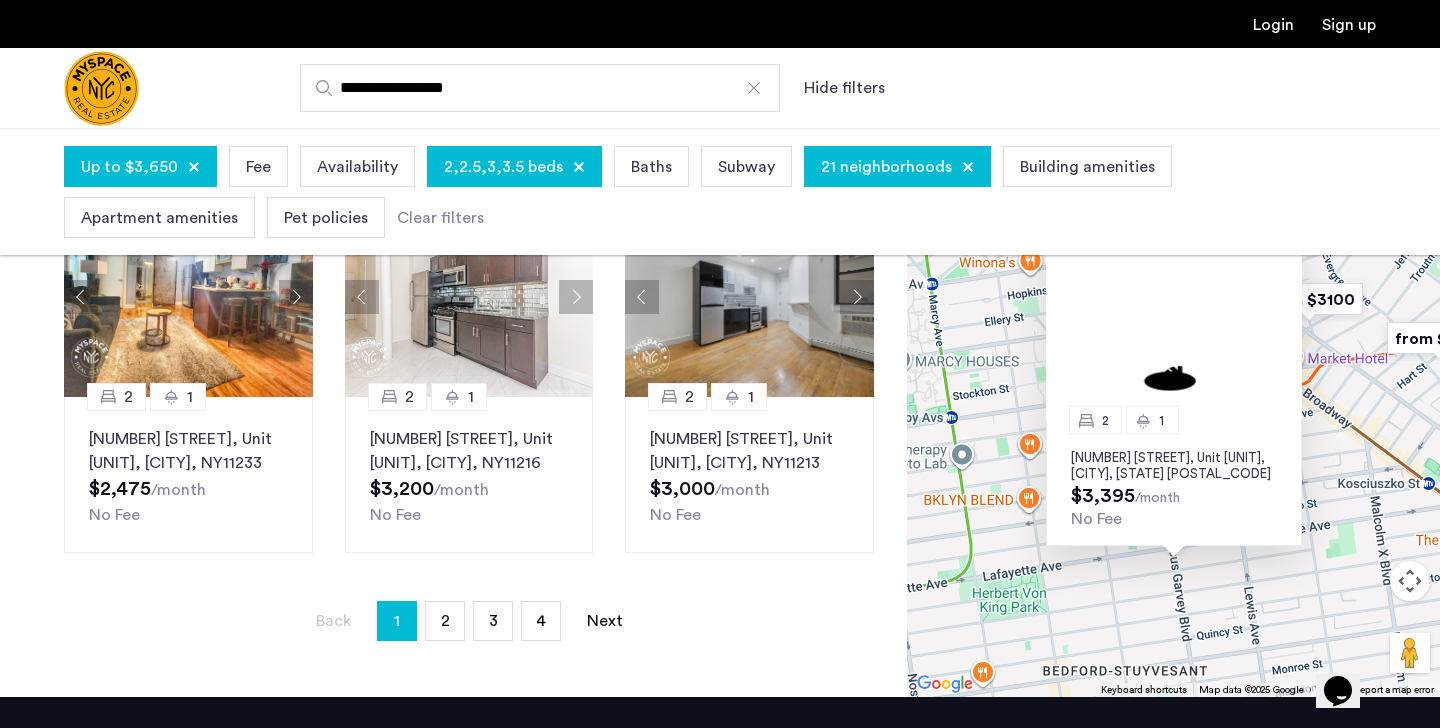 click on "[NUMBER] [NUMBER] [STREET], Unit [UNIT], [CITY], [STATE] [POSTAL_CODE] [PRICE] /month No Fee" at bounding box center [1173, 397] 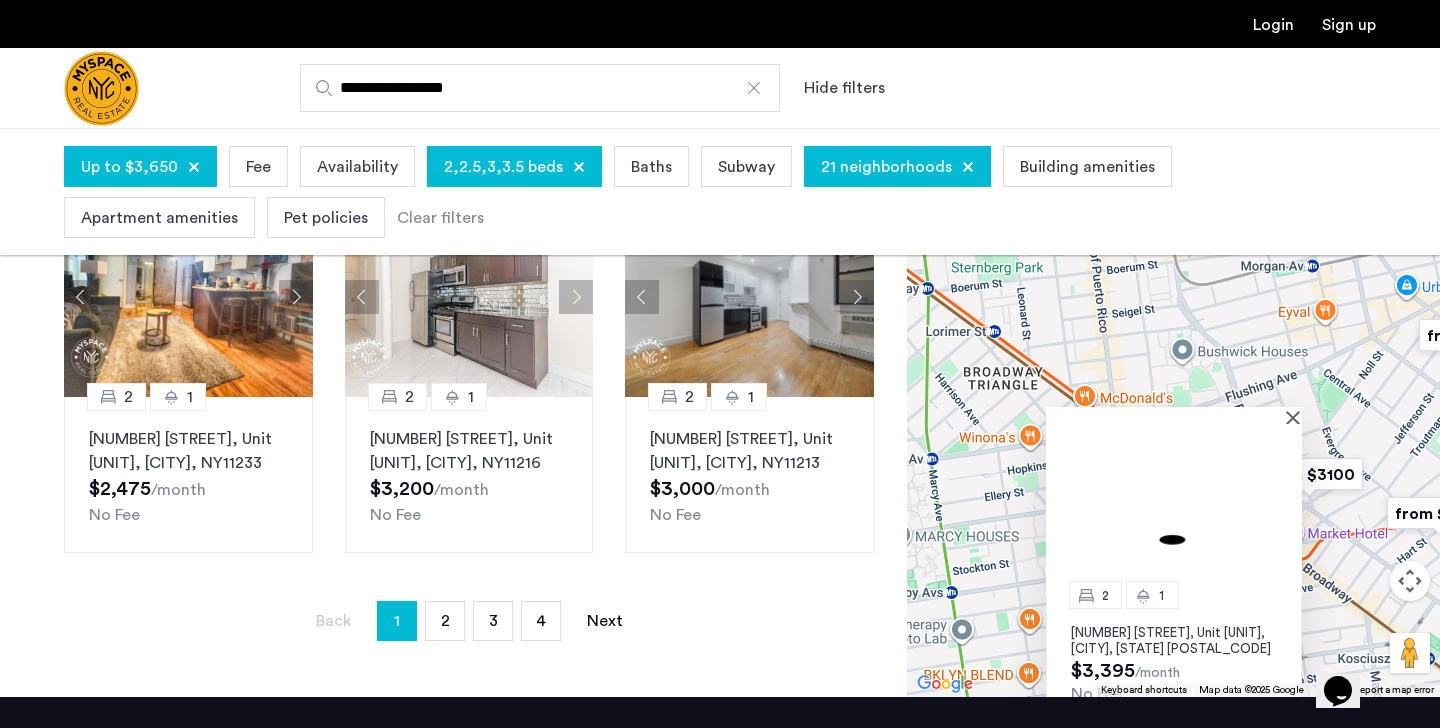 drag, startPoint x: 1340, startPoint y: 408, endPoint x: 1332, endPoint y: 595, distance: 187.17105 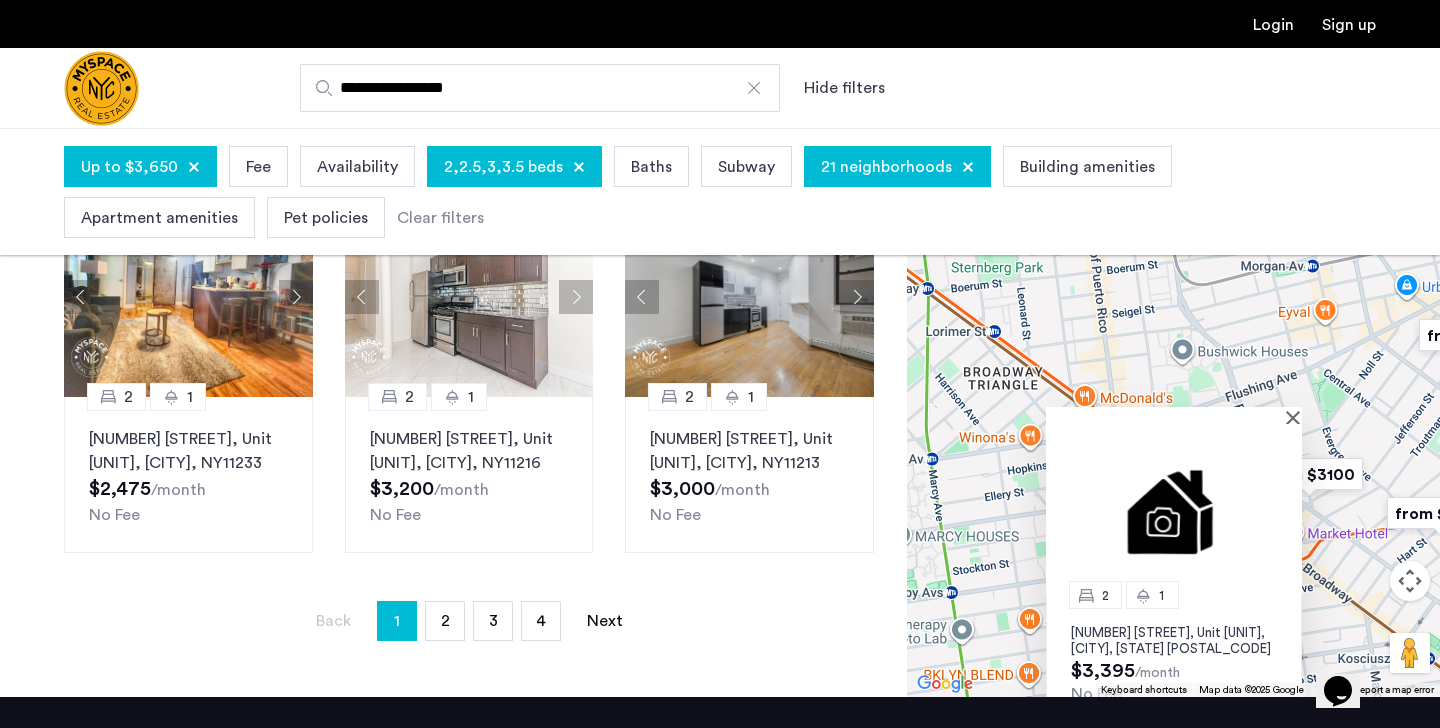 click on "[NUMBER] [NUMBER] [STREET], Unit [UNIT], [CITY], [STATE] [POSTAL_CODE] [PRICE] /month No Fee" at bounding box center [1173, 397] 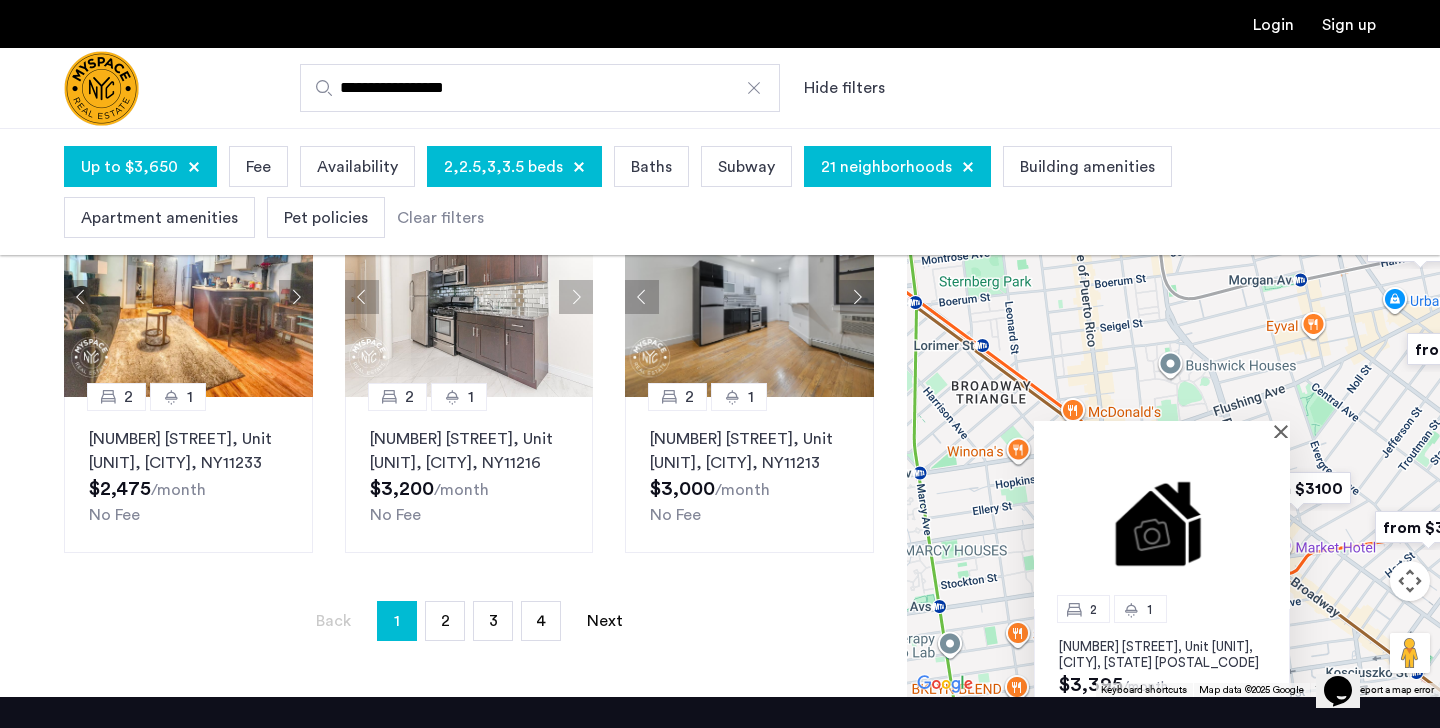click on "[NUMBER] [NUMBER] [STREET], Unit [UNIT], [CITY], [STATE] [POSTAL_CODE] [PRICE] /month No Fee" at bounding box center (1173, 397) 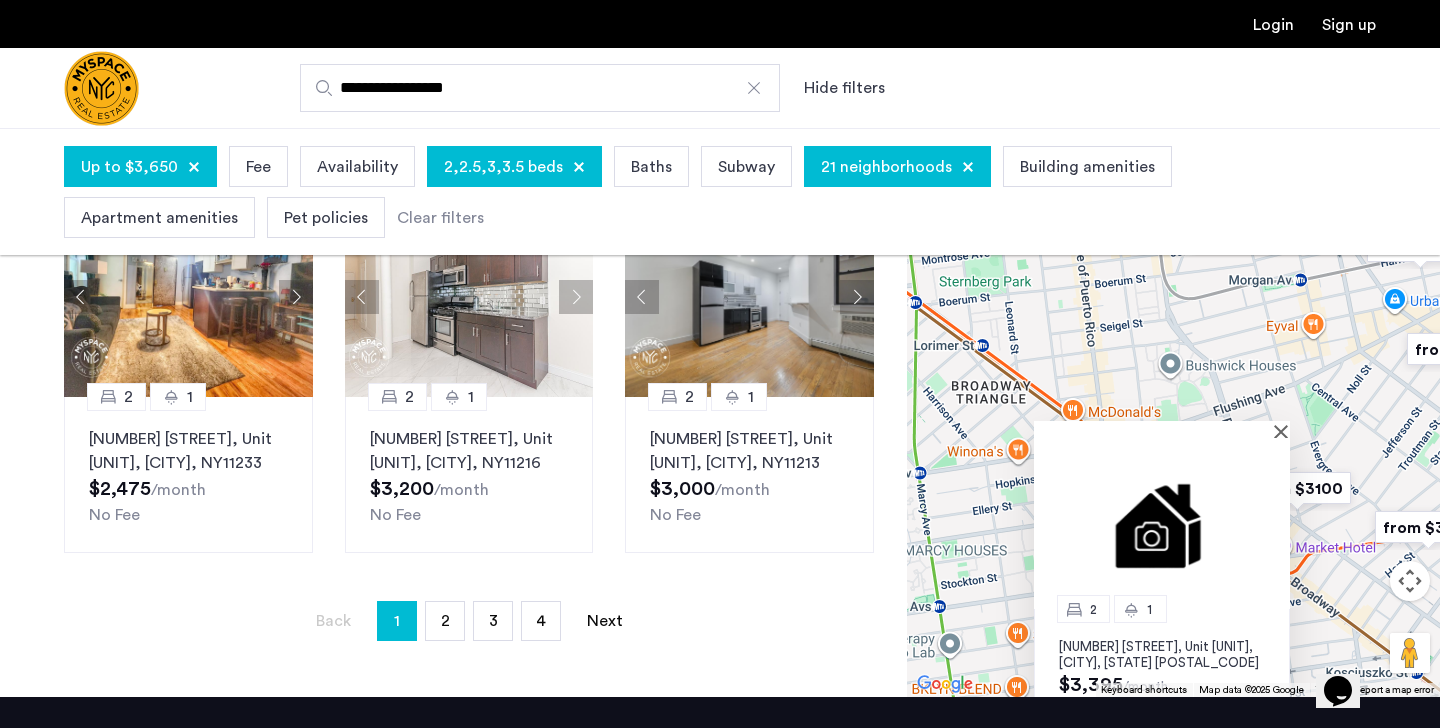 click on "[NUMBER] [NUMBER] [STREET], Unit [UNIT], [CITY], [STATE] [POSTAL_CODE] [PRICE] /month No Fee" at bounding box center [1173, 397] 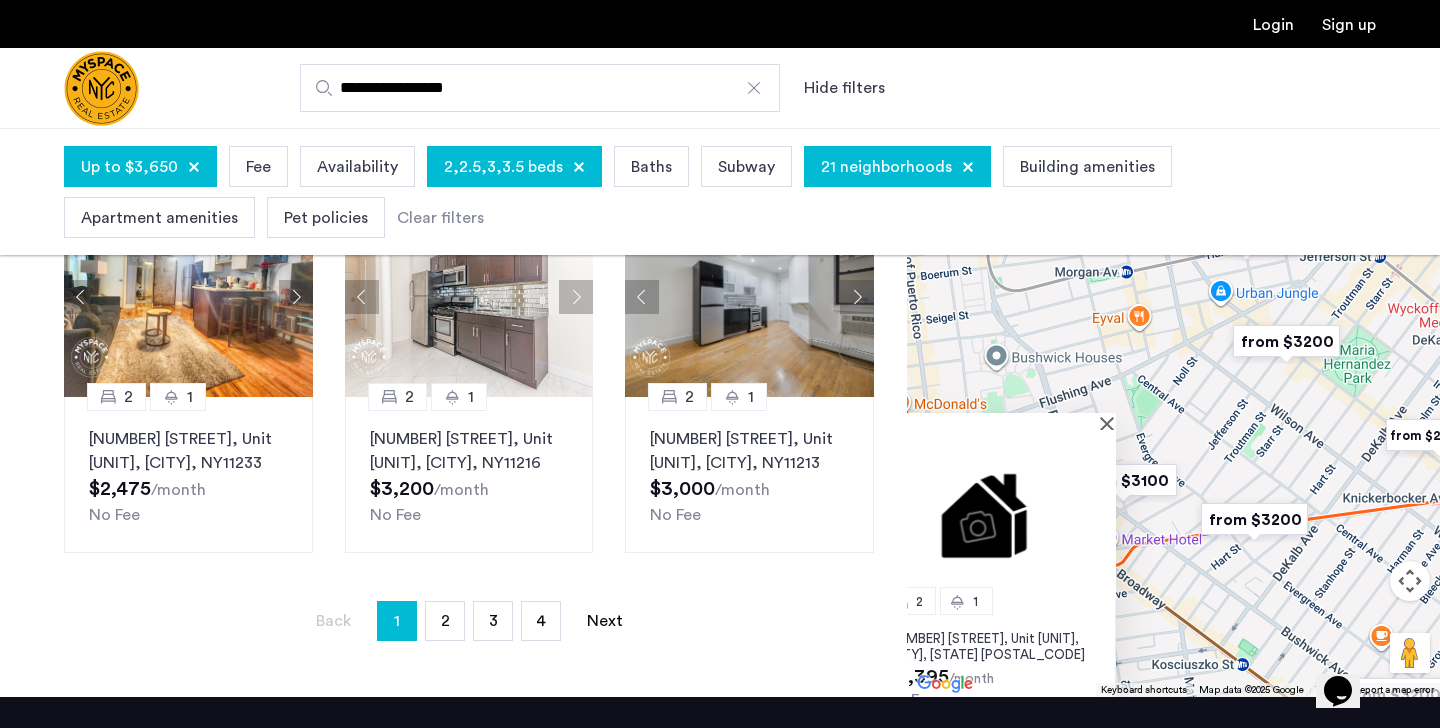 drag, startPoint x: 1399, startPoint y: 422, endPoint x: 1219, endPoint y: 410, distance: 180.39955 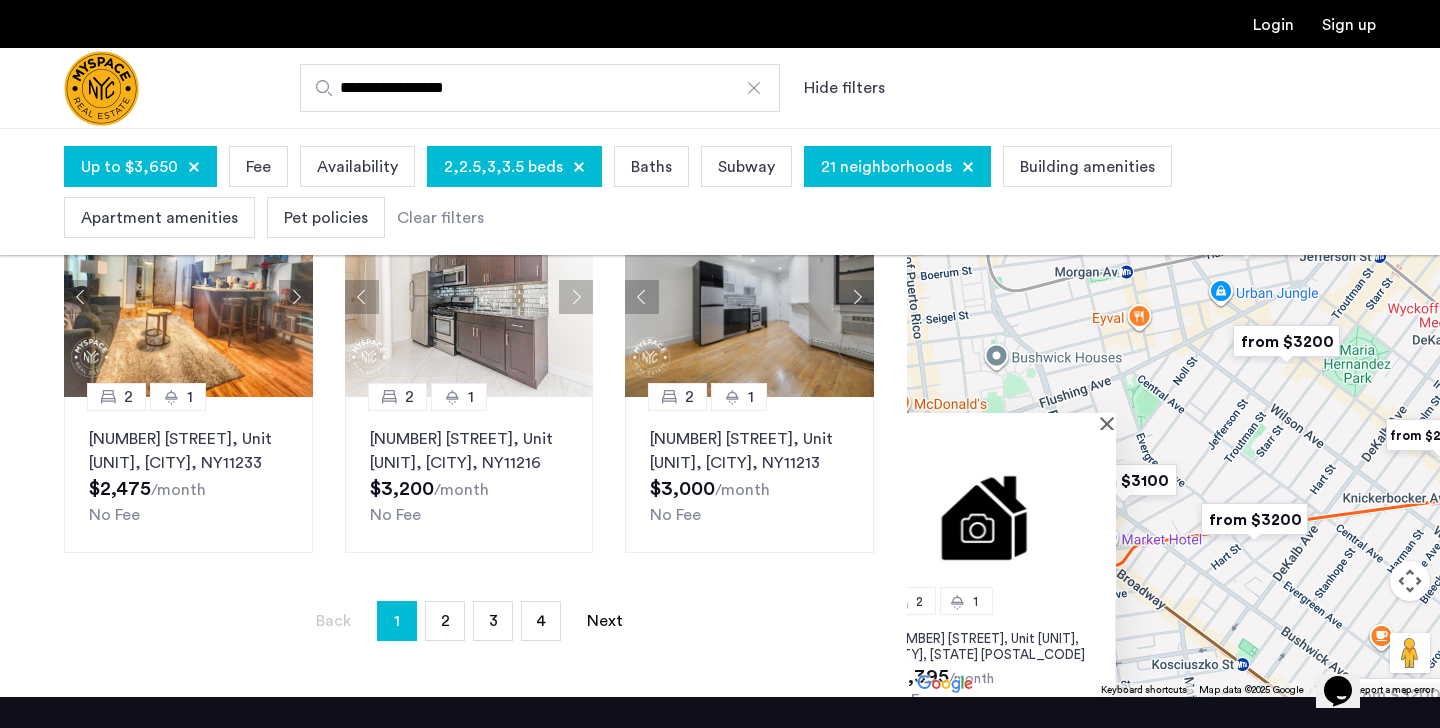 click on "[NUMBER] [NUMBER] [STREET], Unit [UNIT], [CITY], [STATE] [POSTAL_CODE] [PRICE] /month No Fee" at bounding box center [1173, 397] 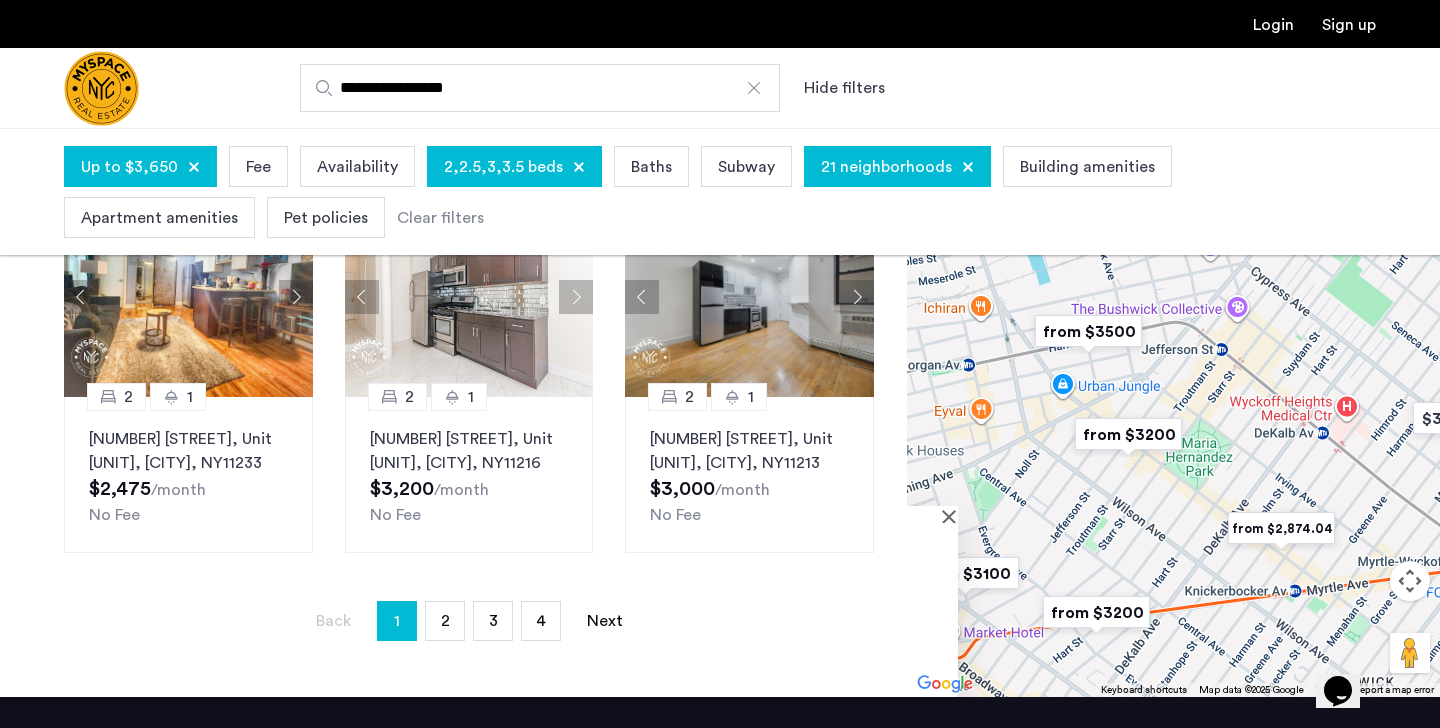 drag, startPoint x: 1316, startPoint y: 403, endPoint x: 1136, endPoint y: 544, distance: 228.65039 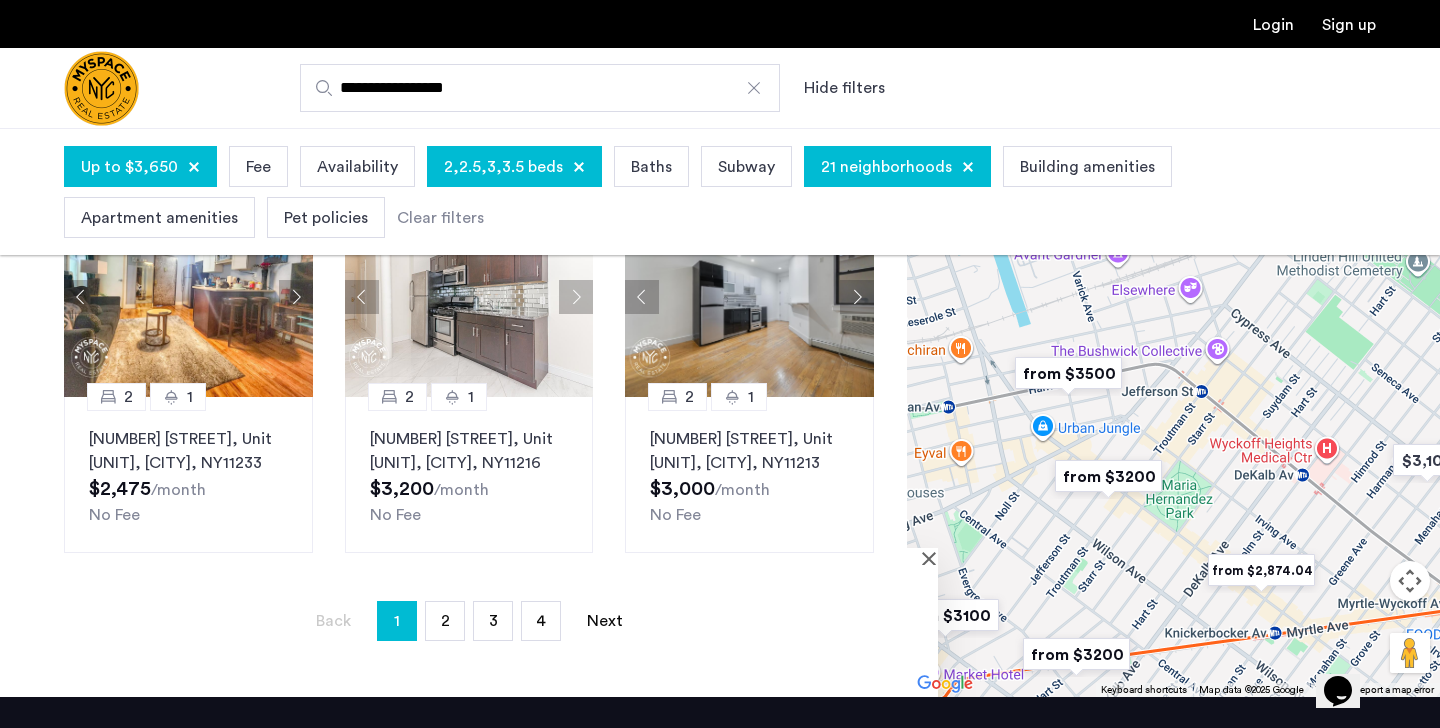 click at bounding box center [1068, 373] 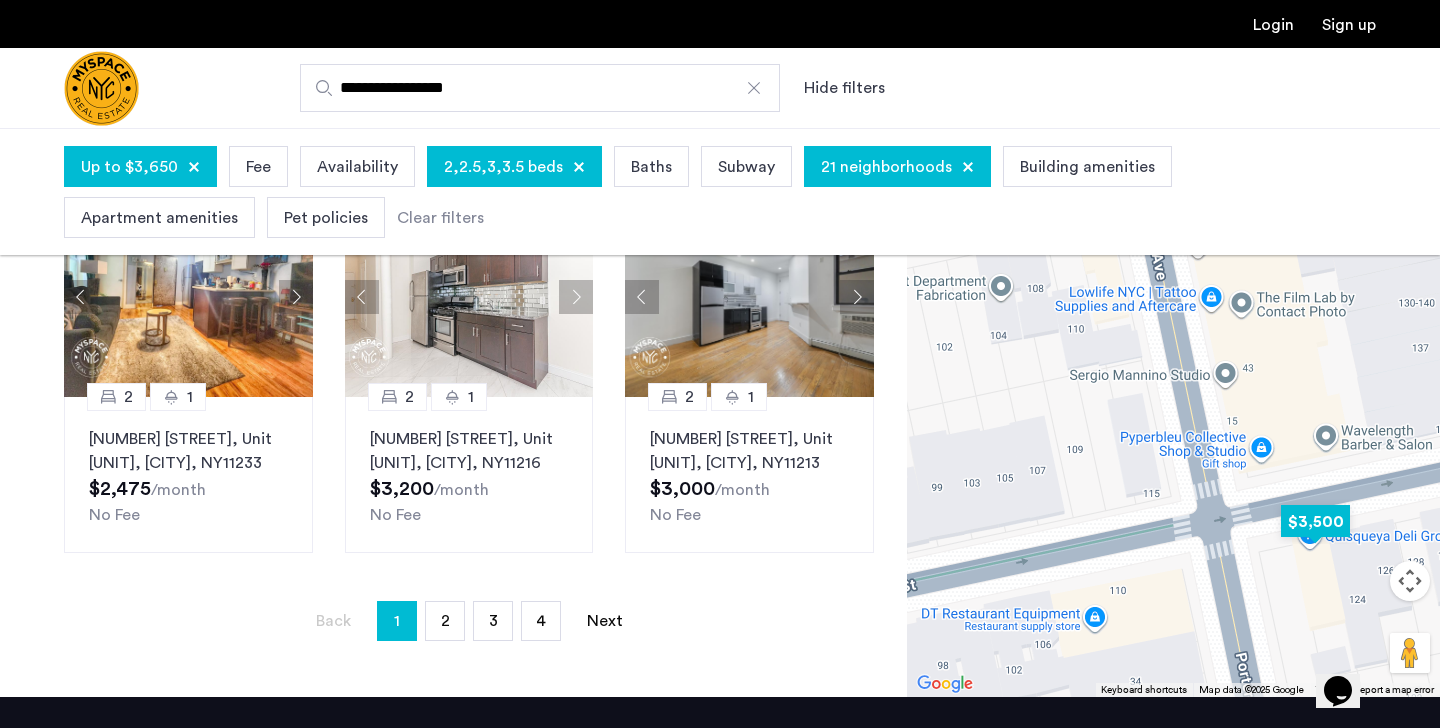 click at bounding box center (1315, 521) 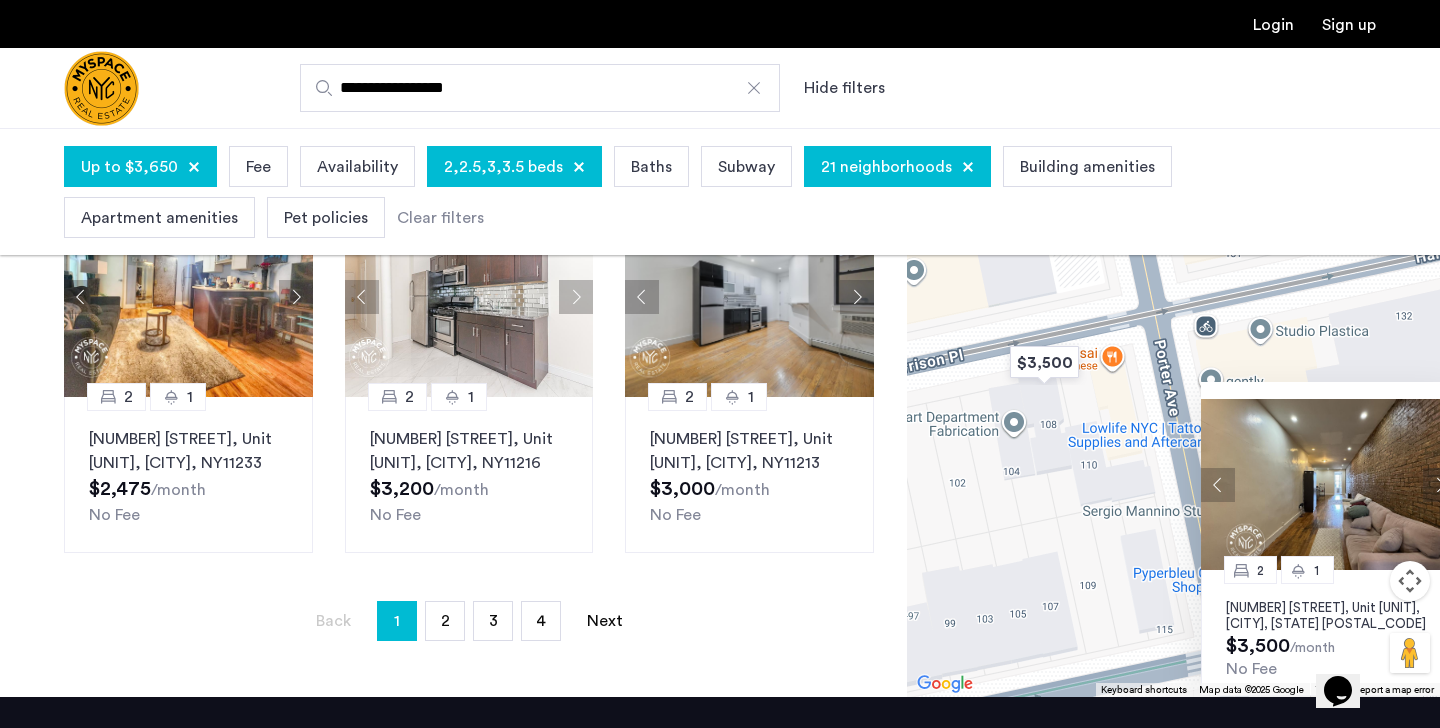 drag, startPoint x: 952, startPoint y: 374, endPoint x: 1109, endPoint y: 527, distance: 219.22134 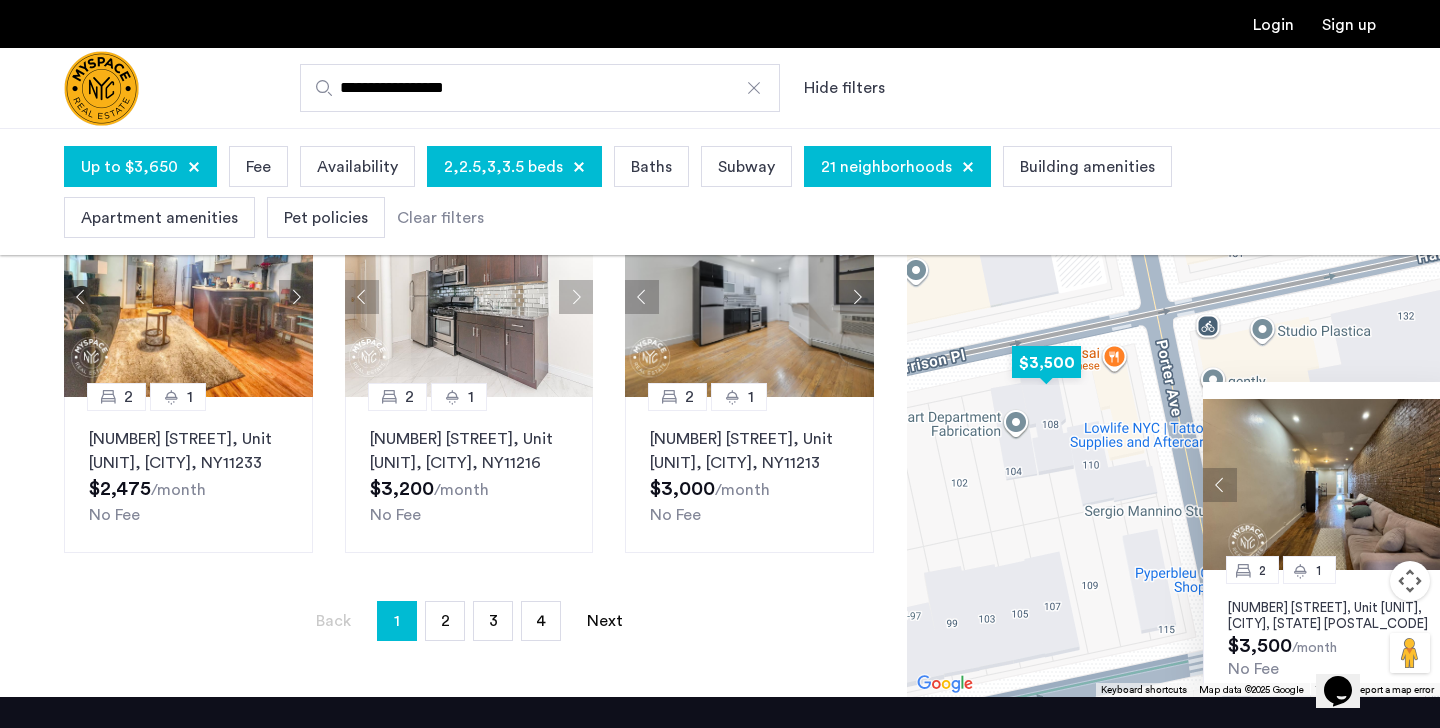 click at bounding box center (1046, 362) 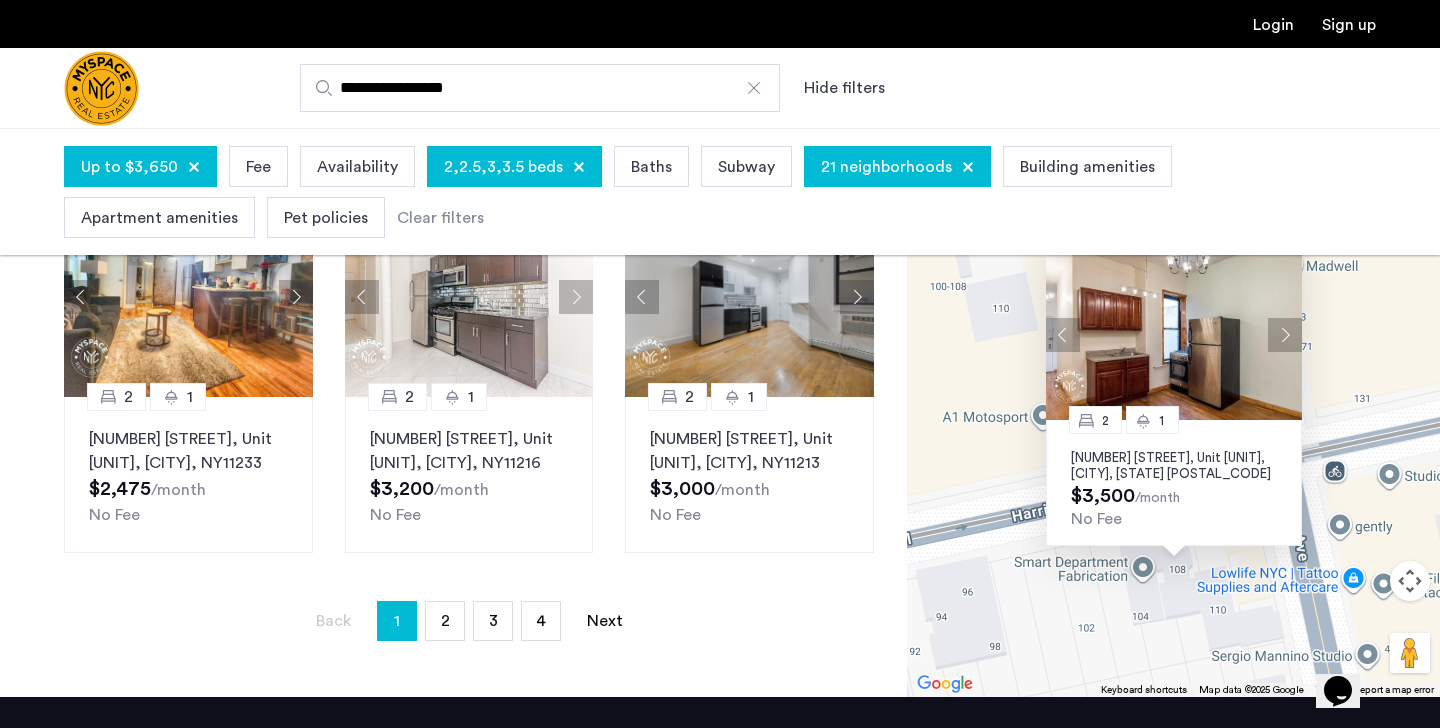 click on "[NUMBER] [NUMBER] [STREET], Unit [UNIT], [CITY], [STATE] [POSTAL_CODE] [PRICE] /month No Fee" at bounding box center [1173, 397] 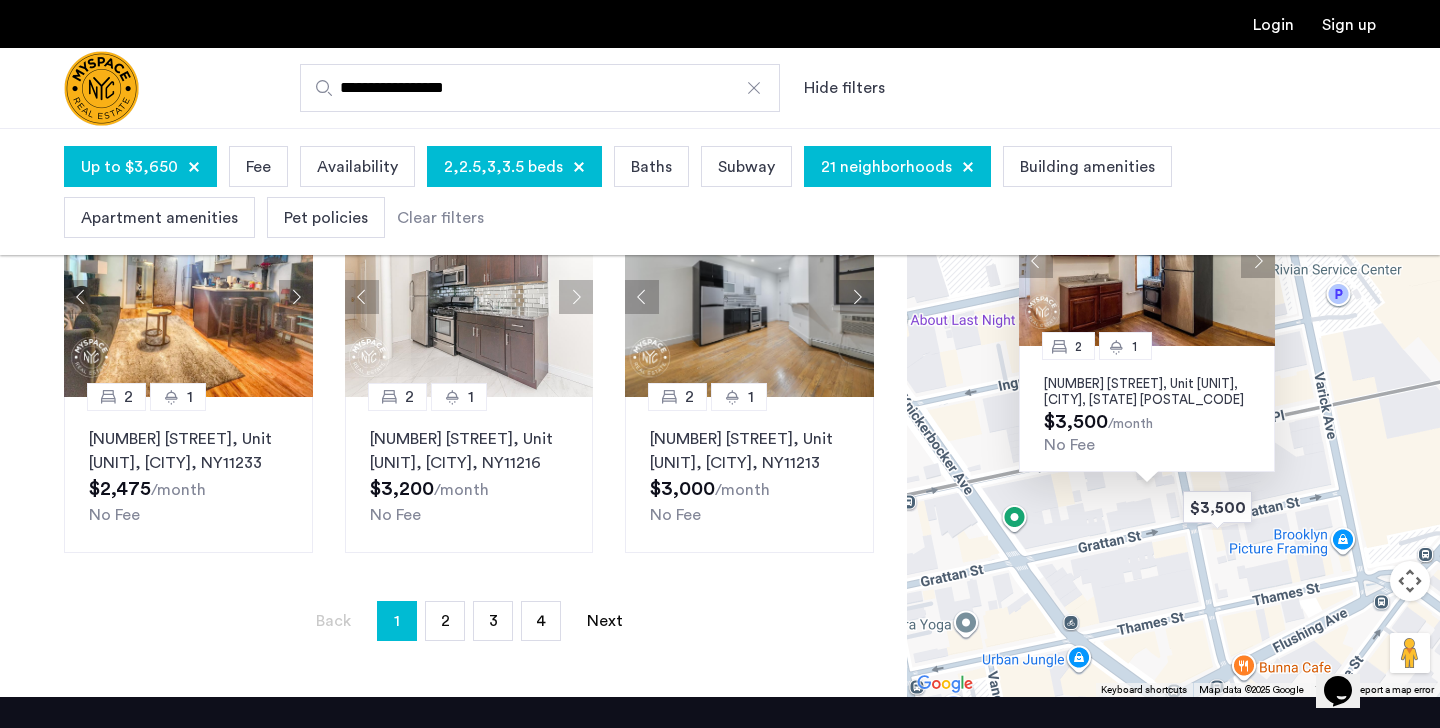 drag, startPoint x: 1160, startPoint y: 489, endPoint x: 1086, endPoint y: 524, distance: 81.859634 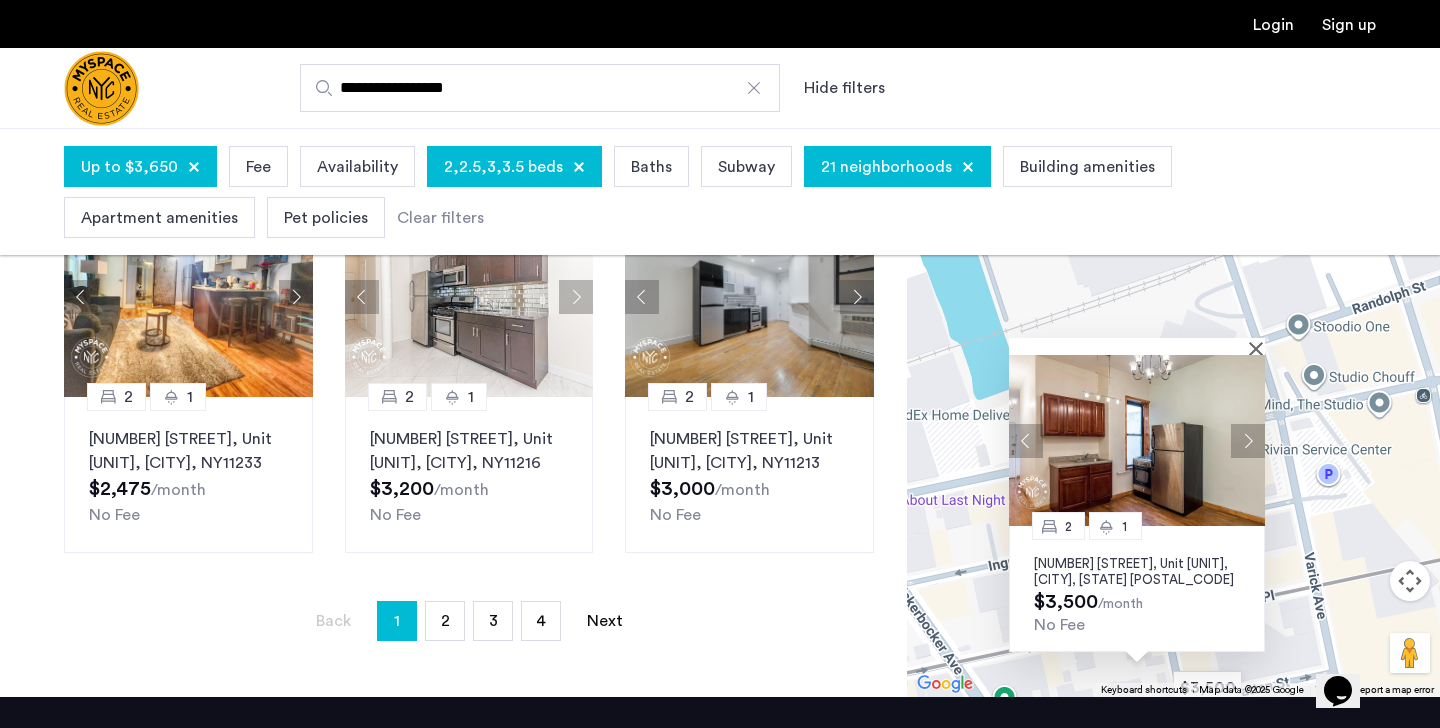 drag, startPoint x: 1353, startPoint y: 375, endPoint x: 1335, endPoint y: 539, distance: 164.98485 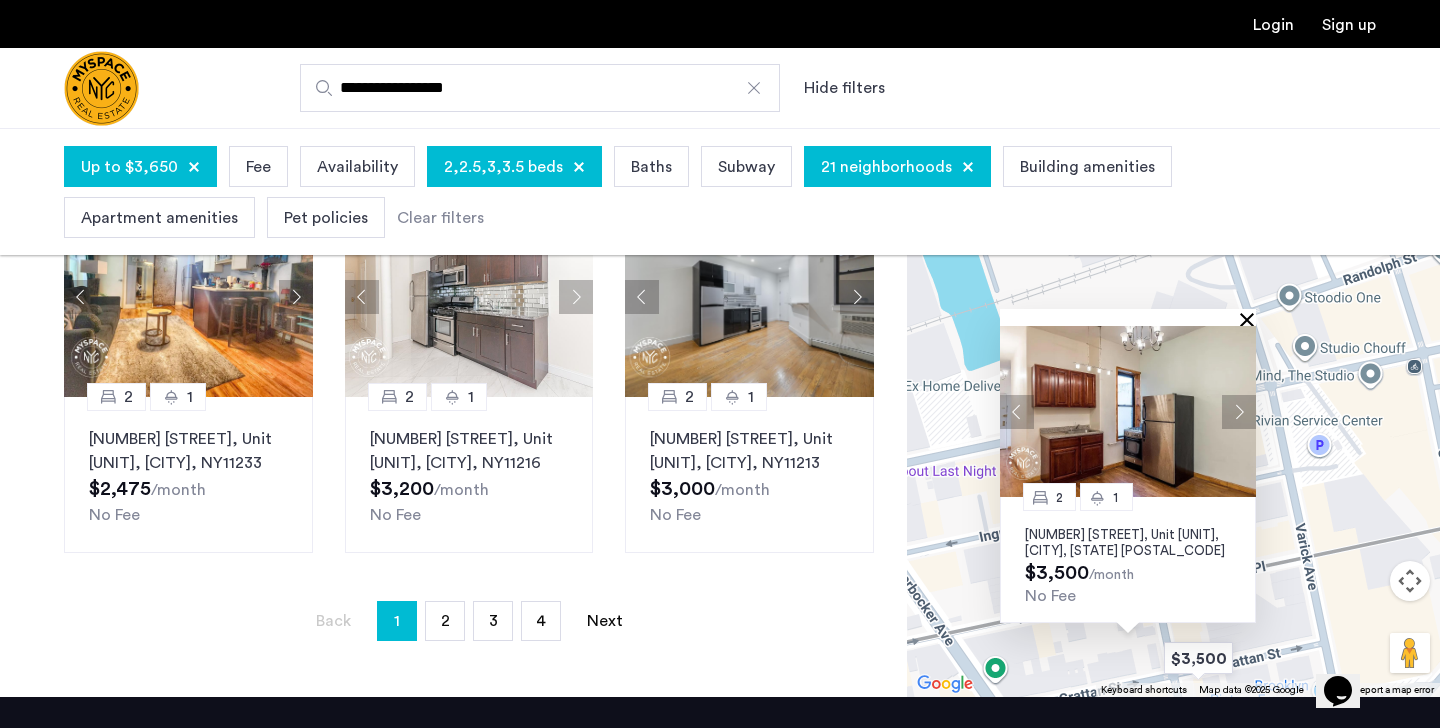 click at bounding box center (1251, 319) 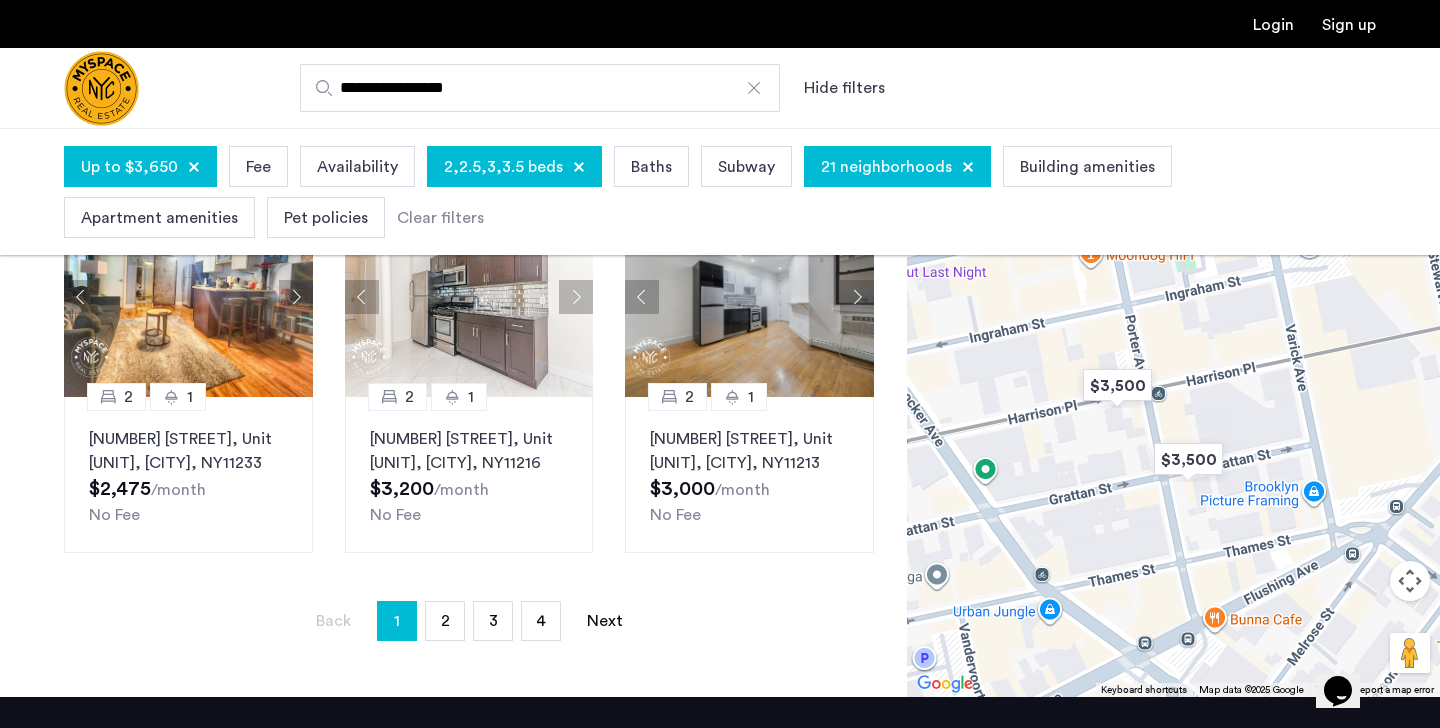 drag, startPoint x: 1115, startPoint y: 453, endPoint x: 1115, endPoint y: 212, distance: 241 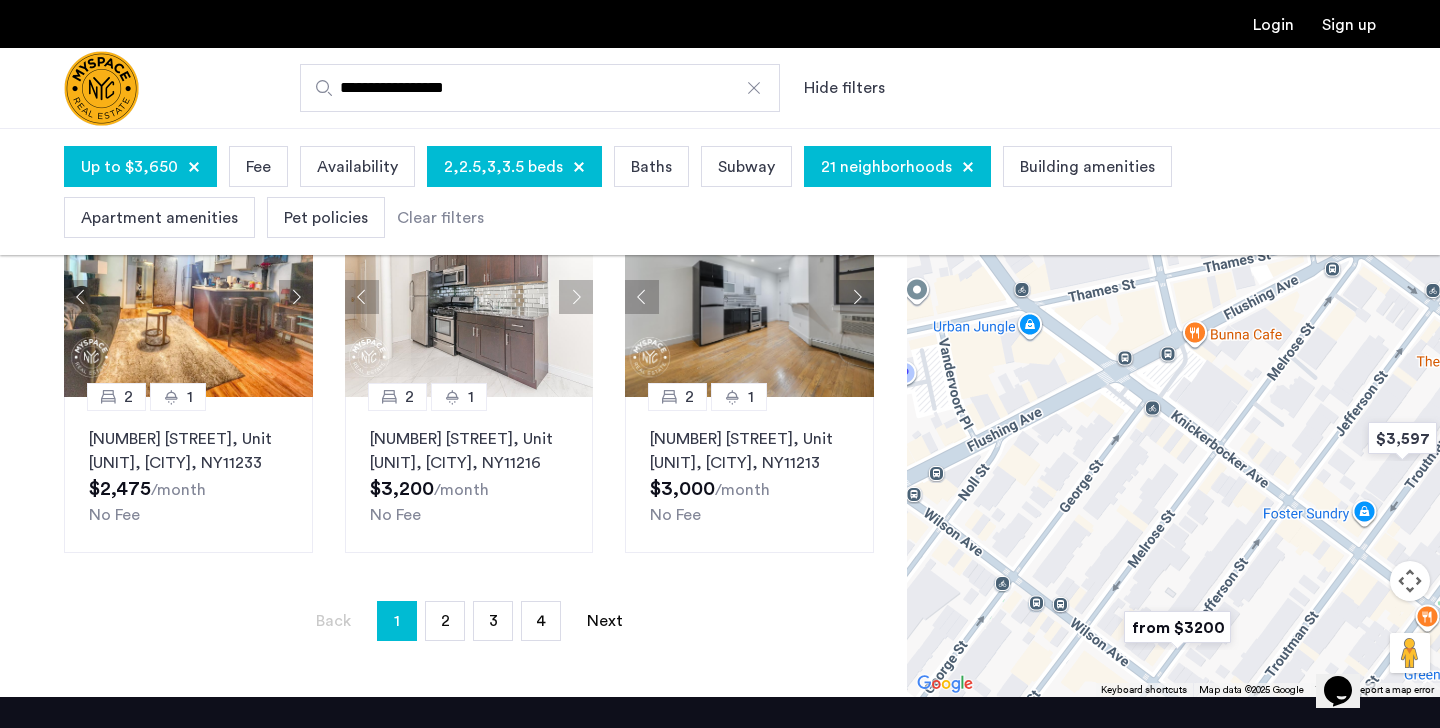 drag, startPoint x: 1182, startPoint y: 578, endPoint x: 1149, endPoint y: 344, distance: 236.31546 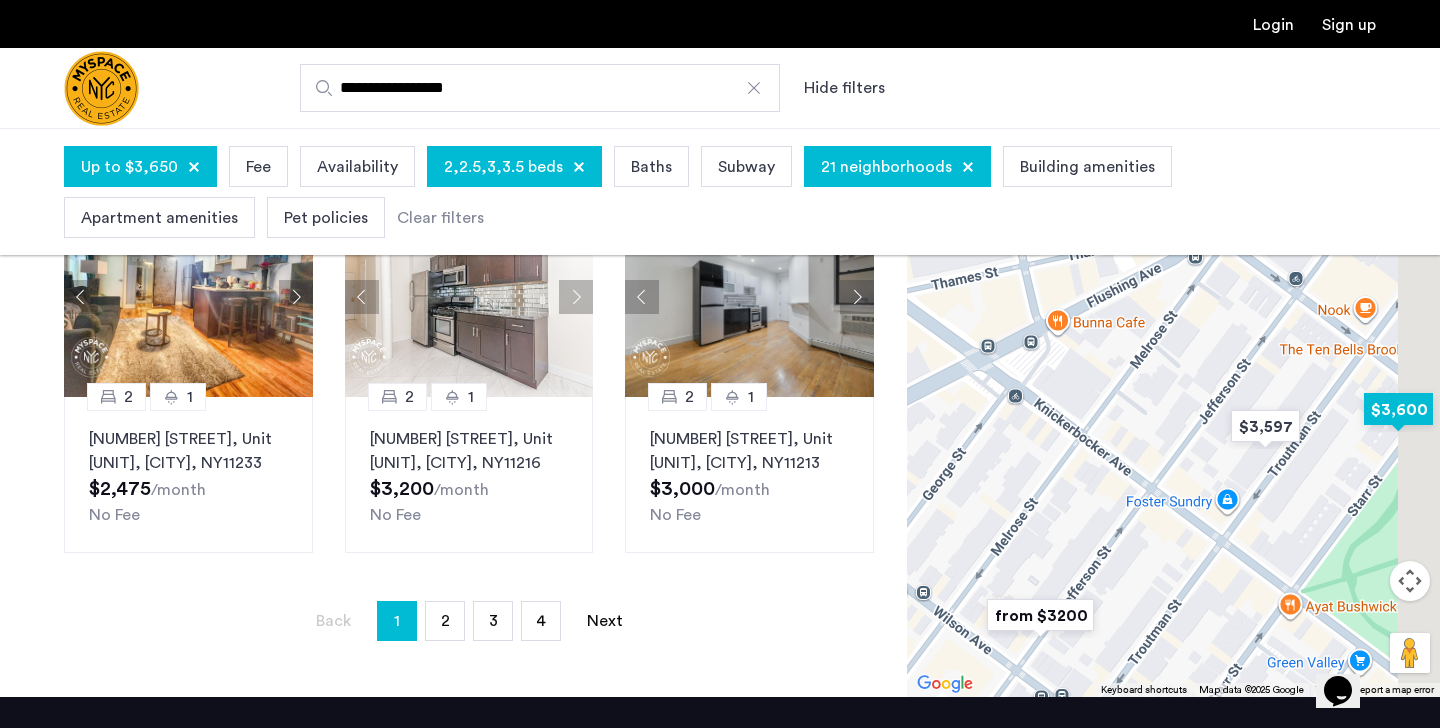 drag, startPoint x: 1289, startPoint y: 396, endPoint x: 1115, endPoint y: 394, distance: 174.01149 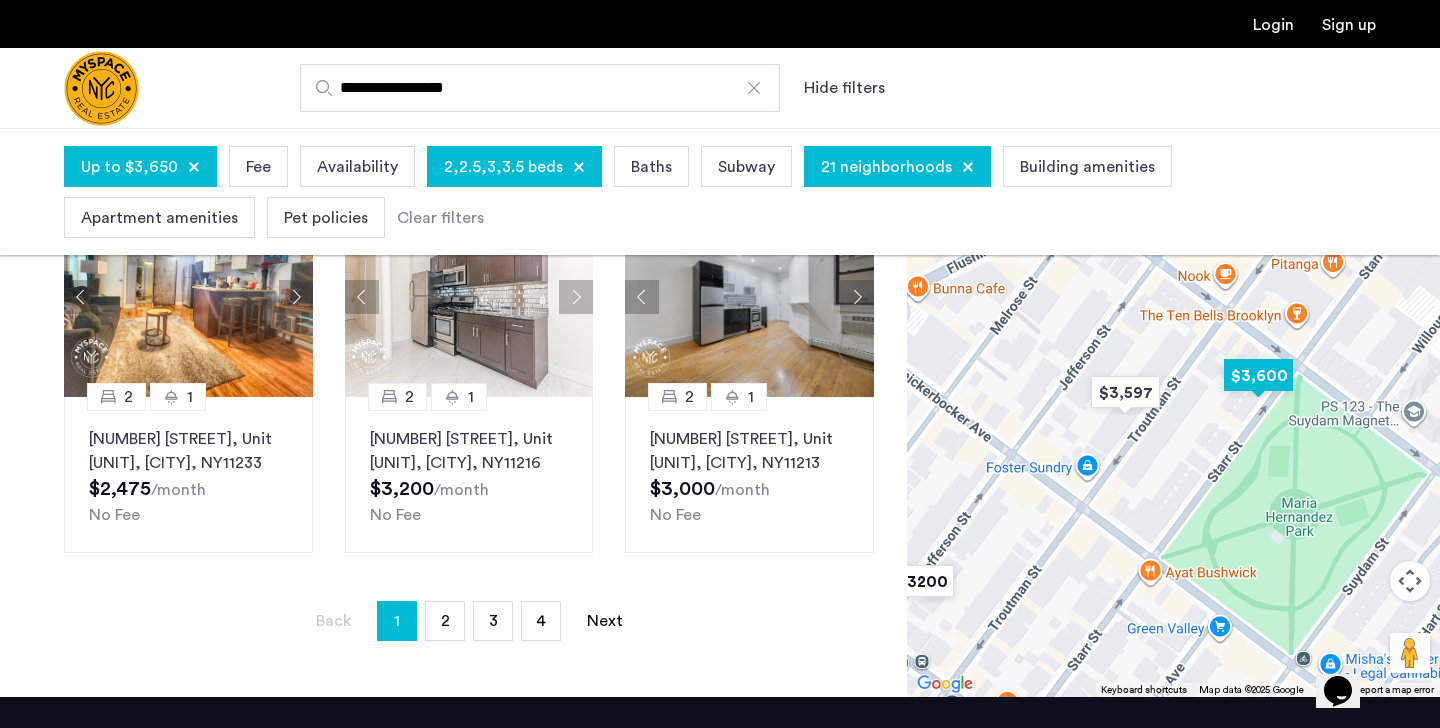 drag, startPoint x: 1324, startPoint y: 491, endPoint x: 1212, endPoint y: 454, distance: 117.953384 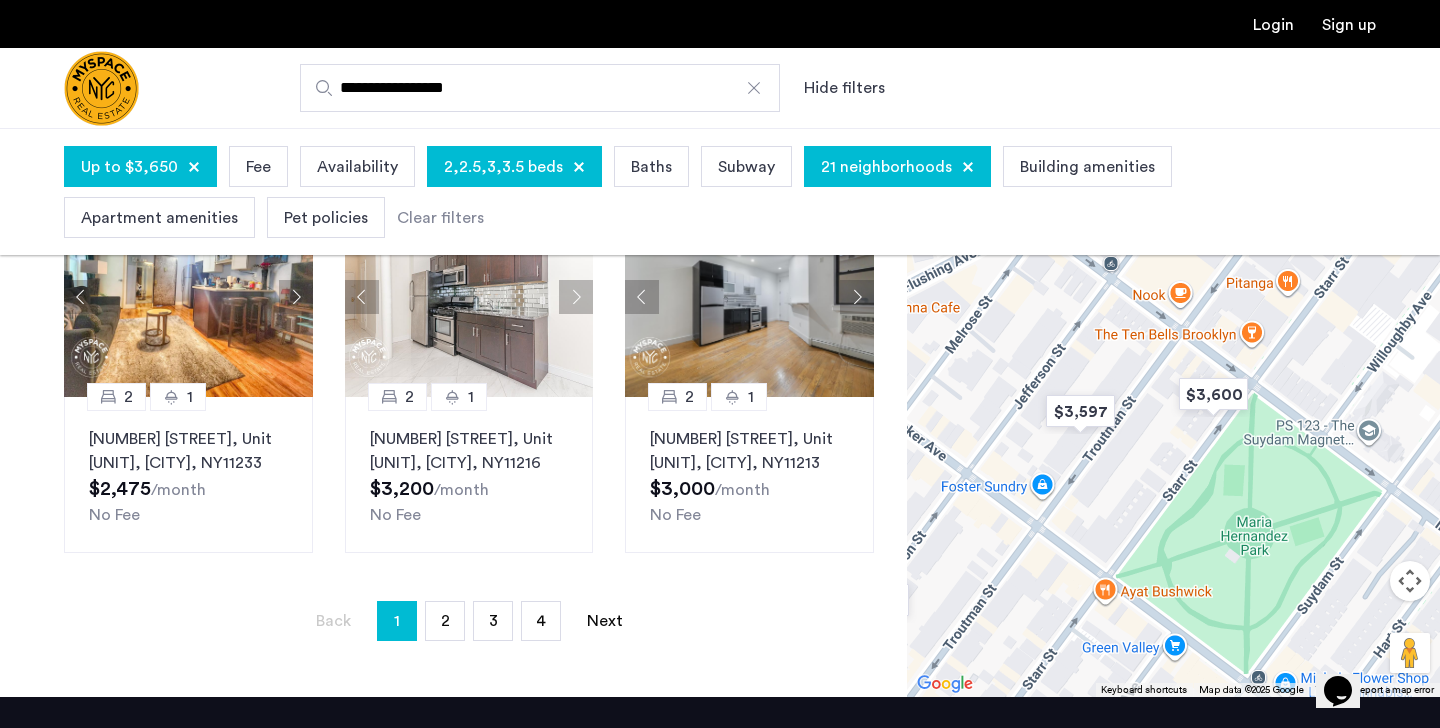 drag, startPoint x: 1313, startPoint y: 448, endPoint x: 1139, endPoint y: 586, distance: 222.08107 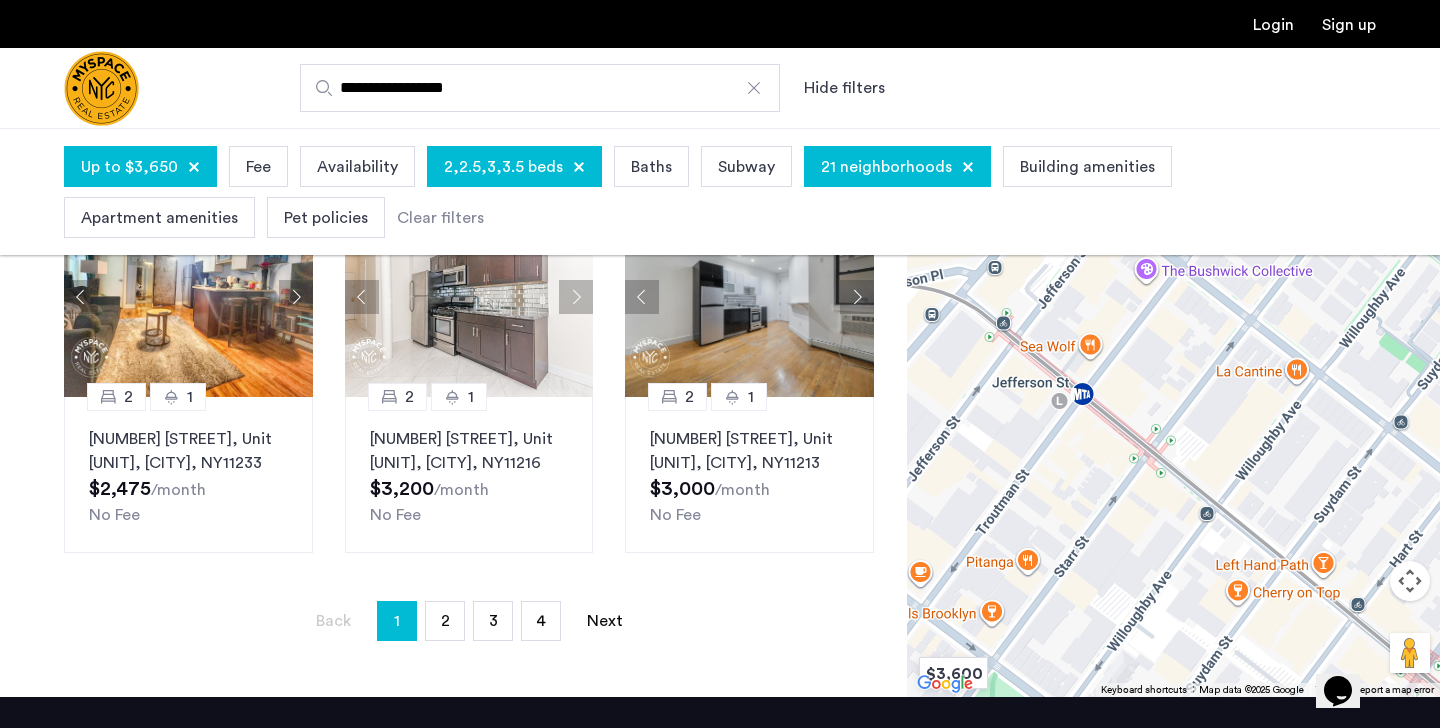 drag, startPoint x: 1315, startPoint y: 399, endPoint x: 1205, endPoint y: 500, distance: 149.33519 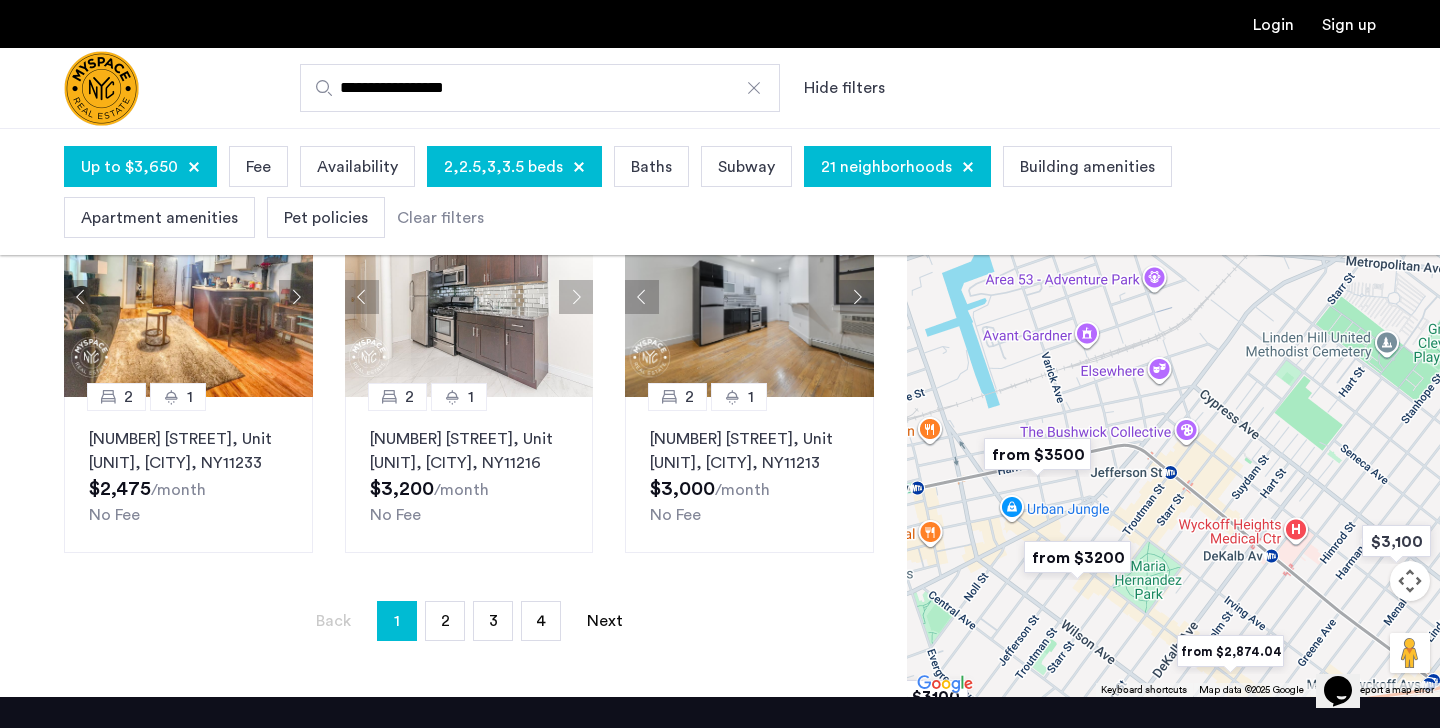click at bounding box center (1077, 557) 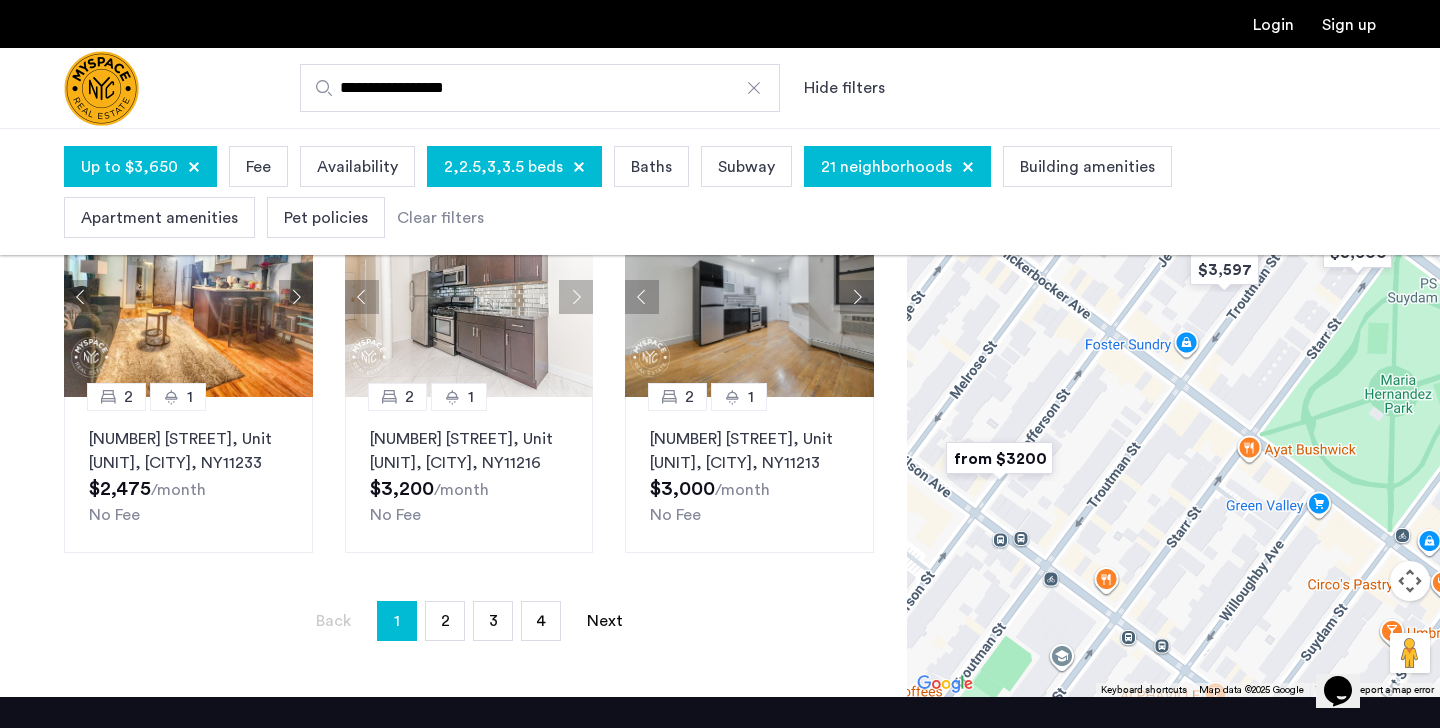 drag, startPoint x: 1302, startPoint y: 420, endPoint x: 1170, endPoint y: 499, distance: 153.83432 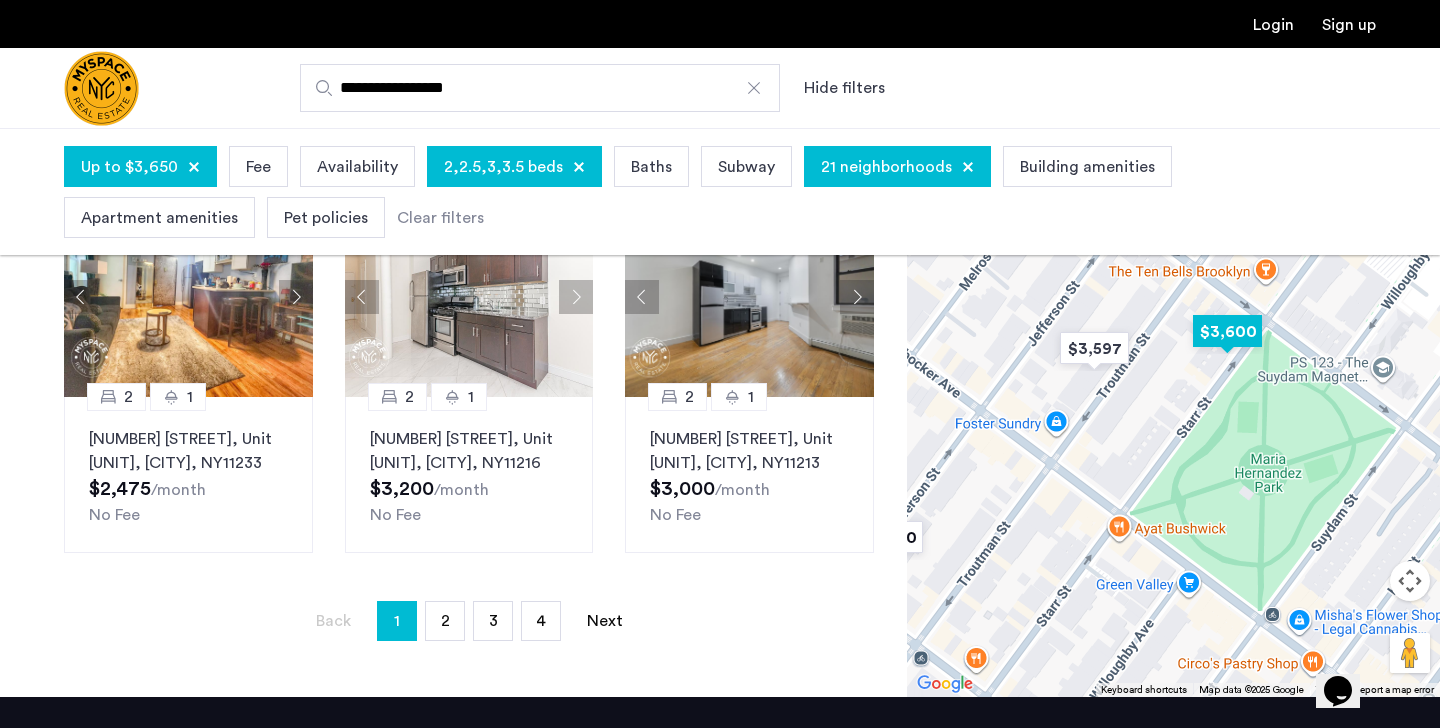 click at bounding box center (1227, 331) 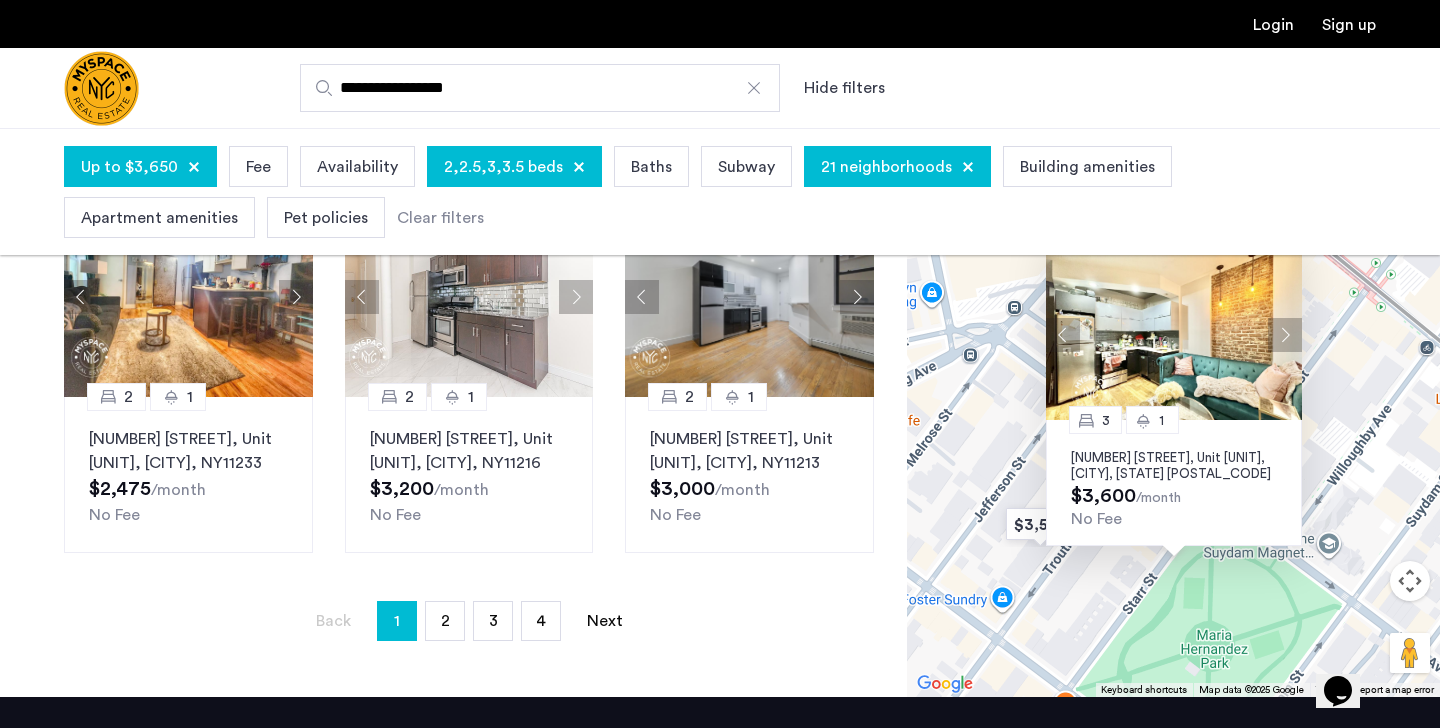 click at bounding box center (1285, 335) 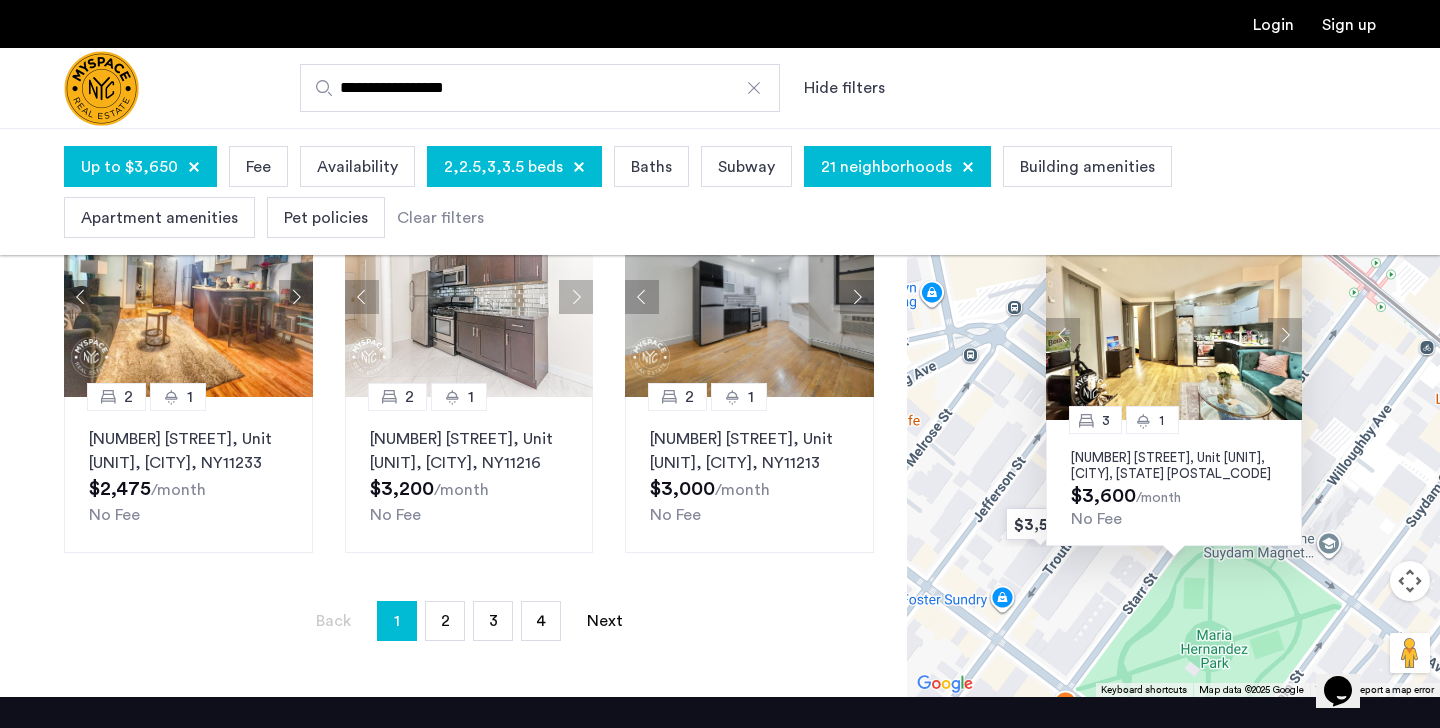 click at bounding box center (1285, 335) 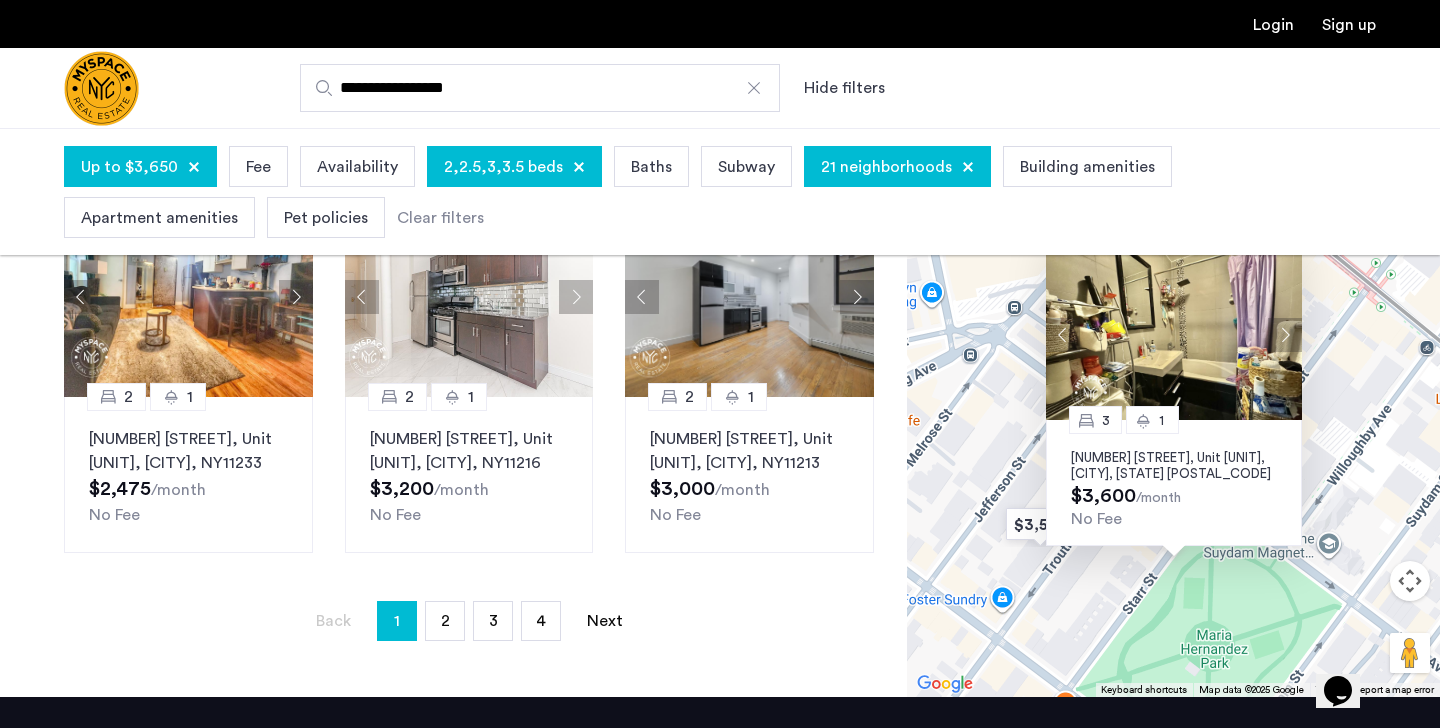 click at bounding box center (1285, 335) 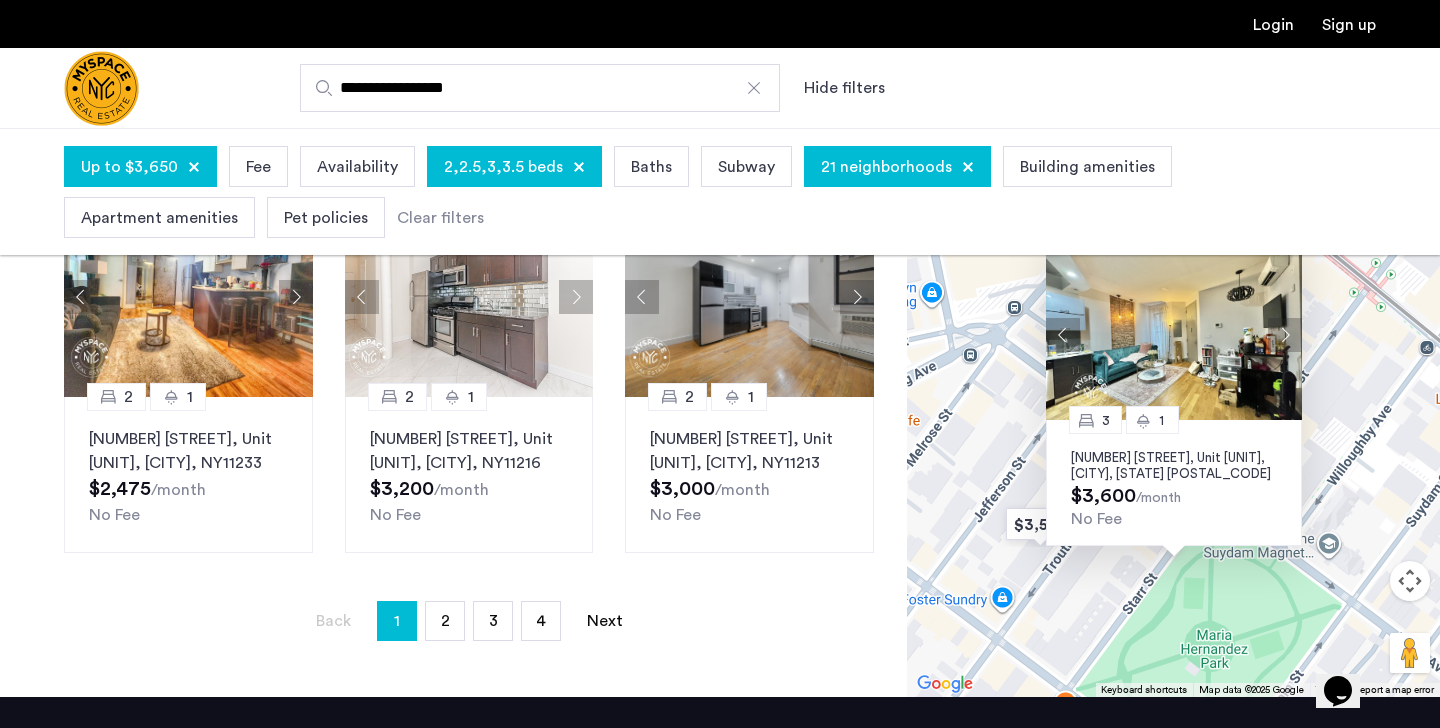 click at bounding box center (1285, 335) 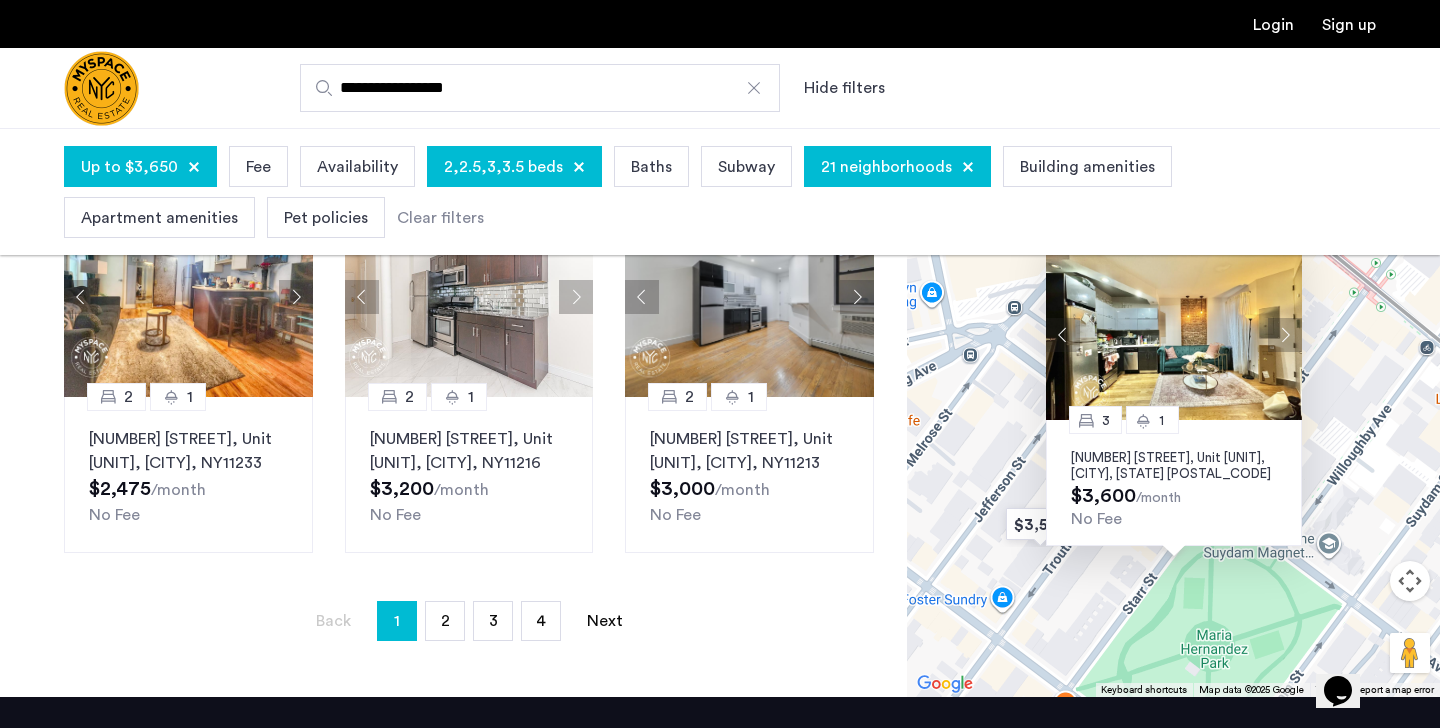 click at bounding box center (1285, 335) 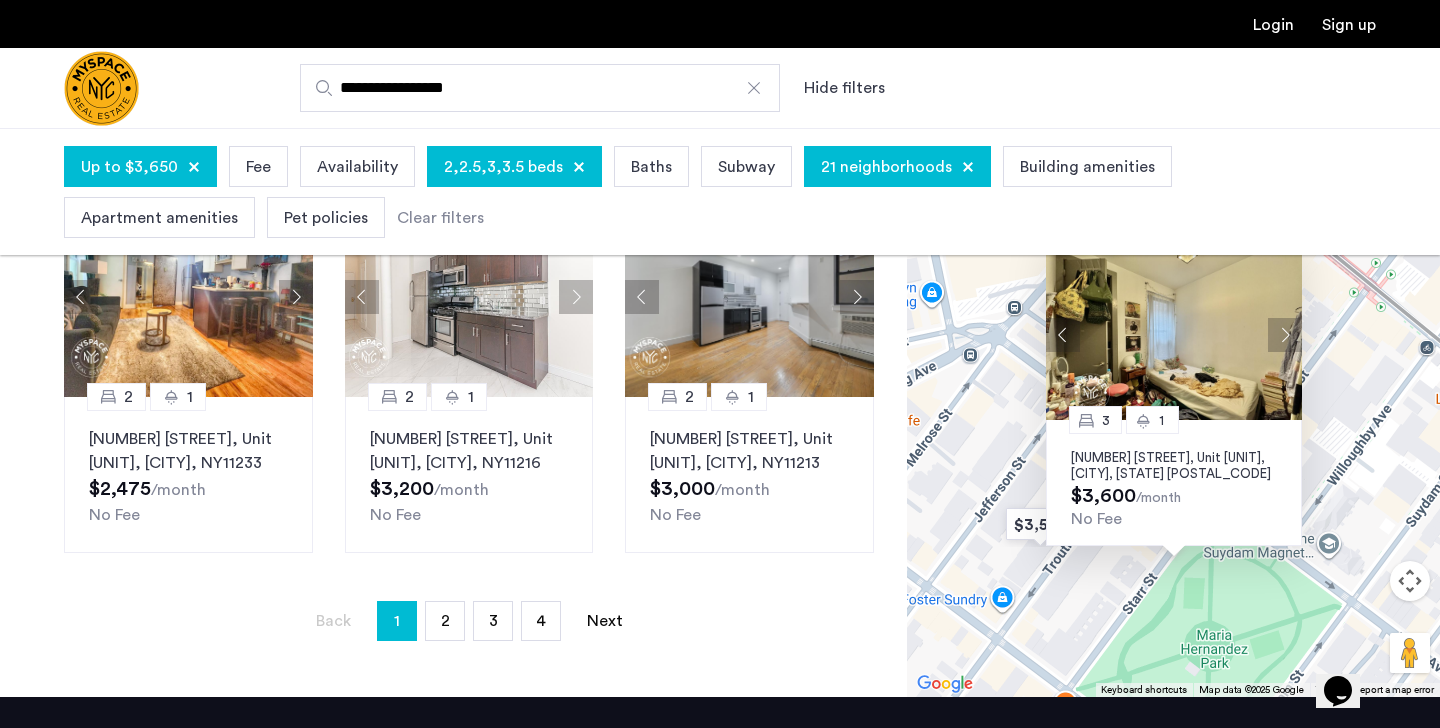 click at bounding box center [1285, 335] 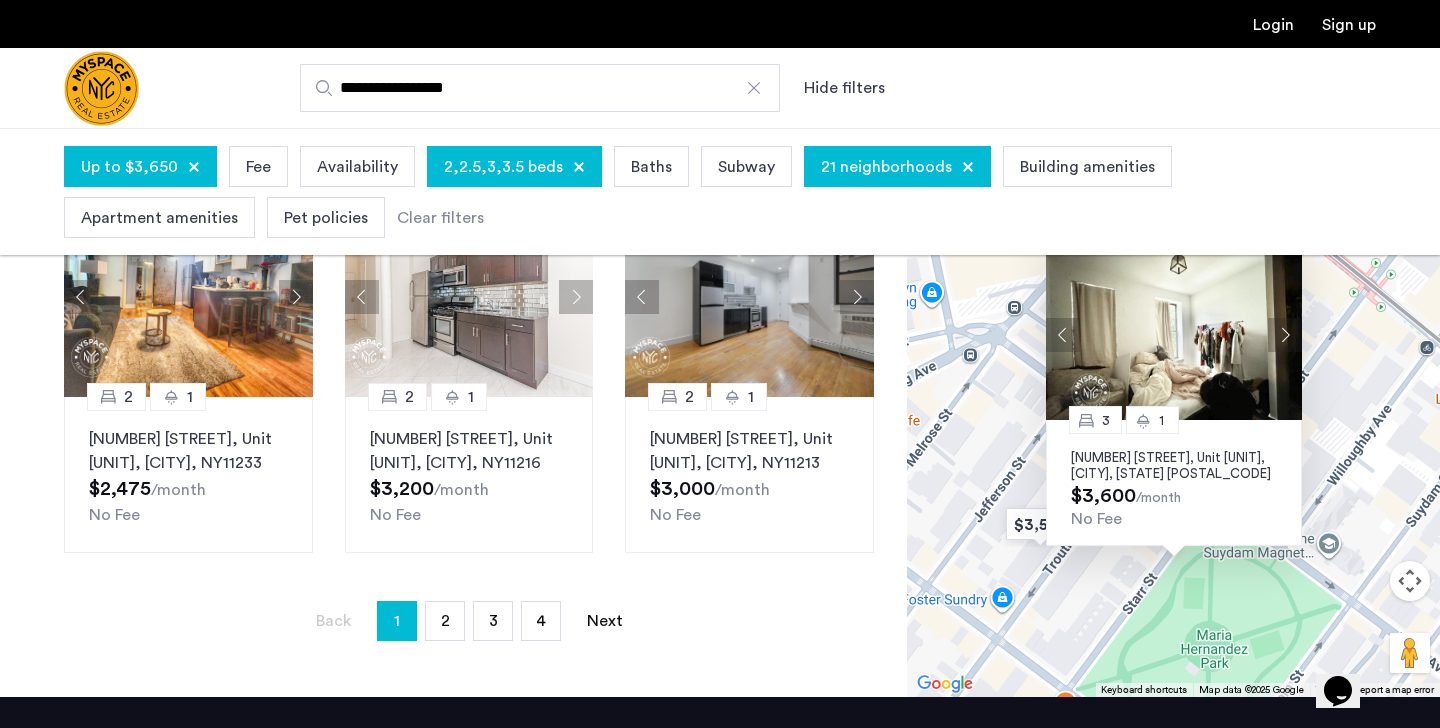 click at bounding box center (1285, 335) 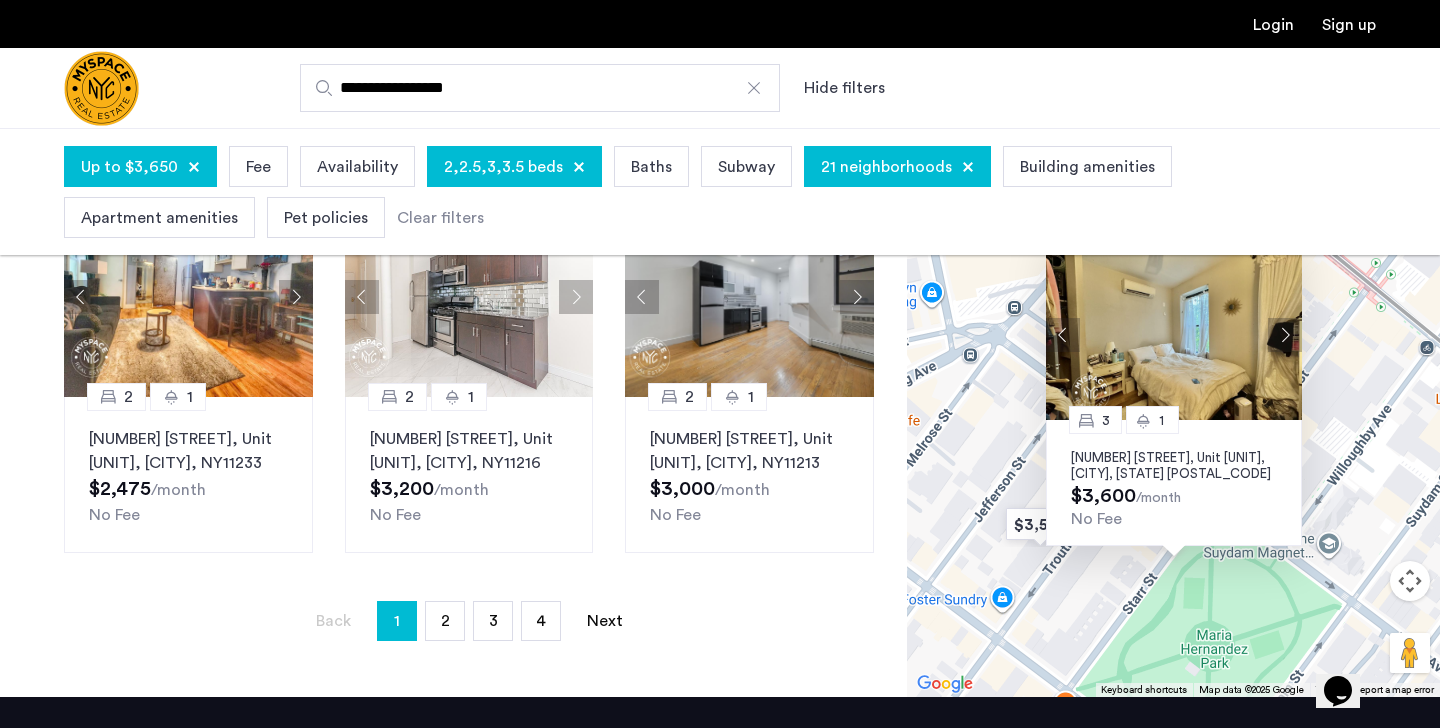 click at bounding box center [1285, 335] 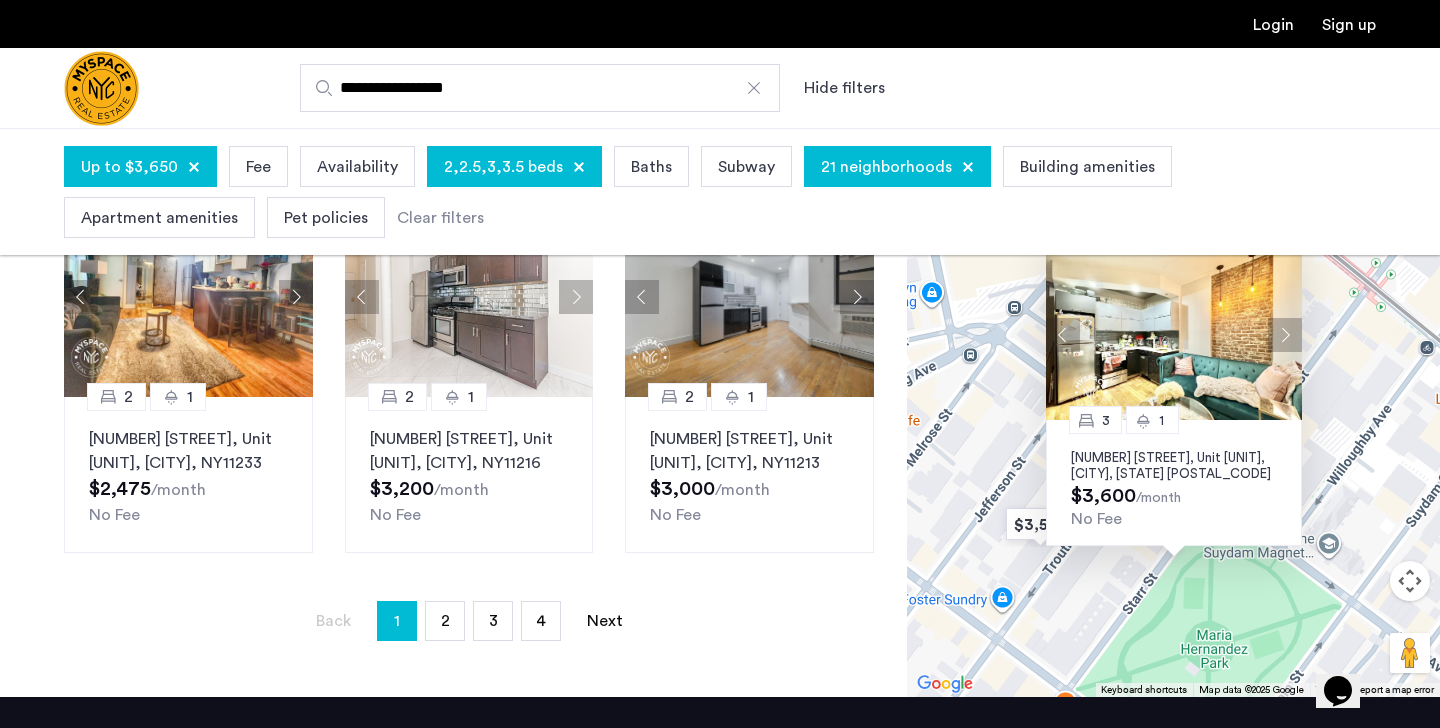 click at bounding box center [1285, 335] 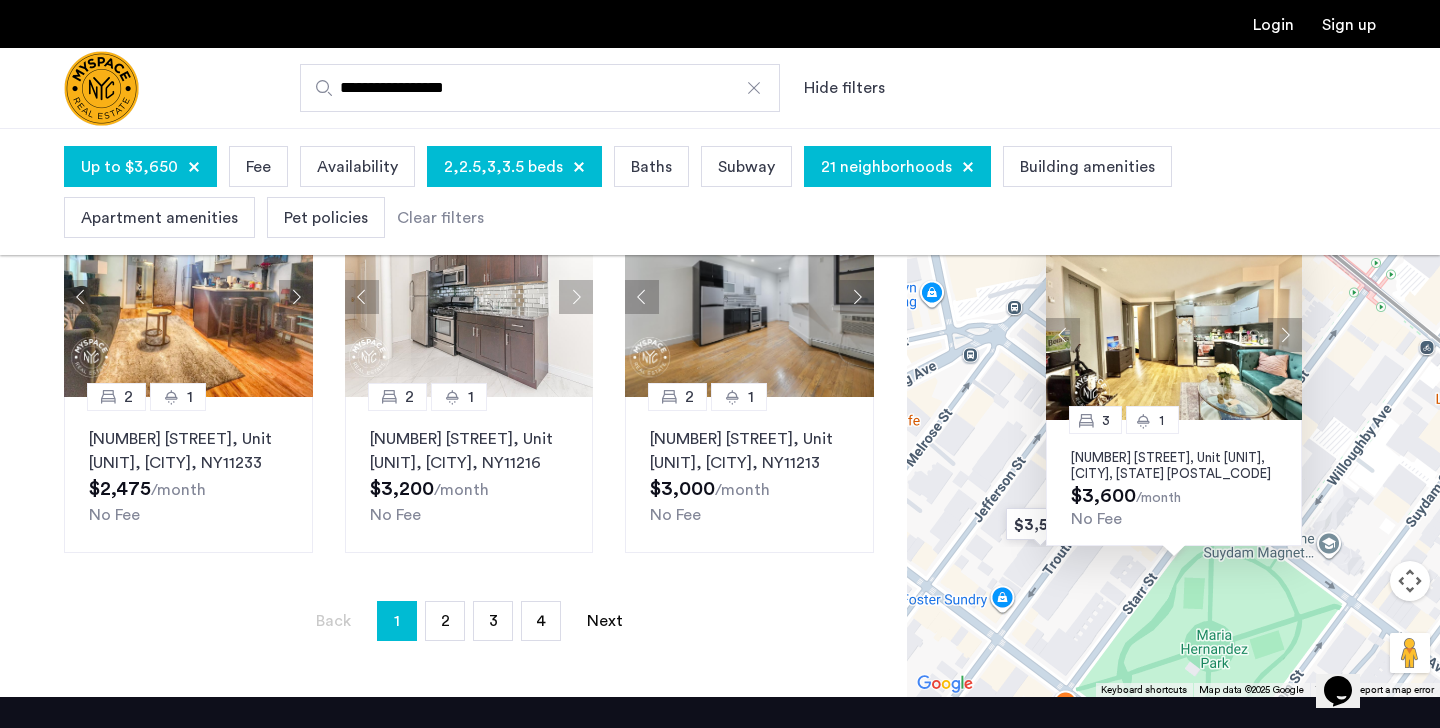 click at bounding box center (1285, 335) 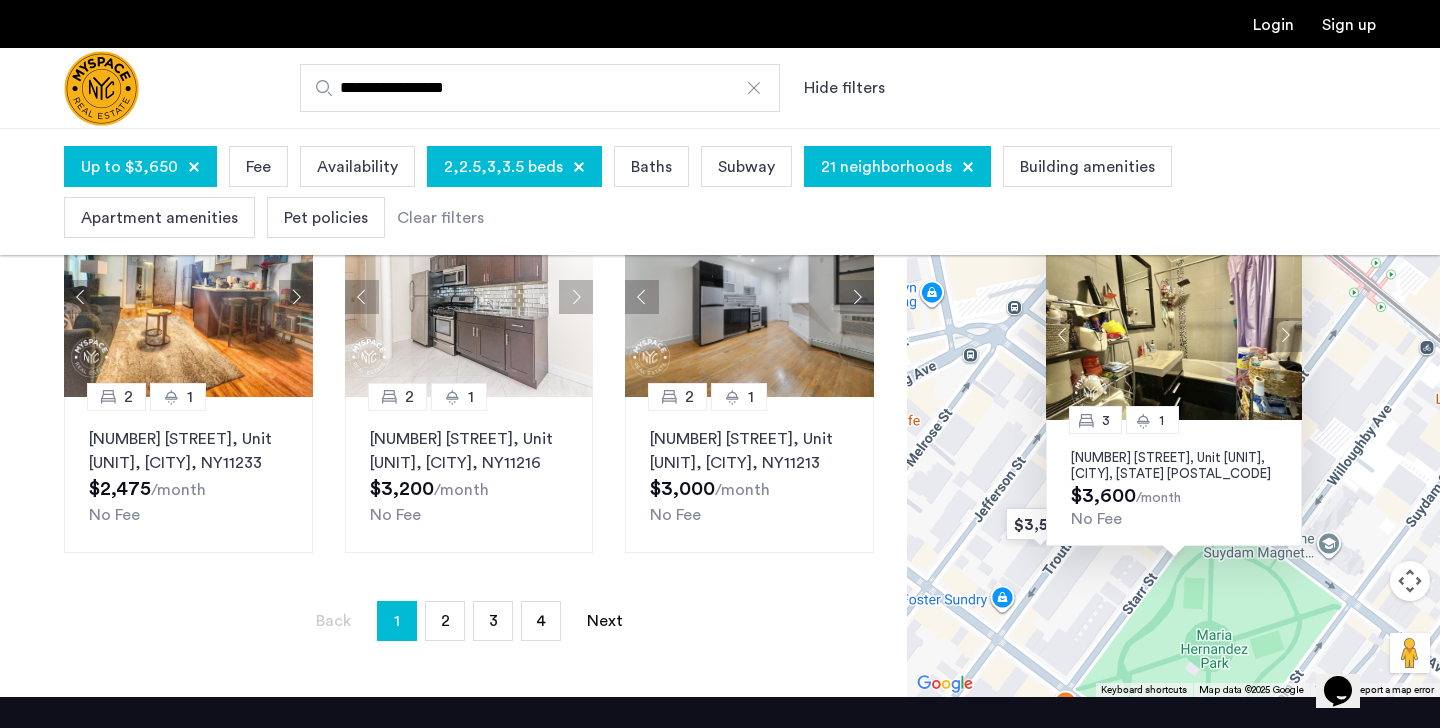 click at bounding box center (1285, 335) 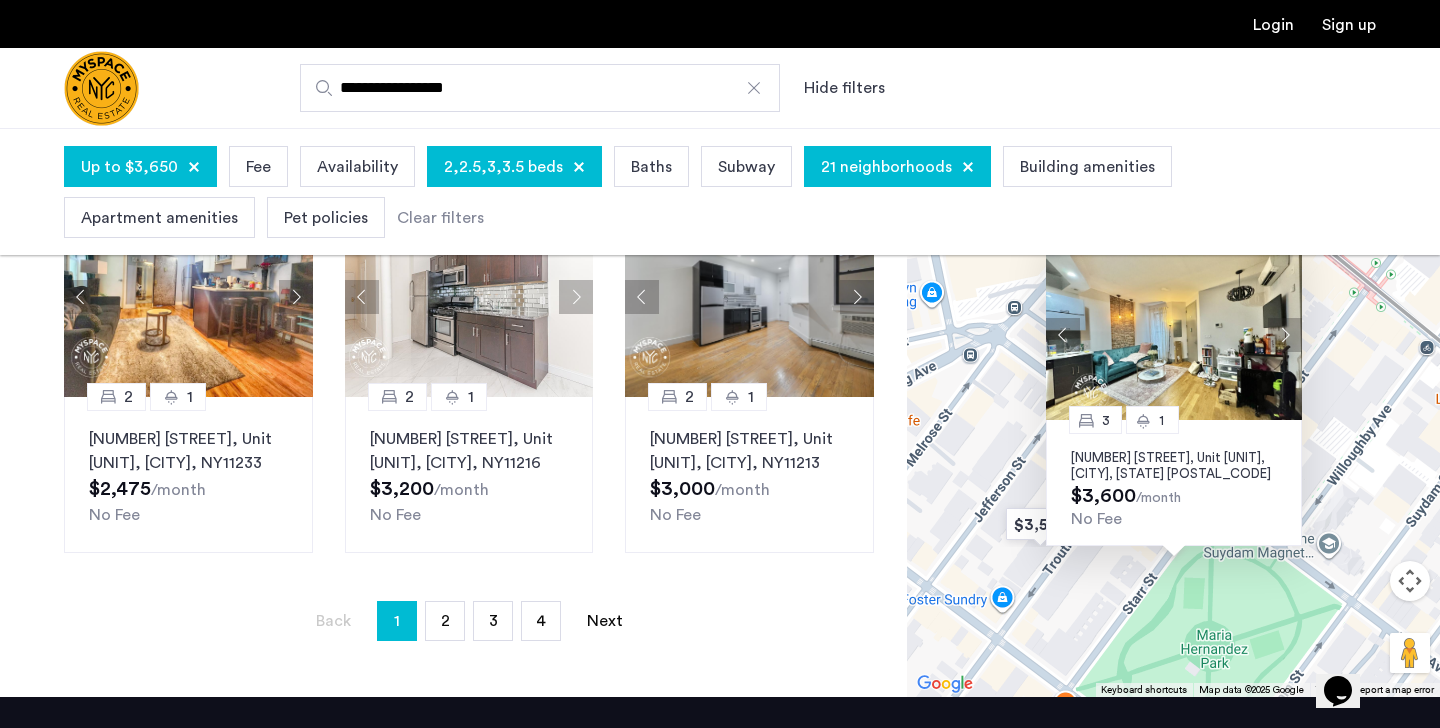 click on "[NUMBER] [NUMBER] [STREET], Unit [UNIT], [CITY], [STATE] [POSTAL_CODE] [PRICE] /month No Fee" at bounding box center (1173, 397) 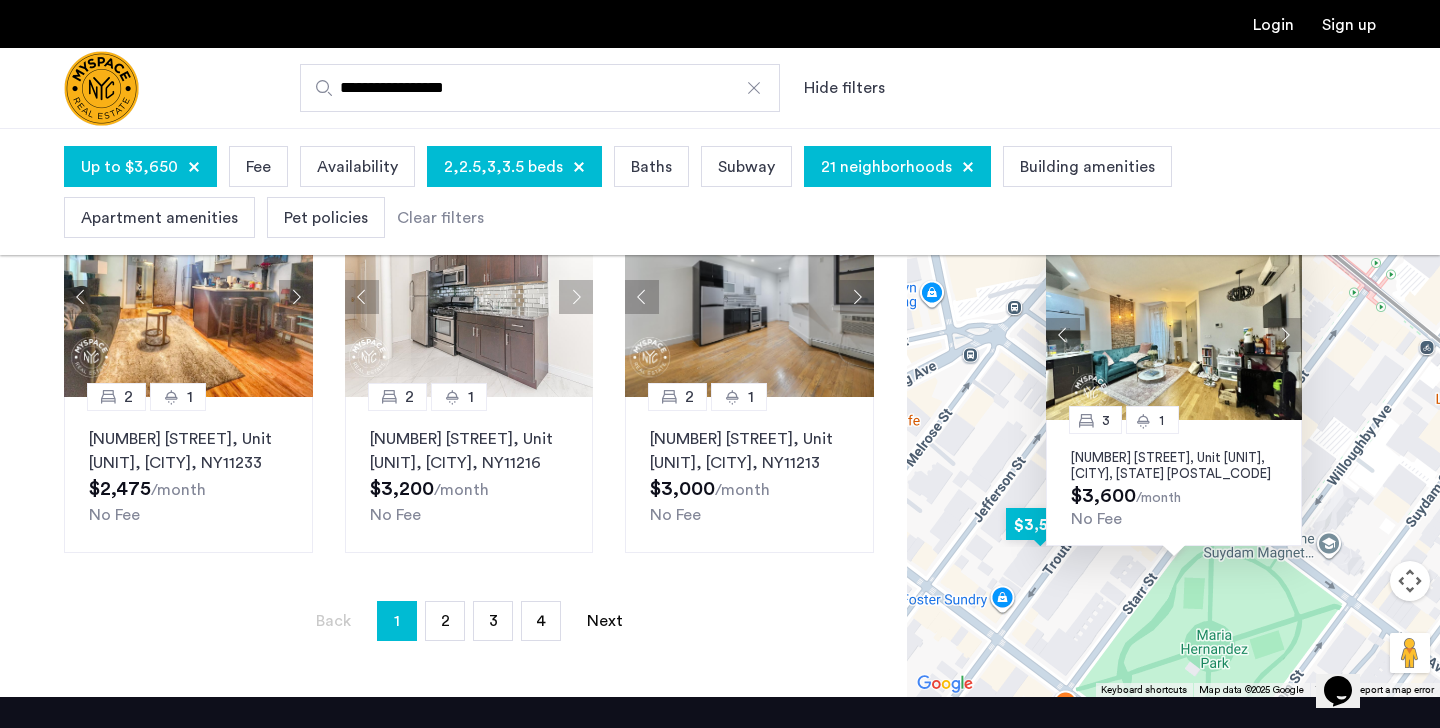 click at bounding box center (1040, 524) 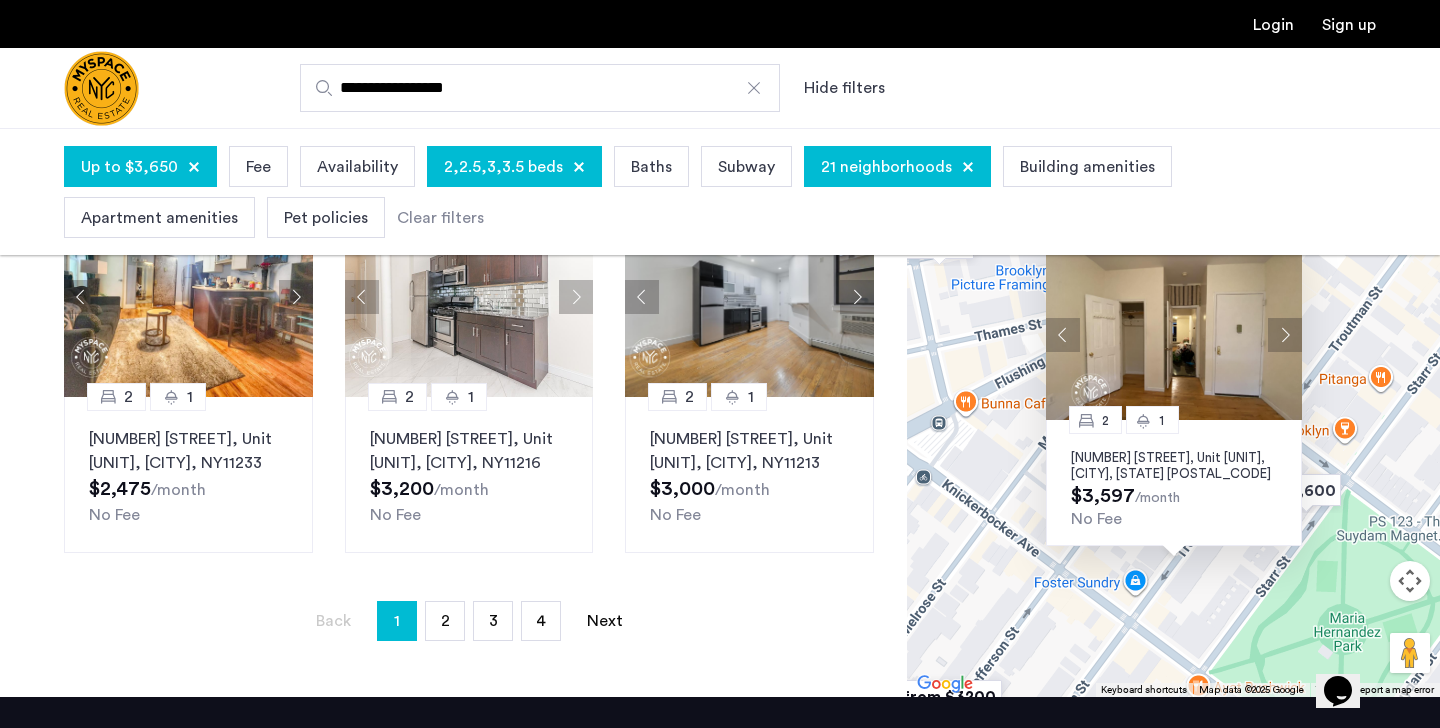click on "[NUMBER] [NUMBER] [STREET], Unit [UNIT], [CITY], [STATE] [POSTAL_CODE] [PRICE] /month No Fee" at bounding box center (1173, 397) 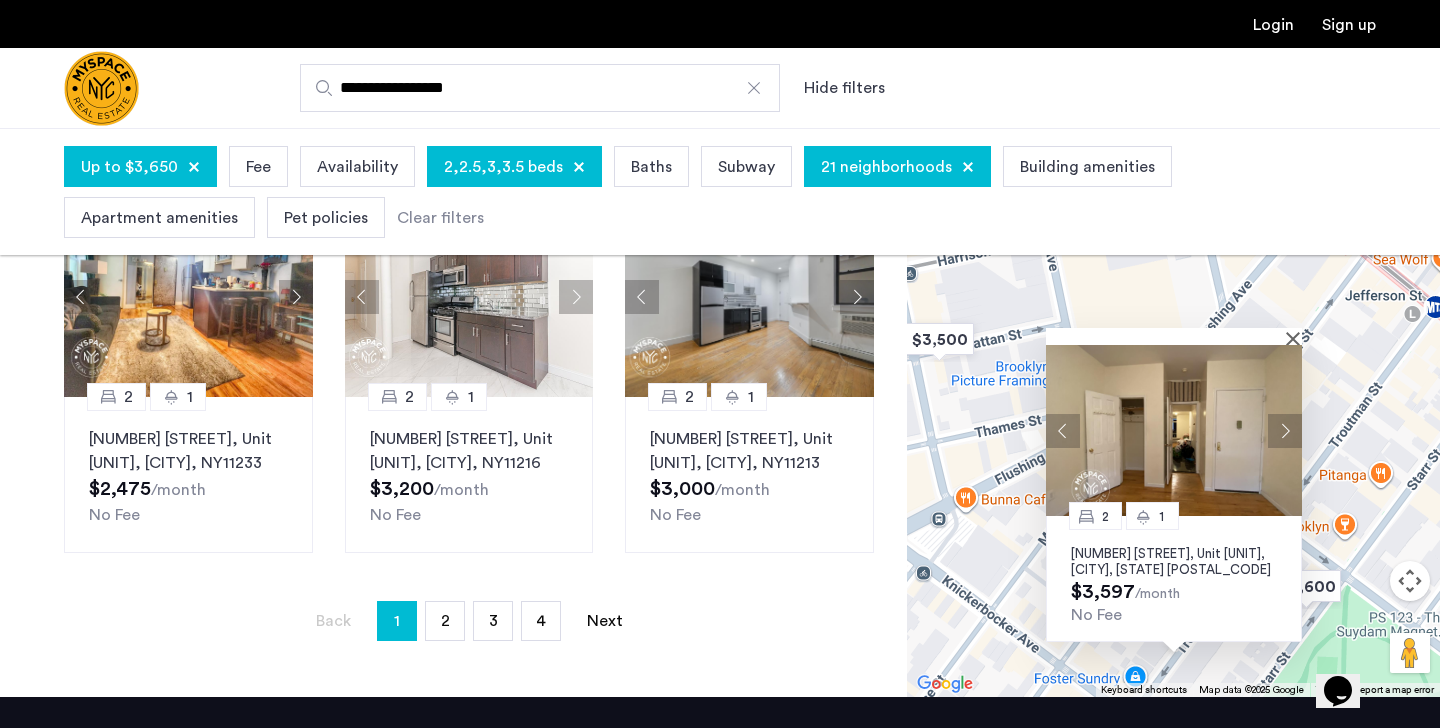 click at bounding box center (1174, 430) 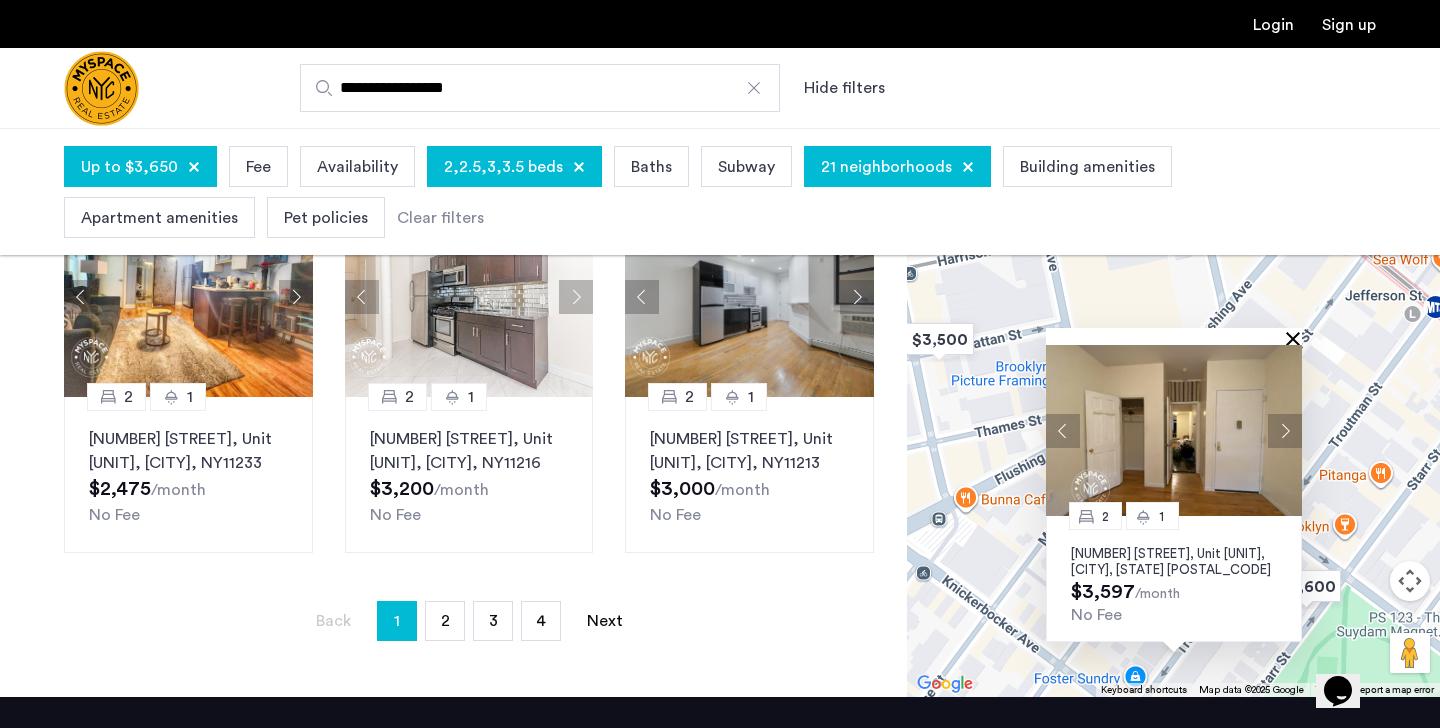 click at bounding box center (1297, 338) 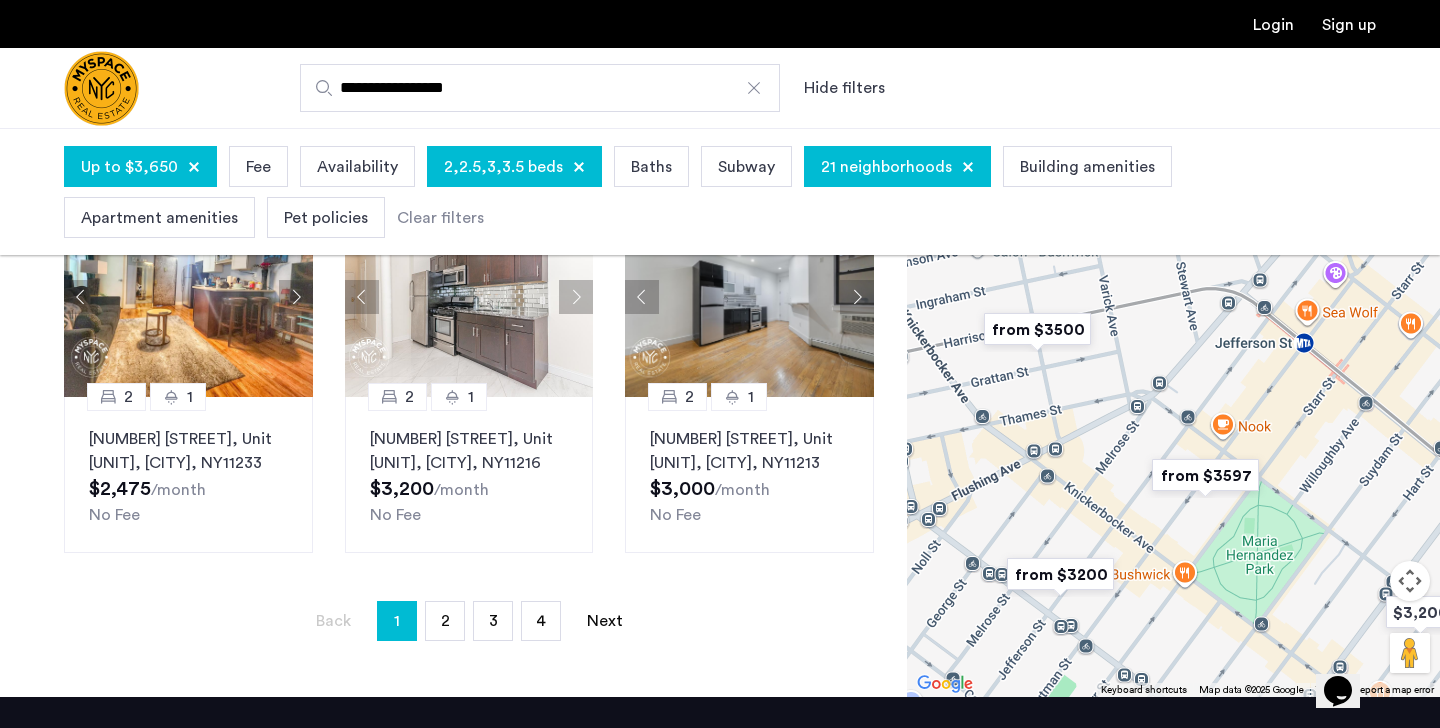 drag, startPoint x: 1228, startPoint y: 480, endPoint x: 1210, endPoint y: 324, distance: 157.03503 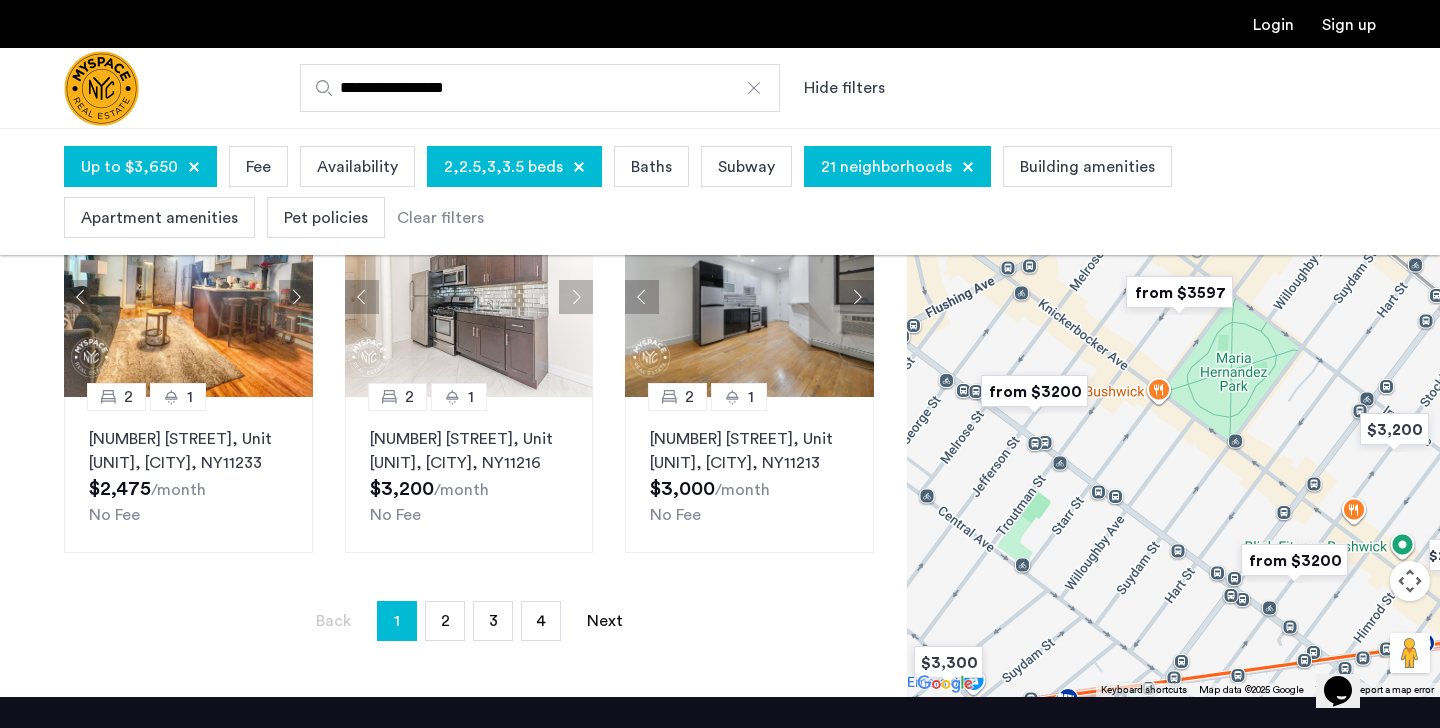 drag, startPoint x: 1205, startPoint y: 589, endPoint x: 1194, endPoint y: 469, distance: 120.50311 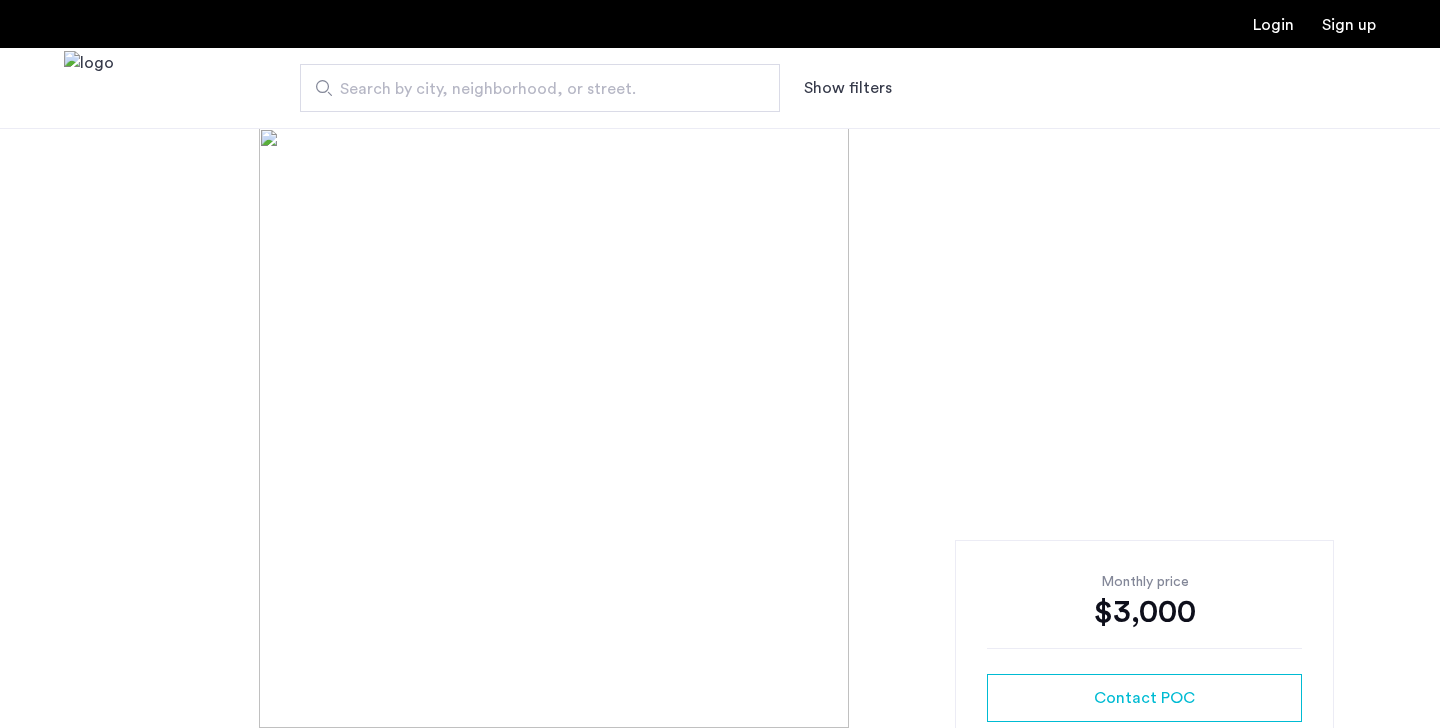 scroll, scrollTop: 0, scrollLeft: 0, axis: both 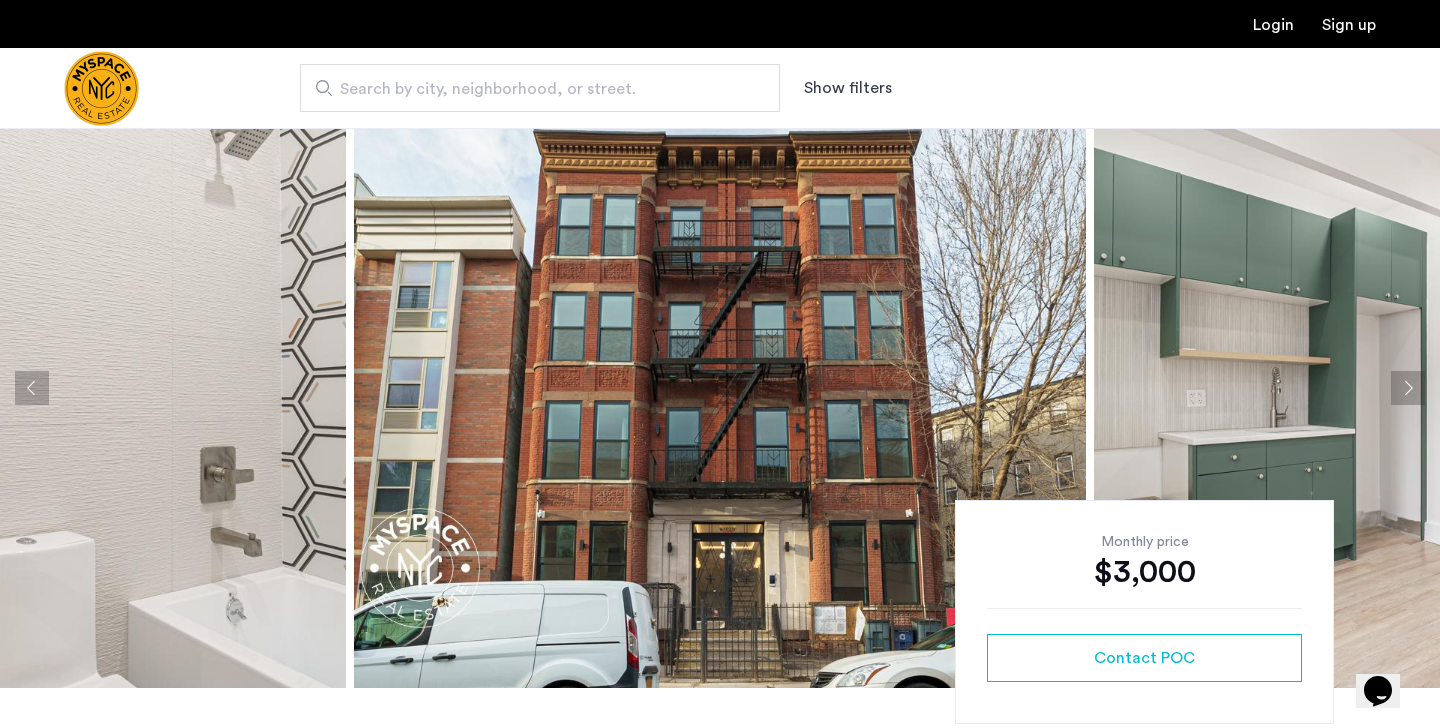 click 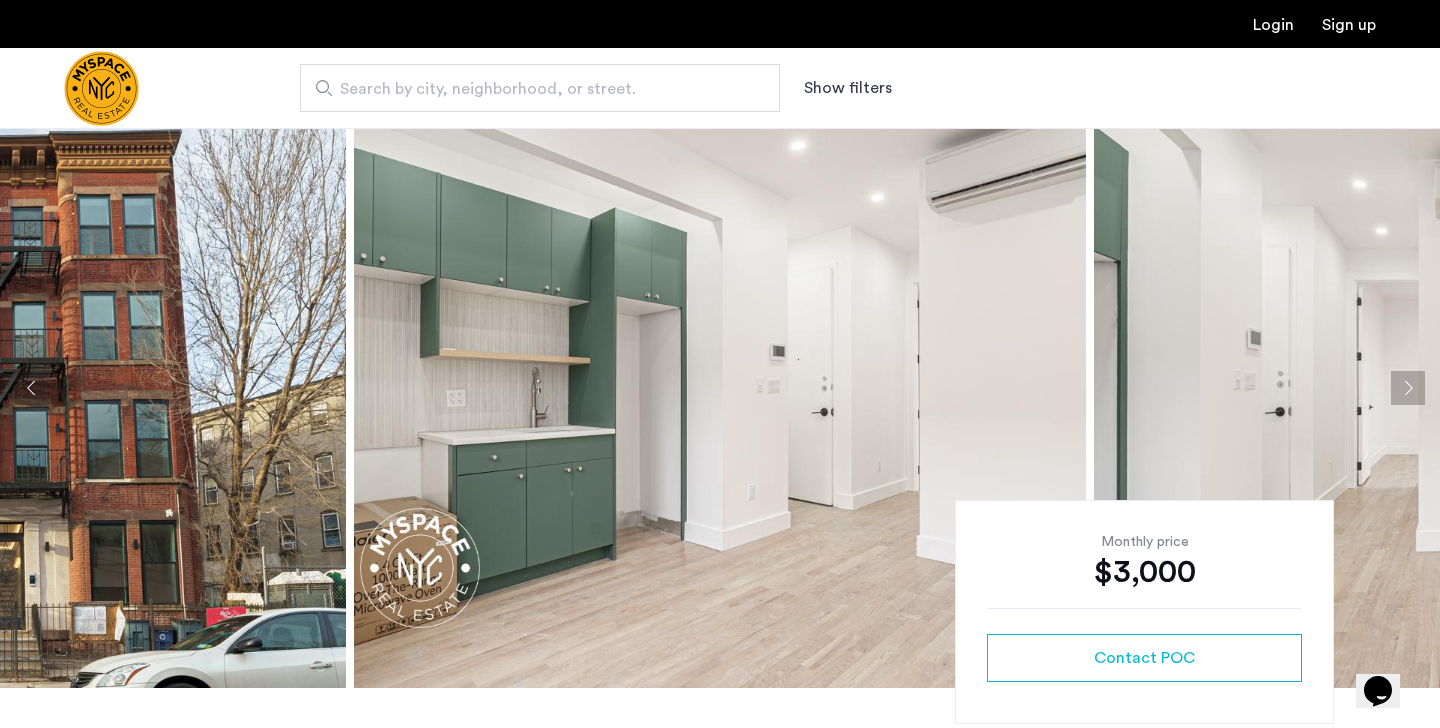 click 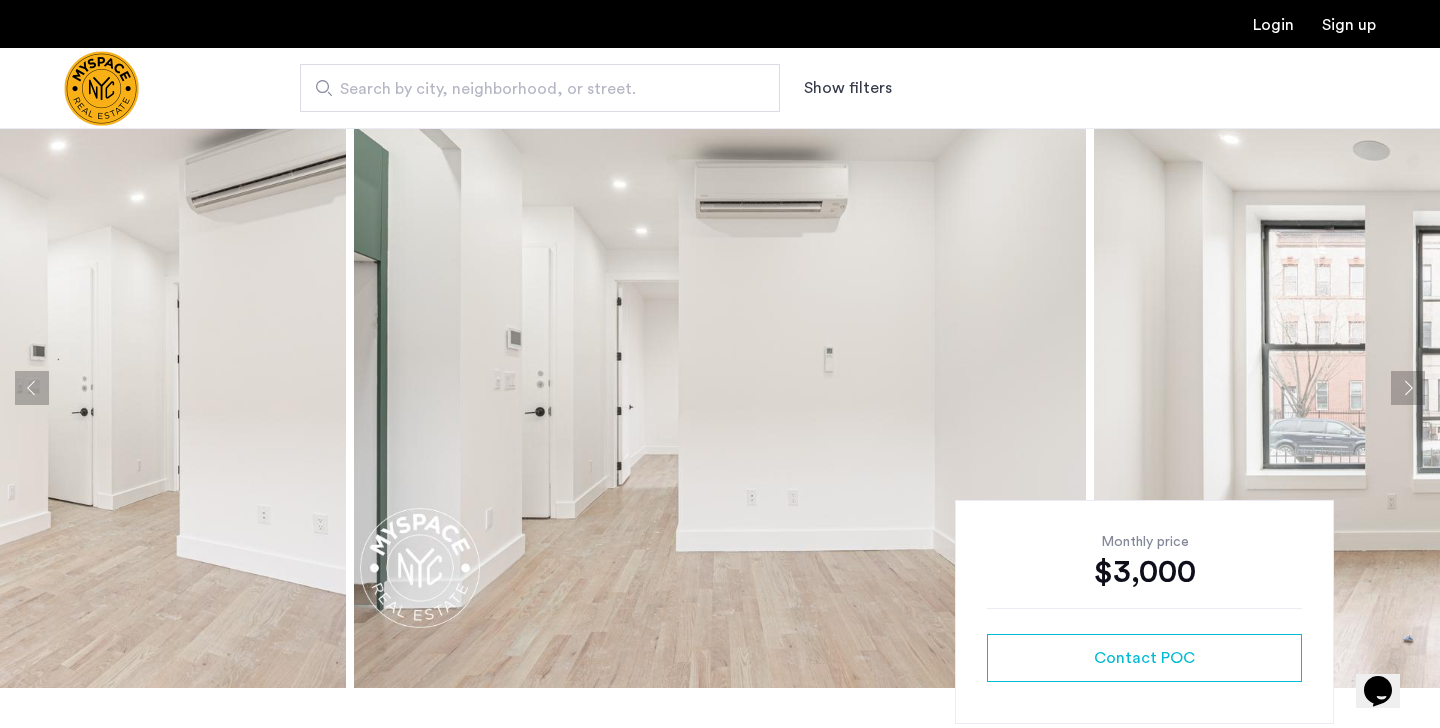 click 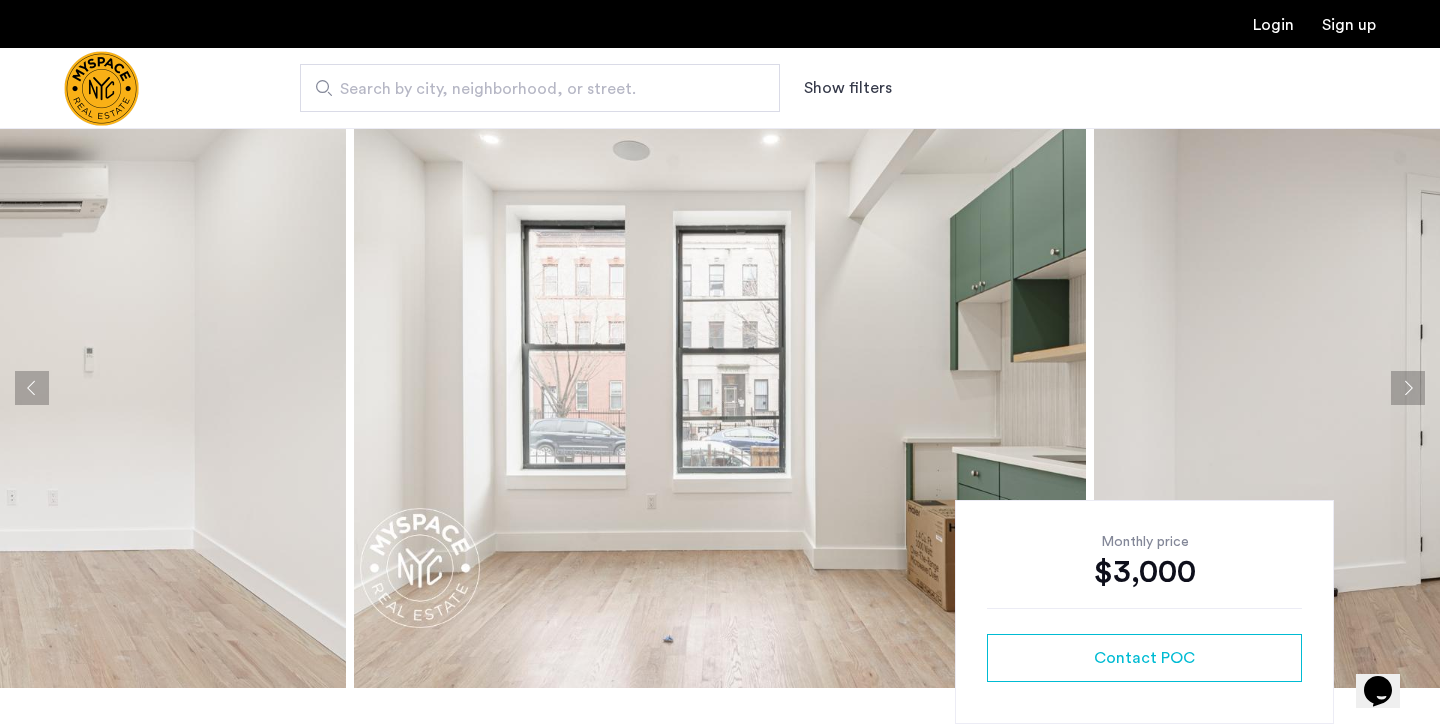 click 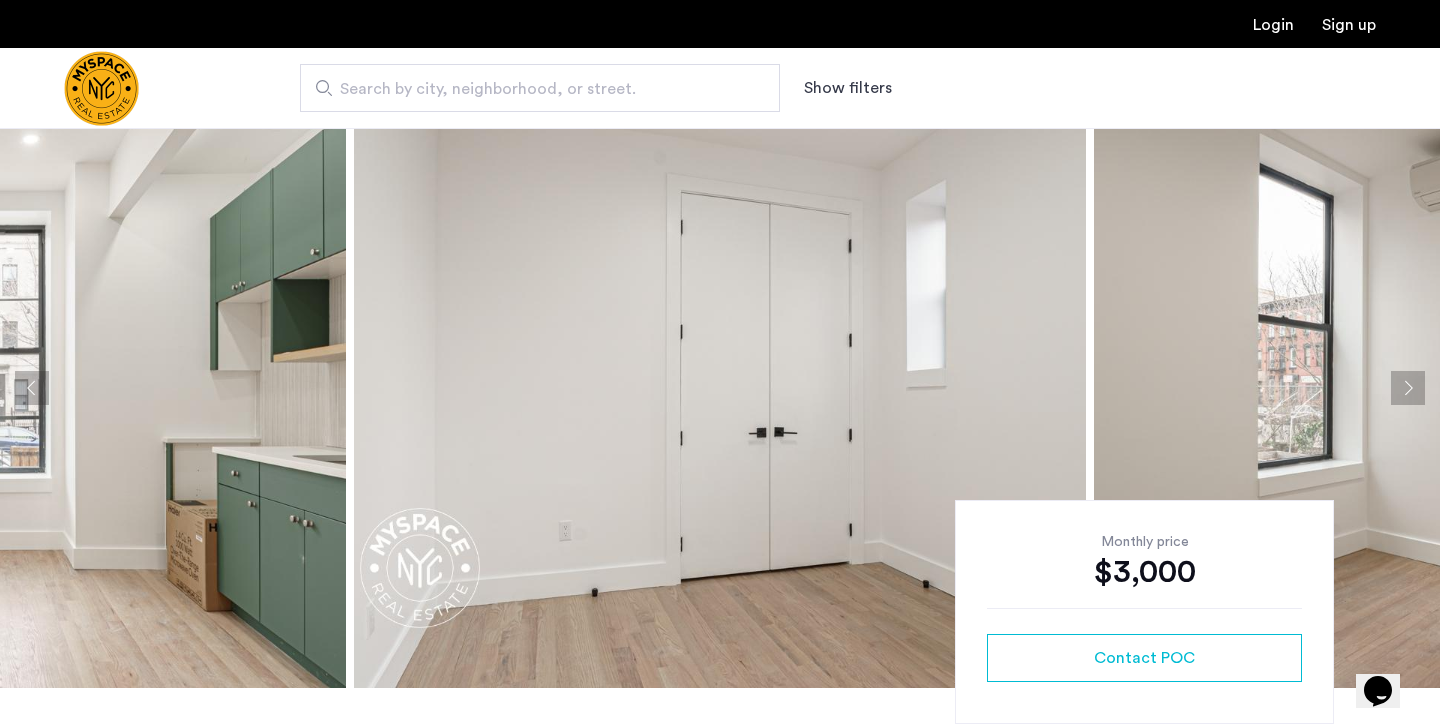 click 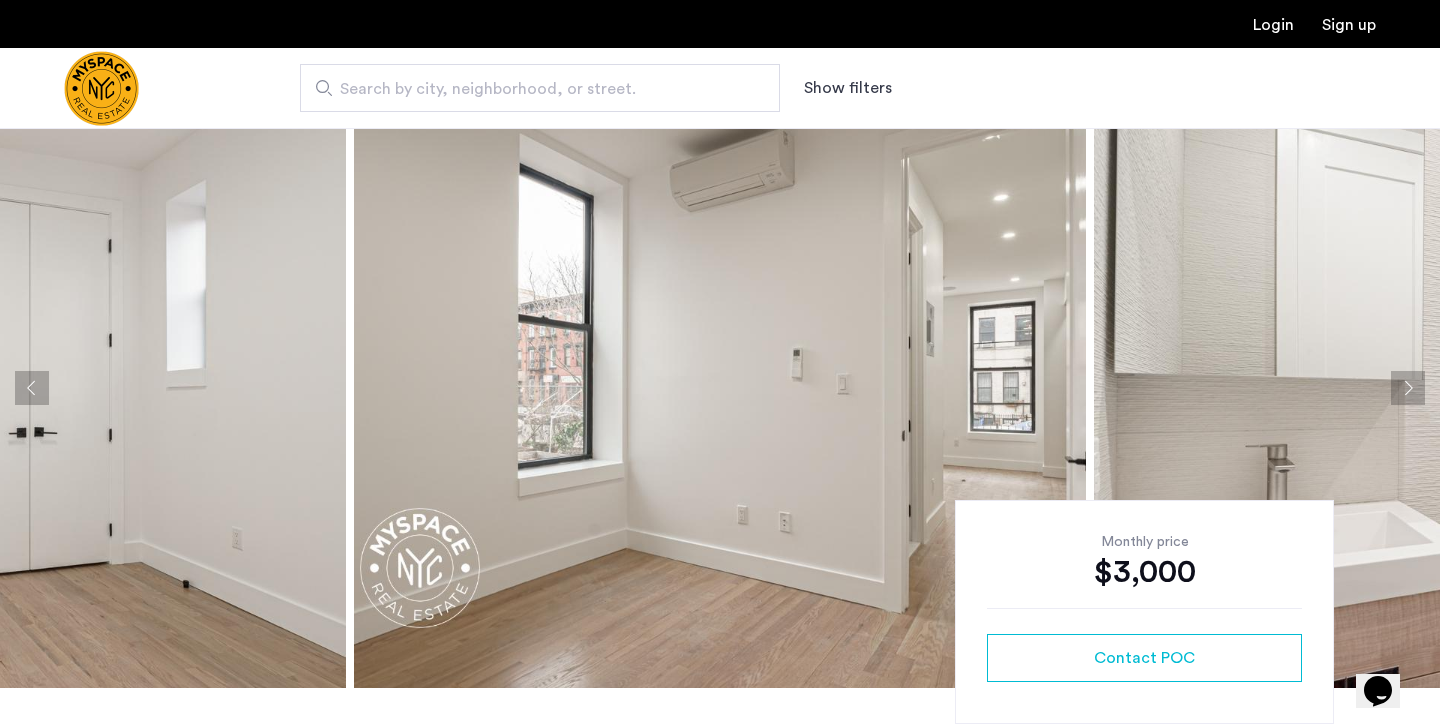 click 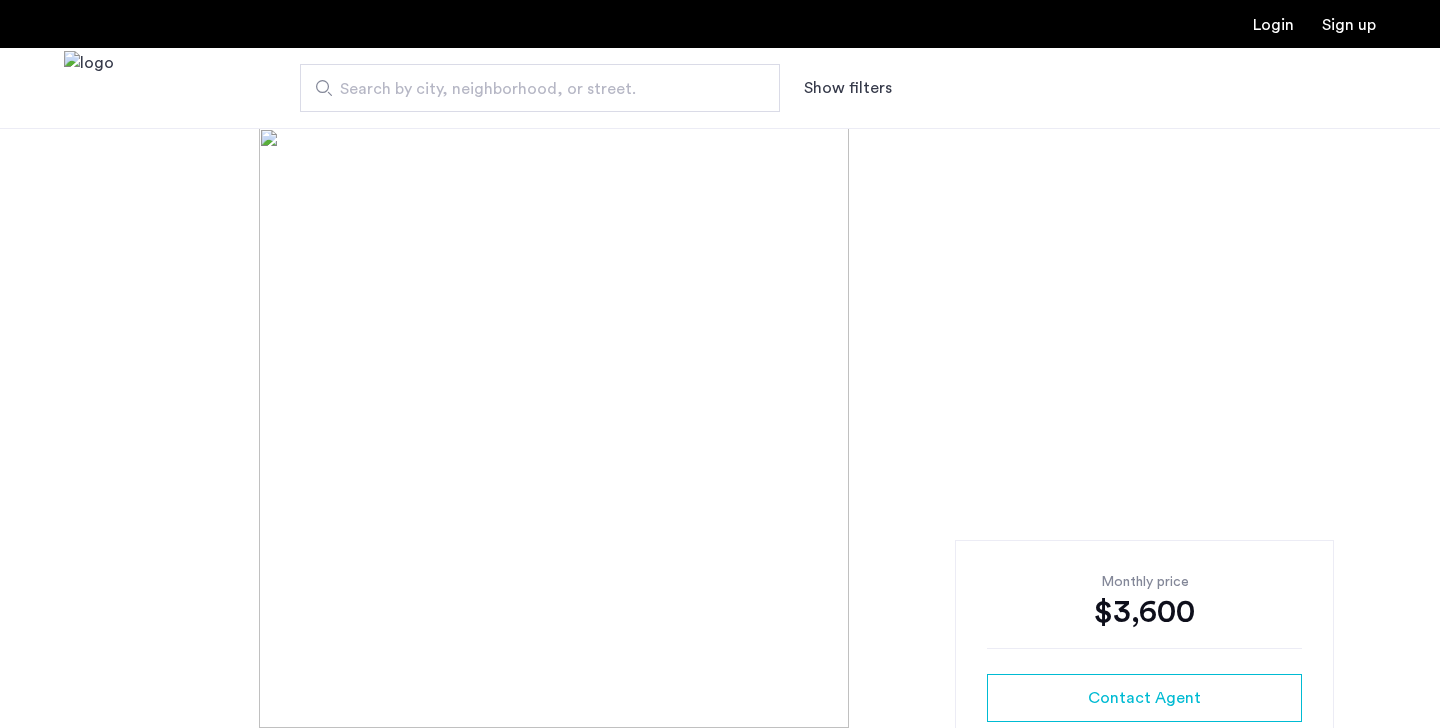 scroll, scrollTop: 0, scrollLeft: 0, axis: both 